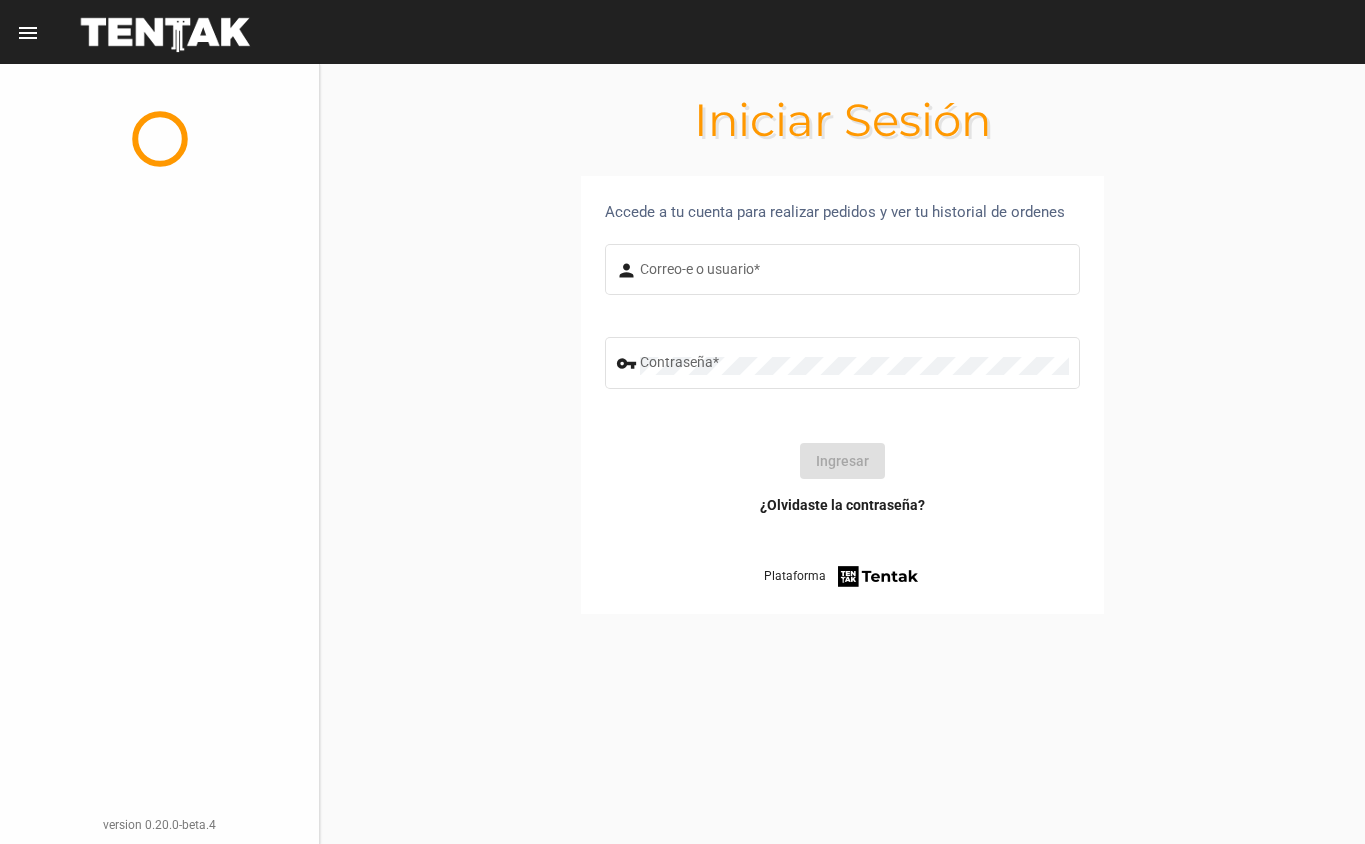 scroll, scrollTop: 0, scrollLeft: 0, axis: both 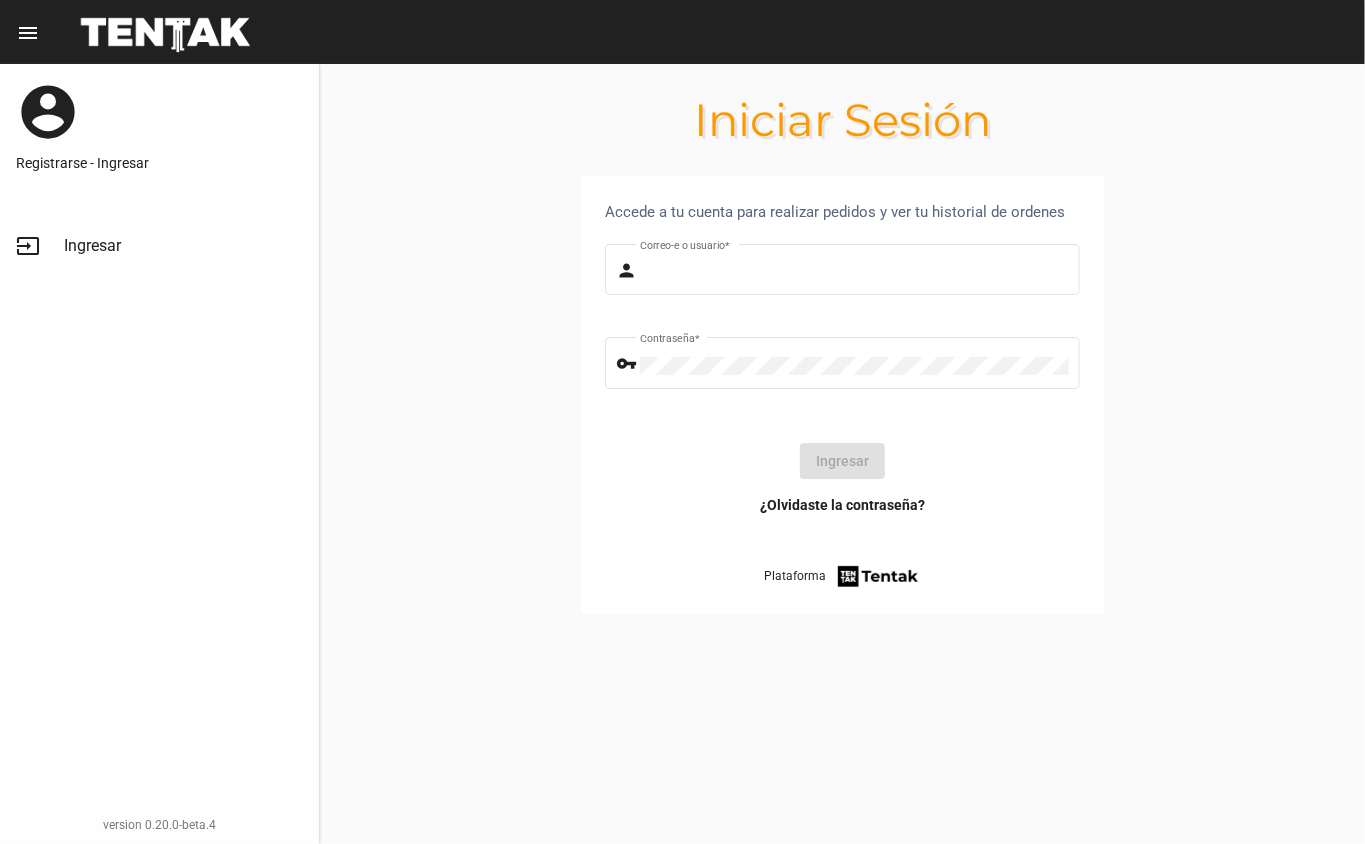 type on "DANKEHMB" 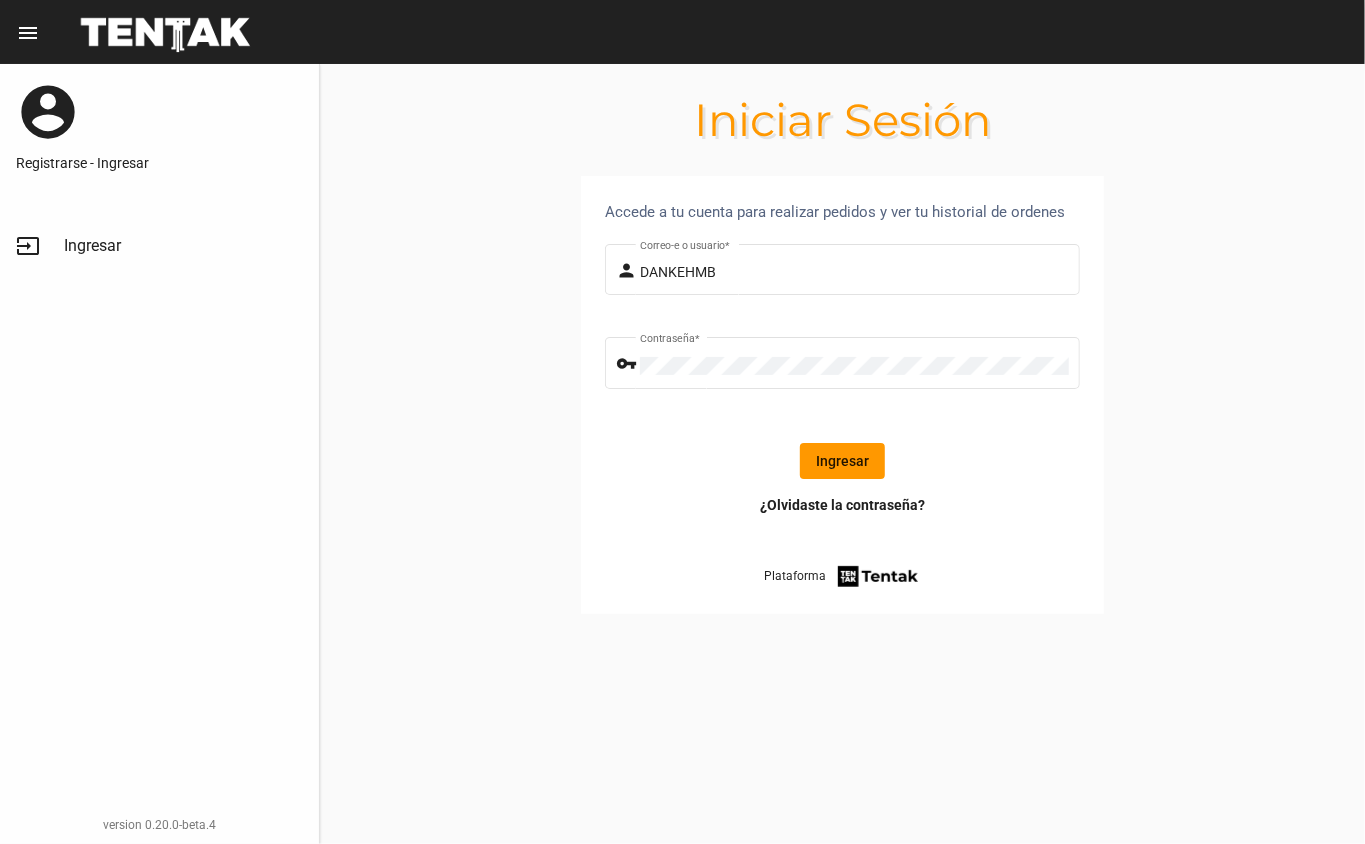 click on "Ingresar" 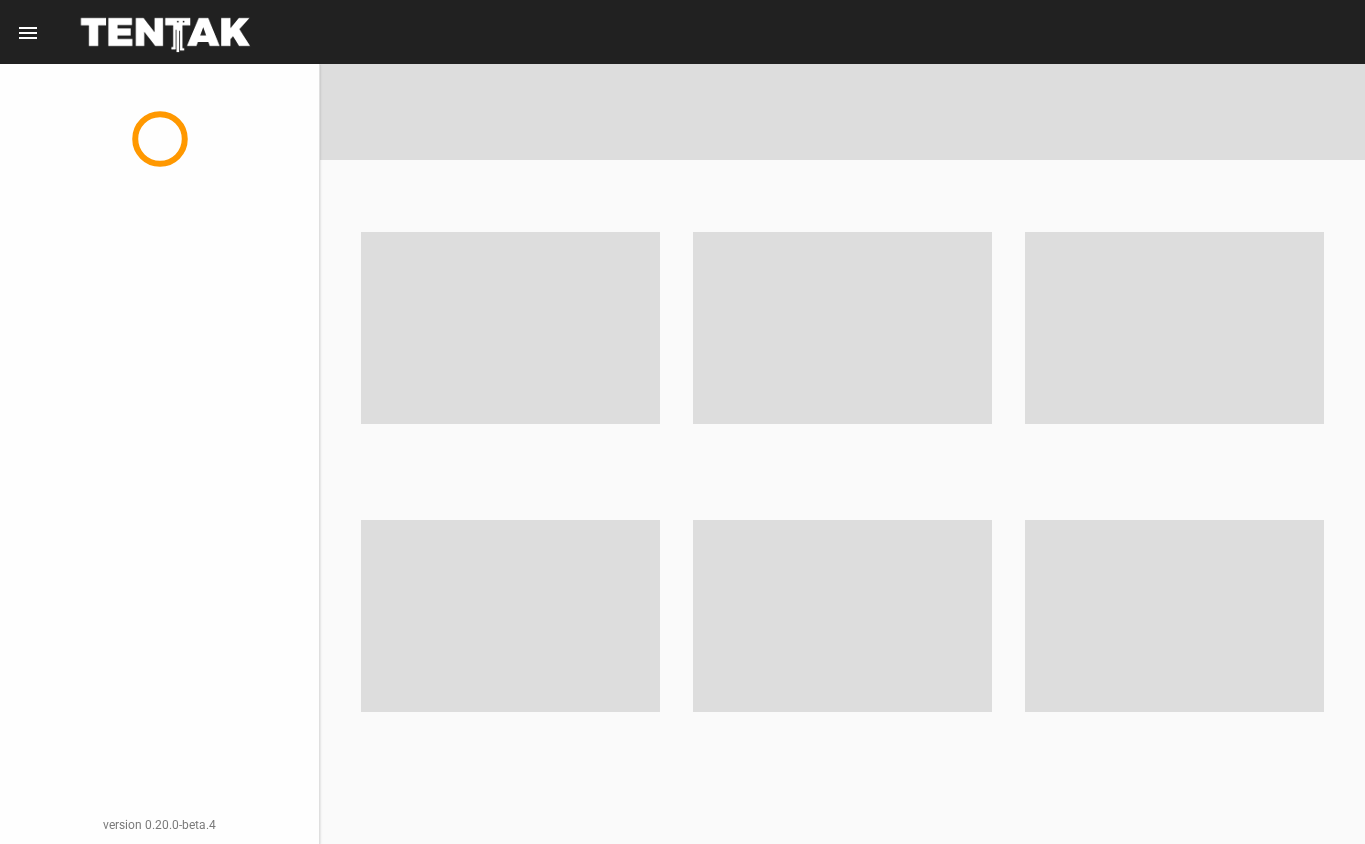 scroll, scrollTop: 0, scrollLeft: 0, axis: both 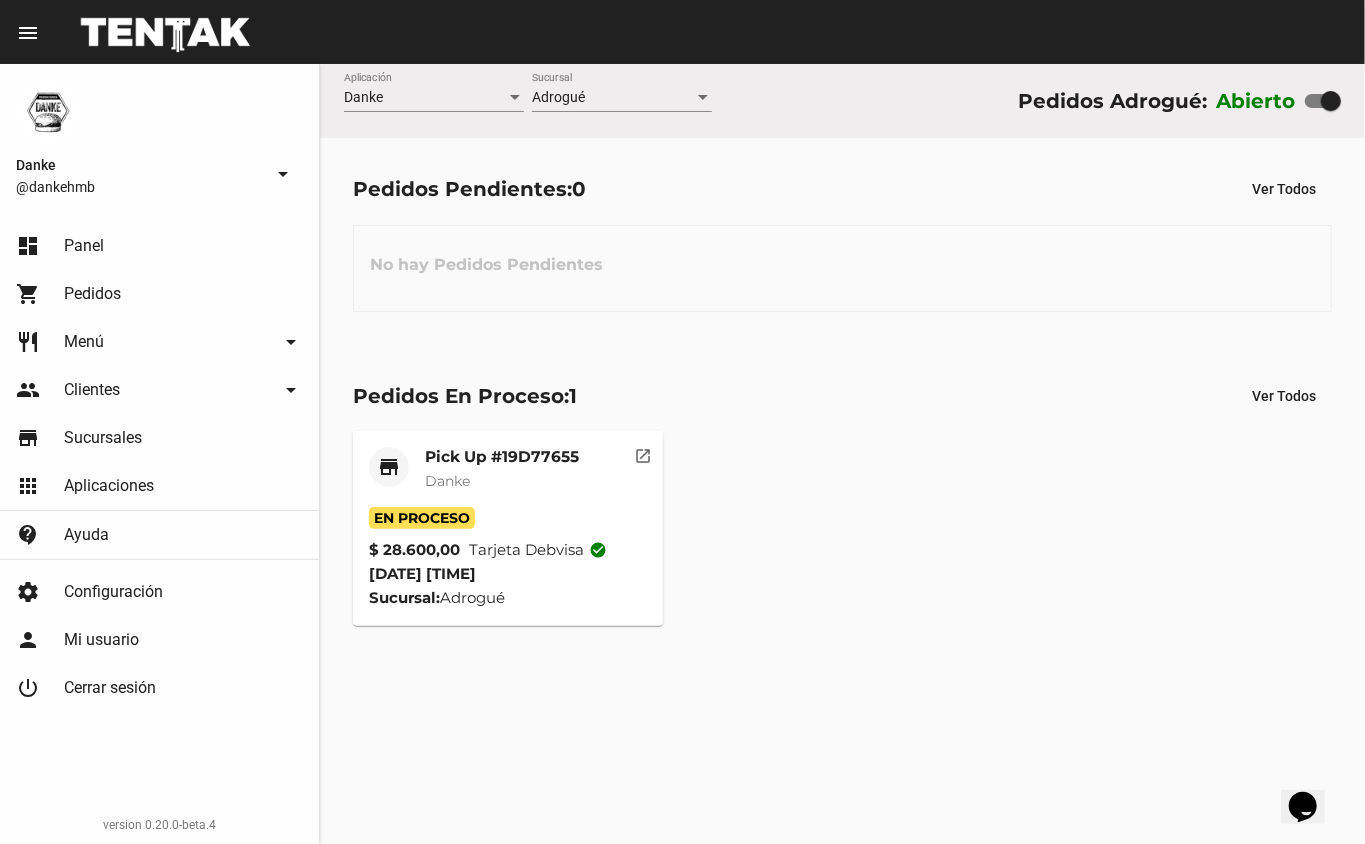 click on "Pick Up #19D77655" 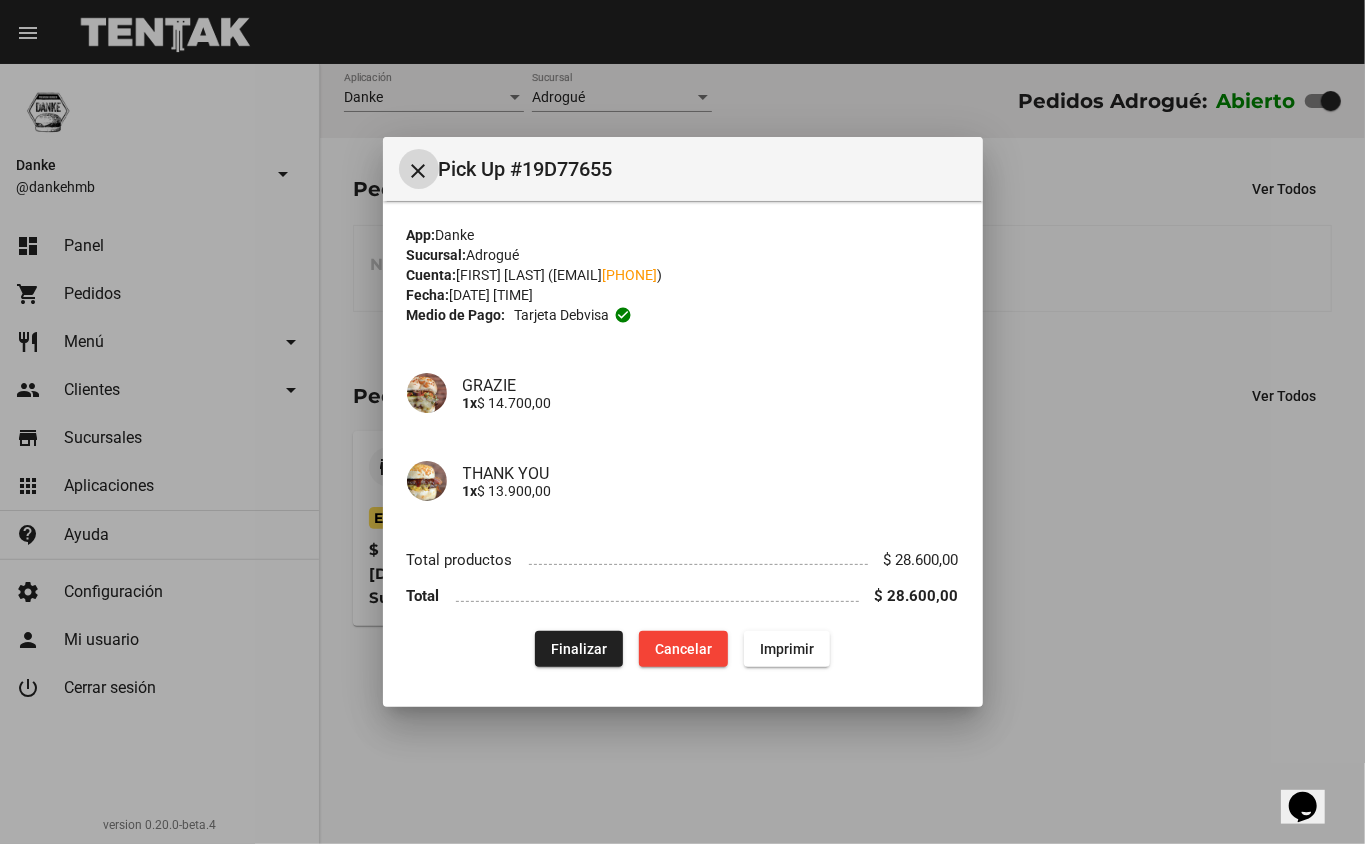 type 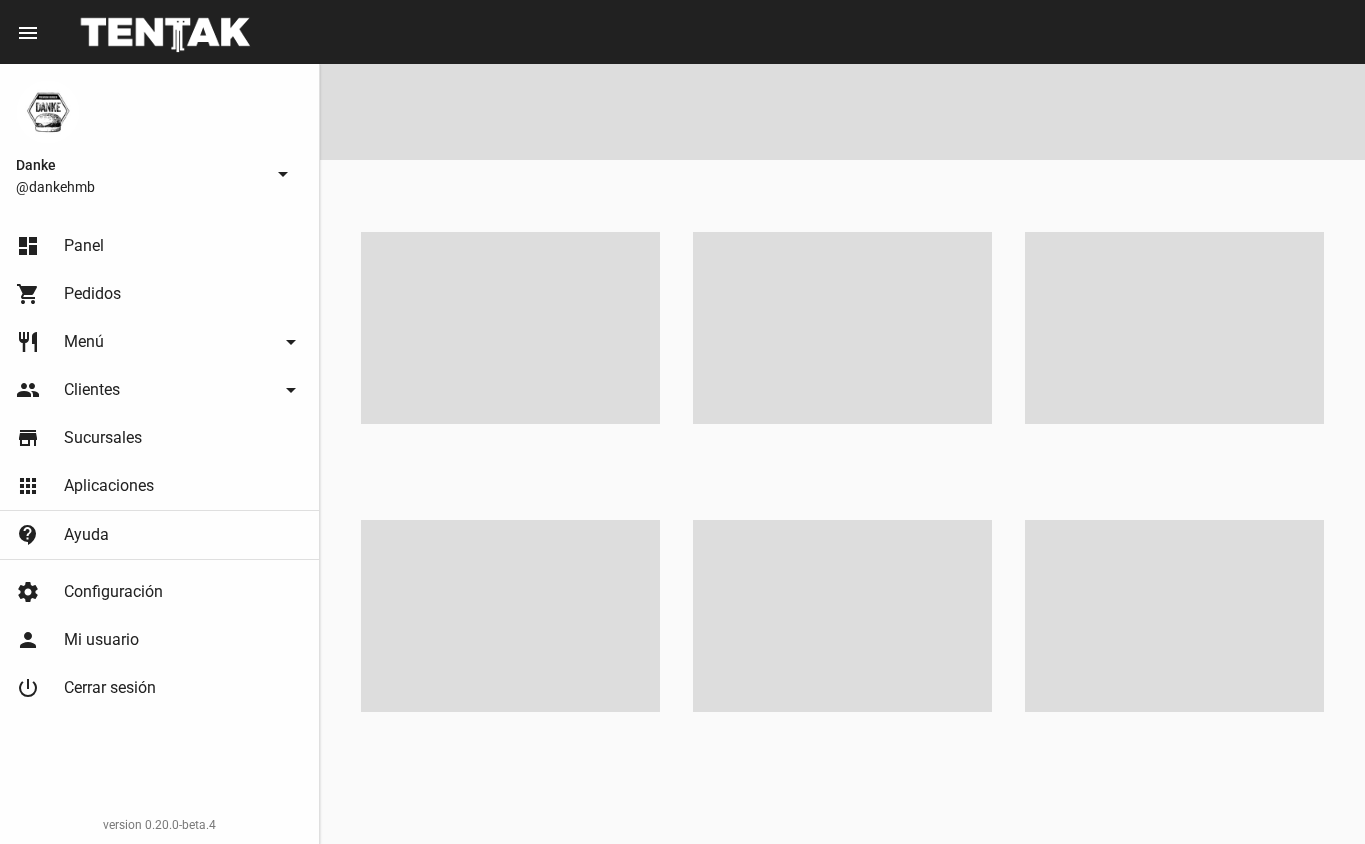 scroll, scrollTop: 0, scrollLeft: 0, axis: both 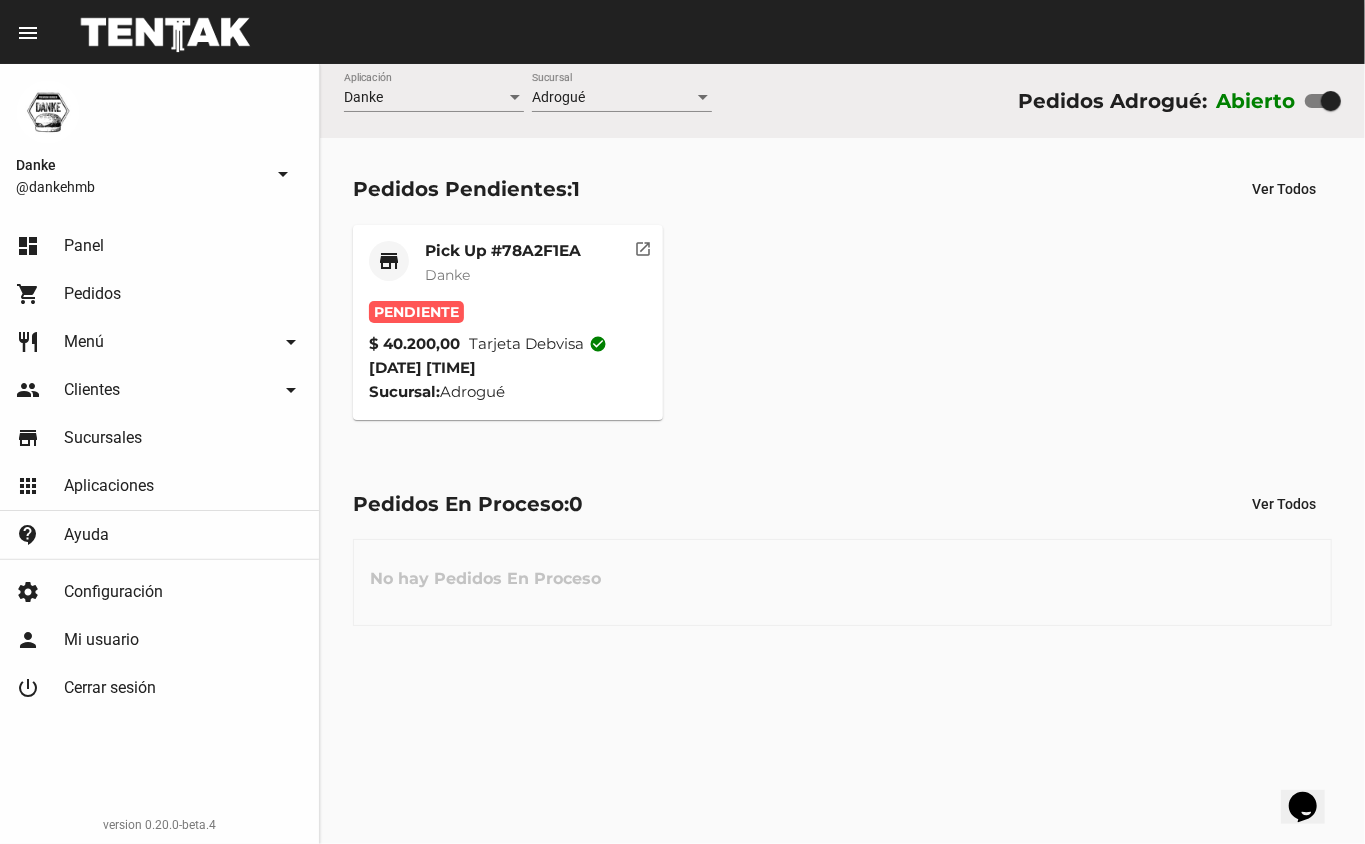 click on "store Pick Up #78A2F1EA Danke" 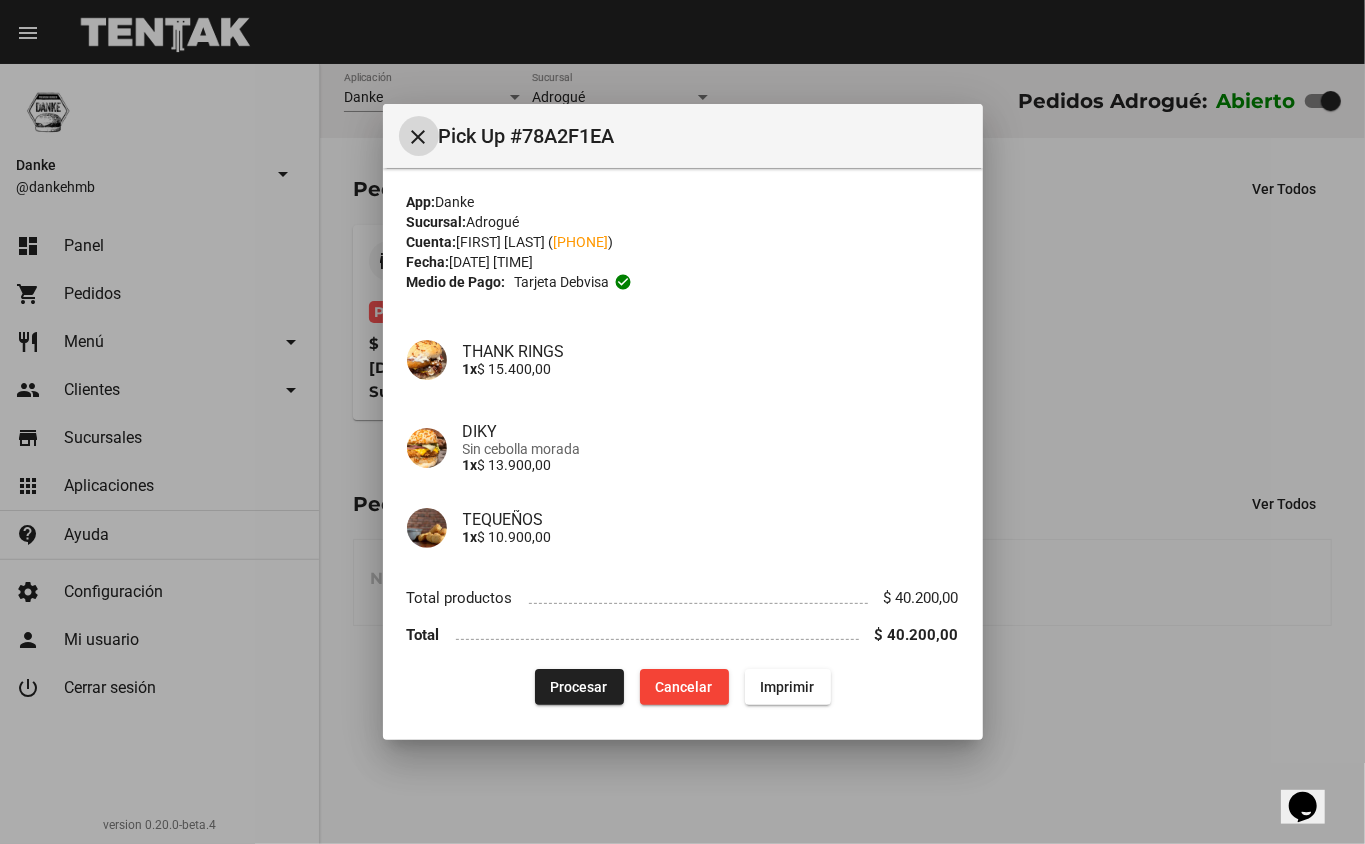 type 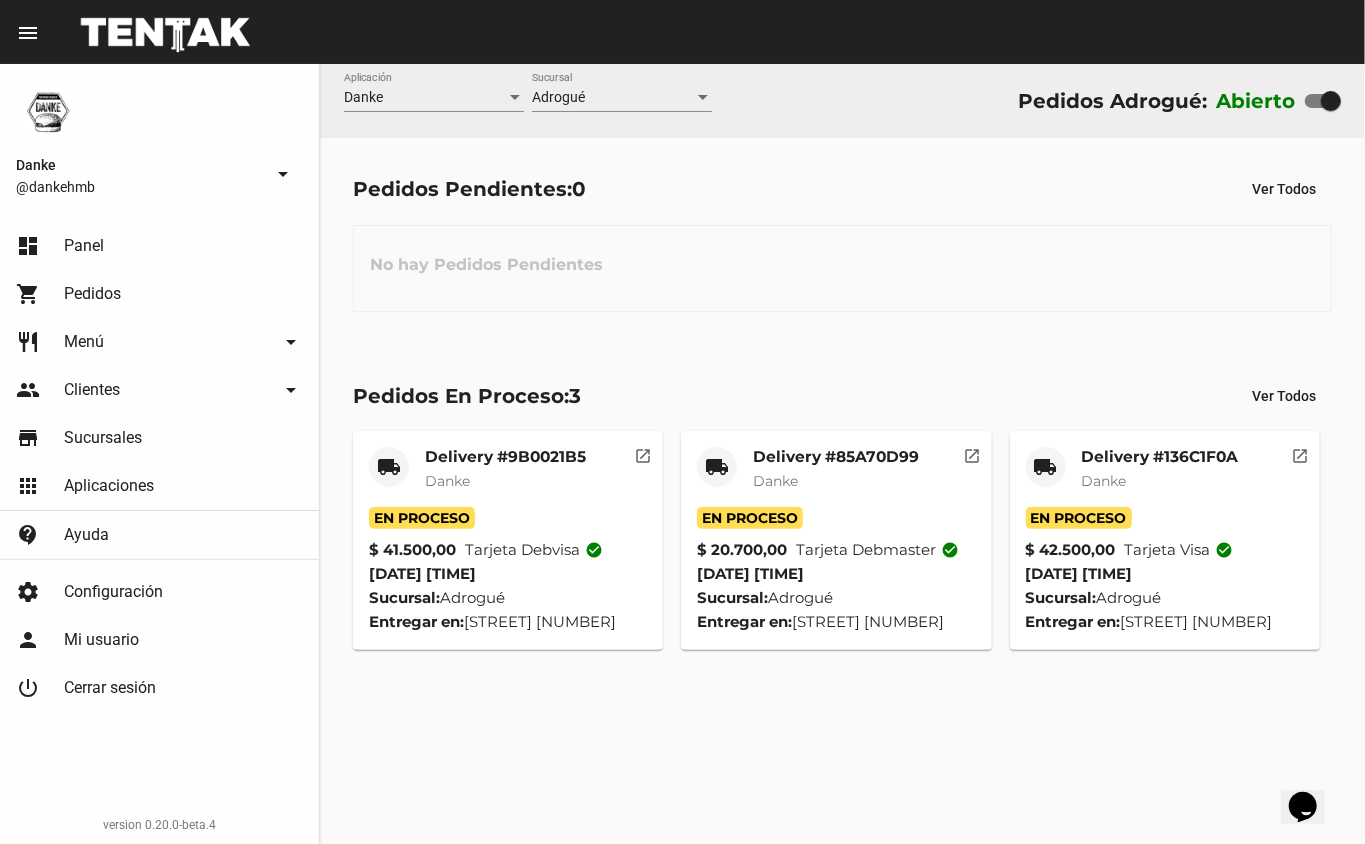 click on "Delivery #136C1F0A" 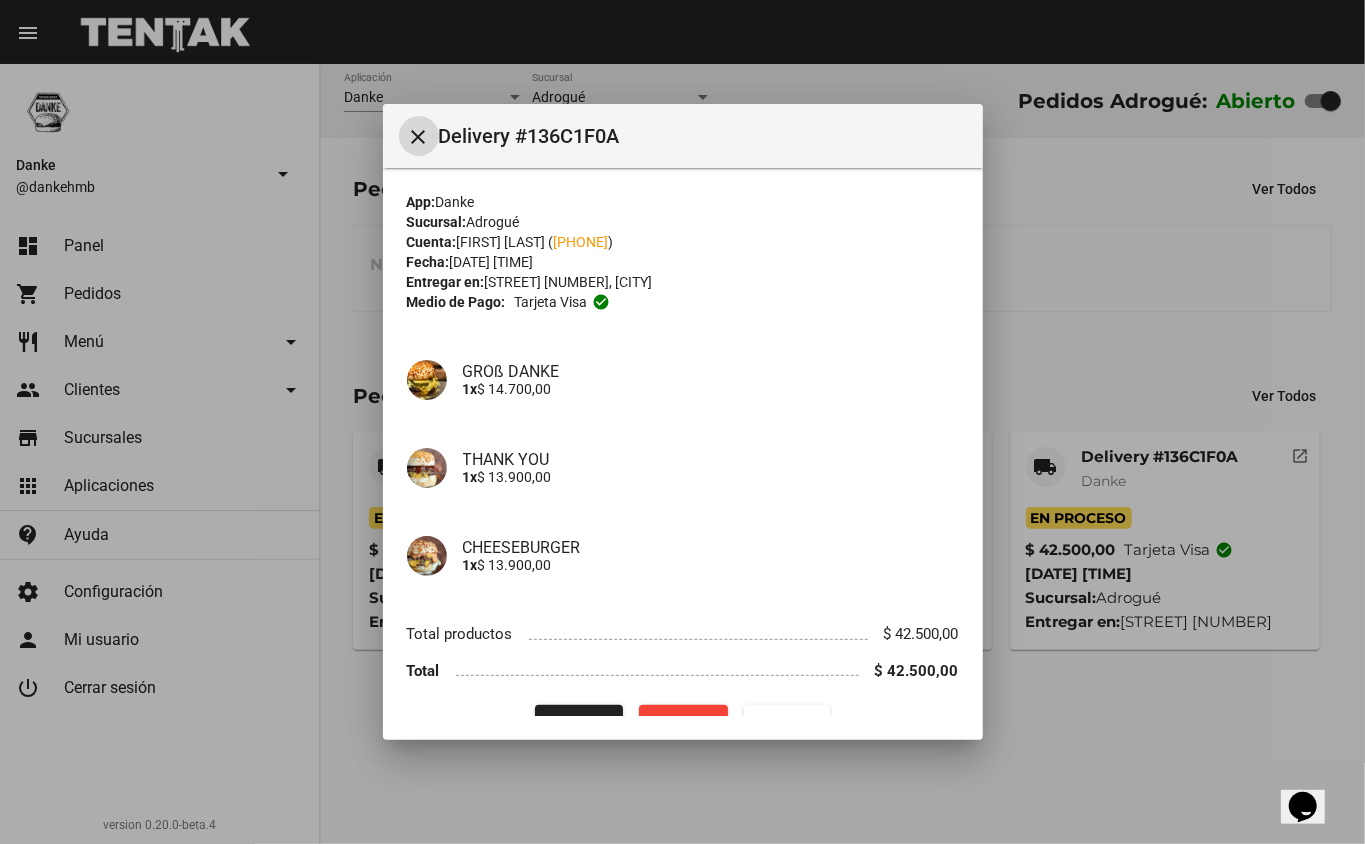 scroll, scrollTop: 41, scrollLeft: 0, axis: vertical 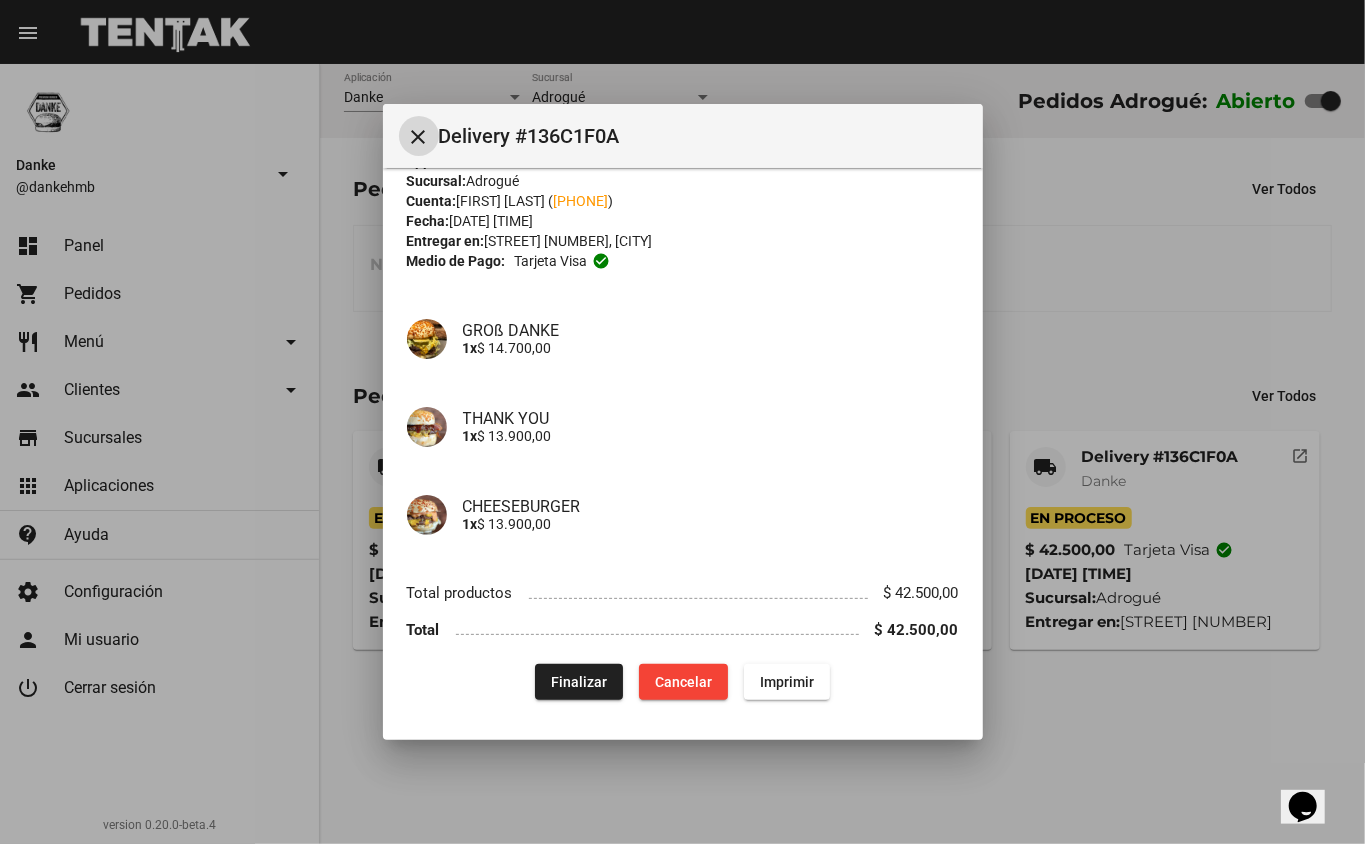 click on "Finalizar" 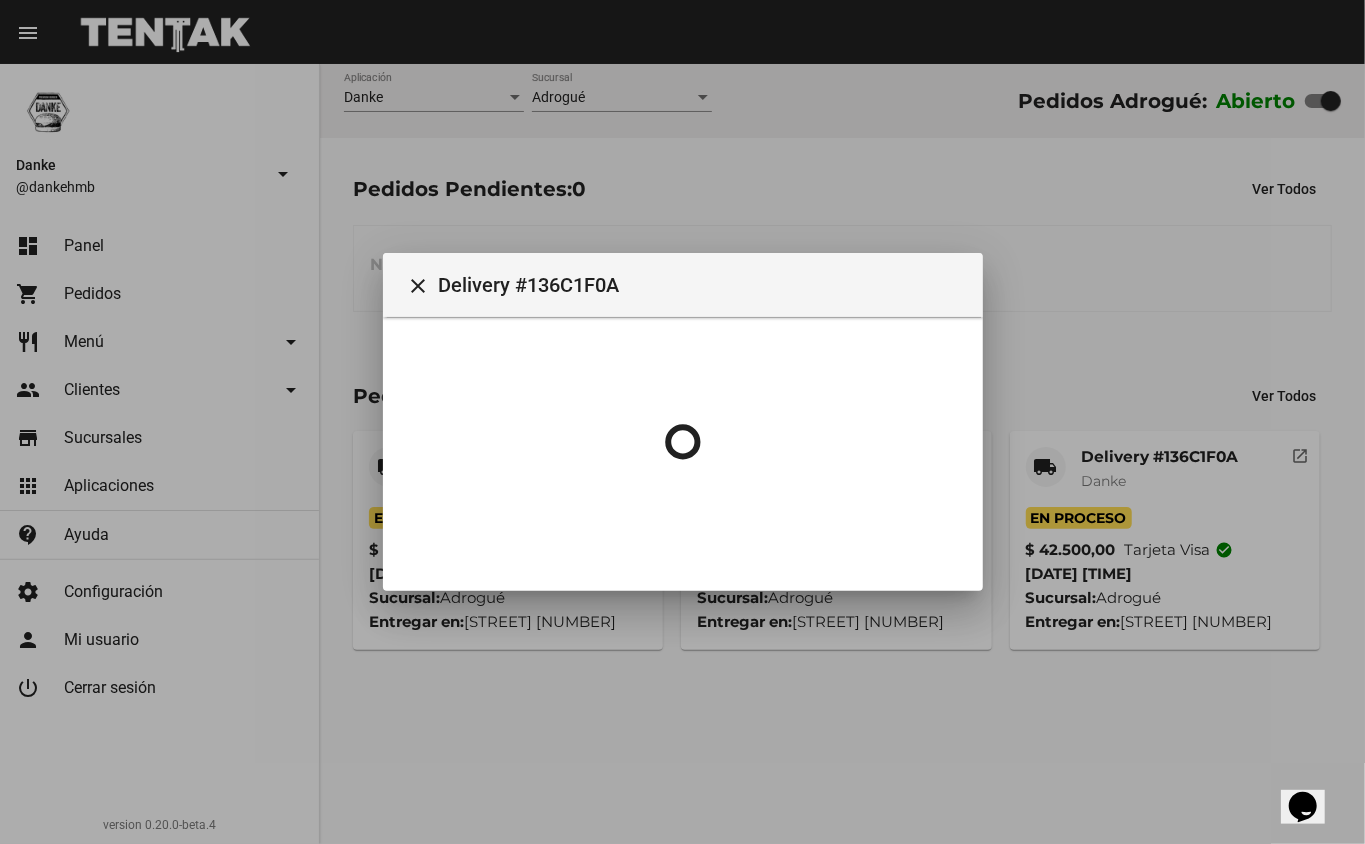 scroll, scrollTop: 0, scrollLeft: 0, axis: both 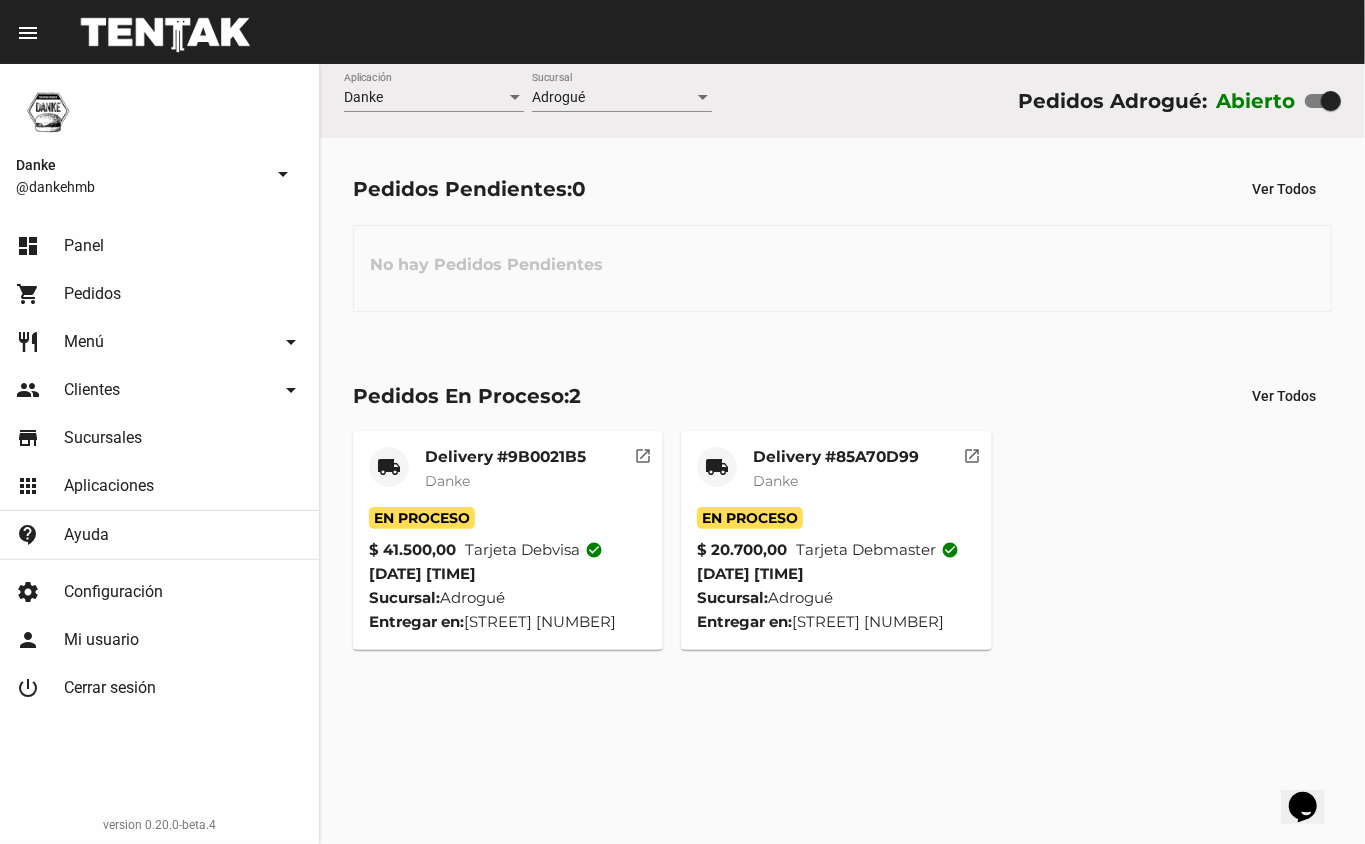 click on "Delivery #9B0021B5" 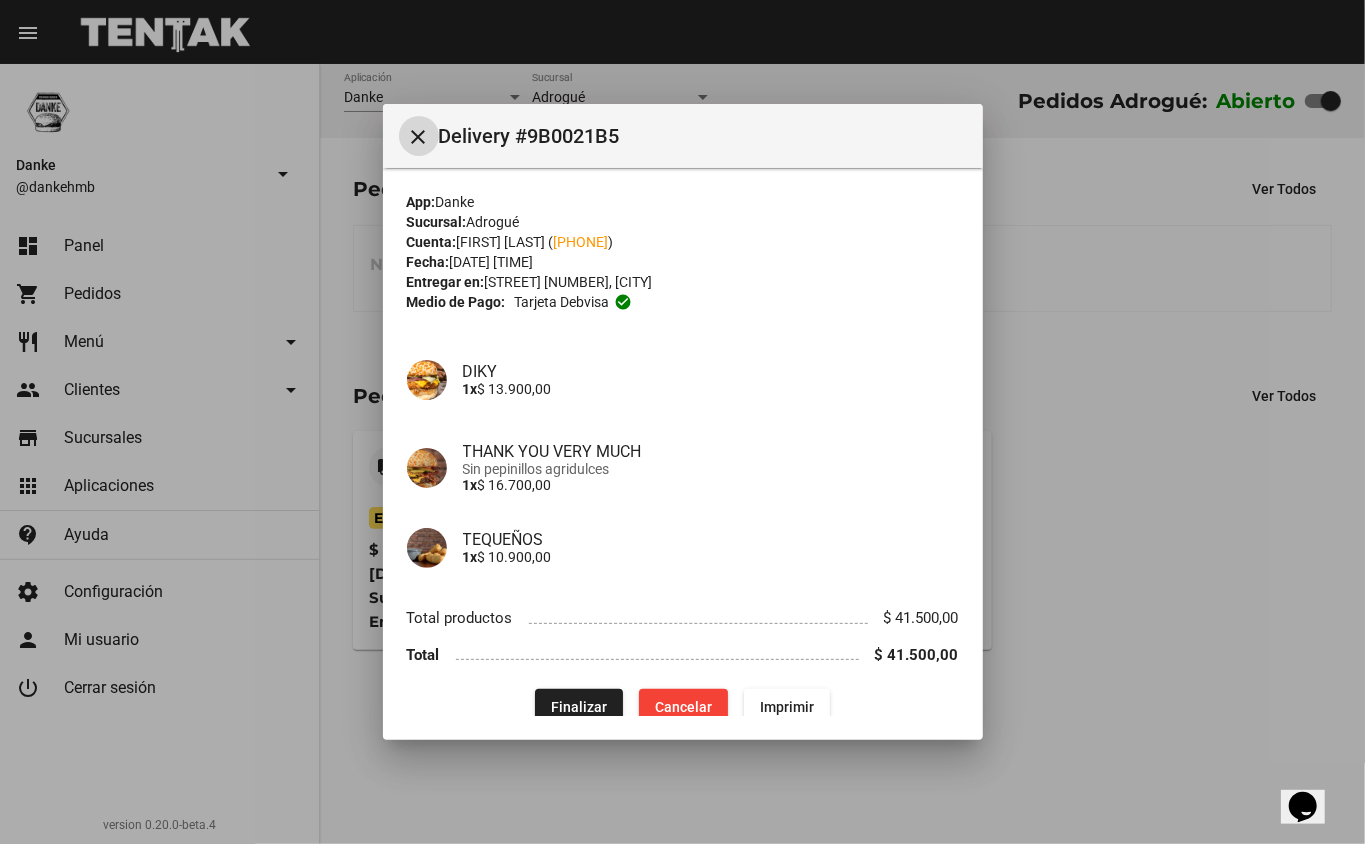 type 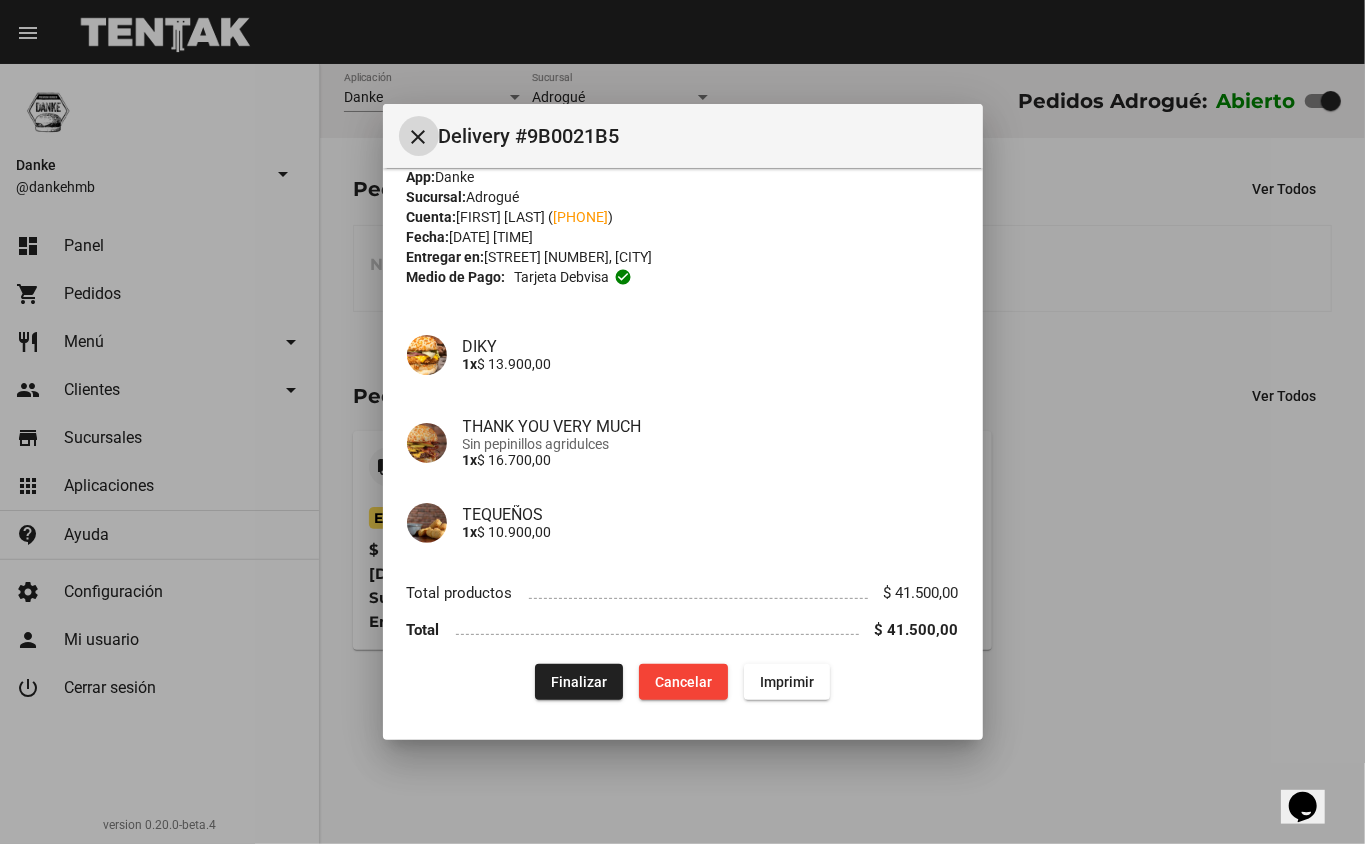 click on "Finalizar" 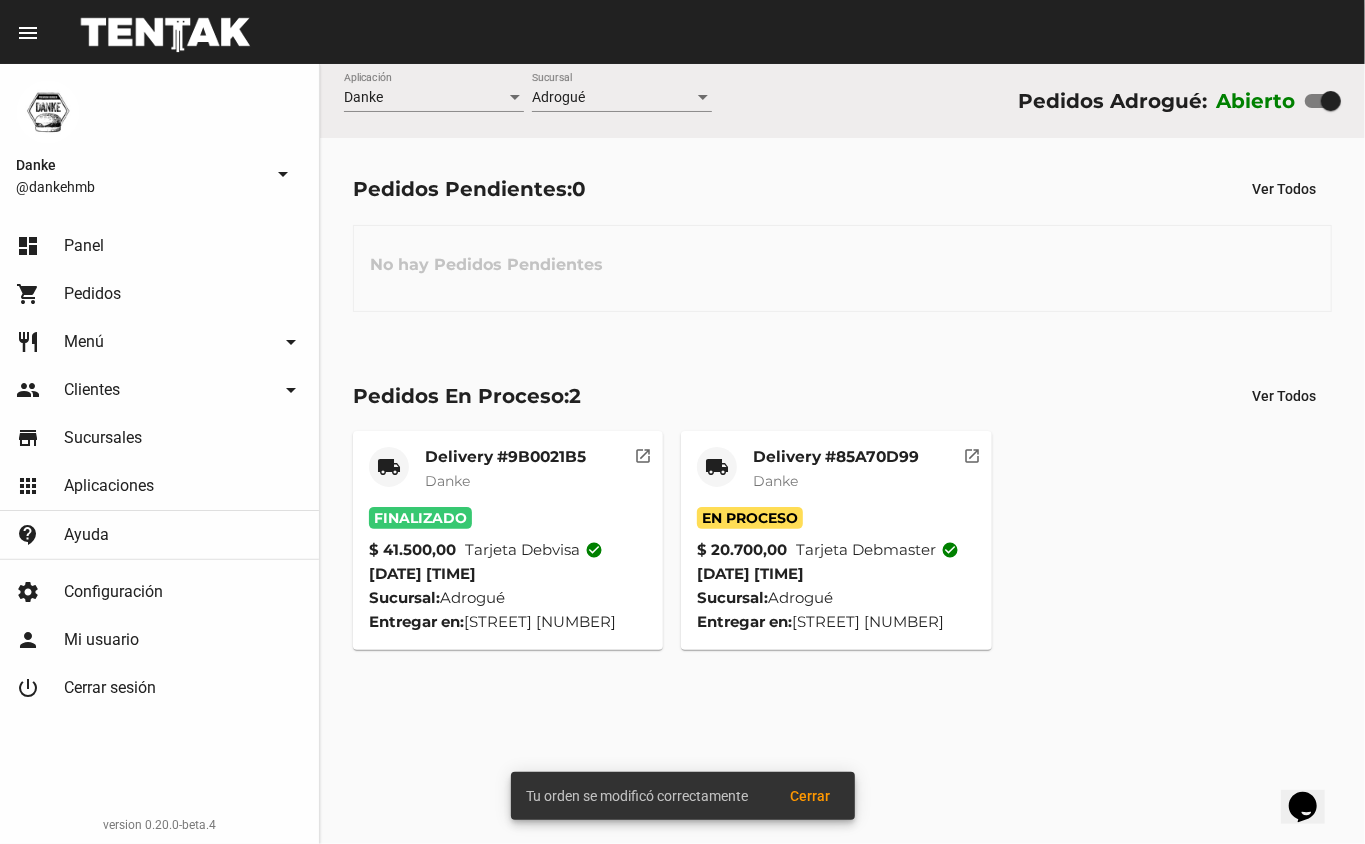 click on "Danke" 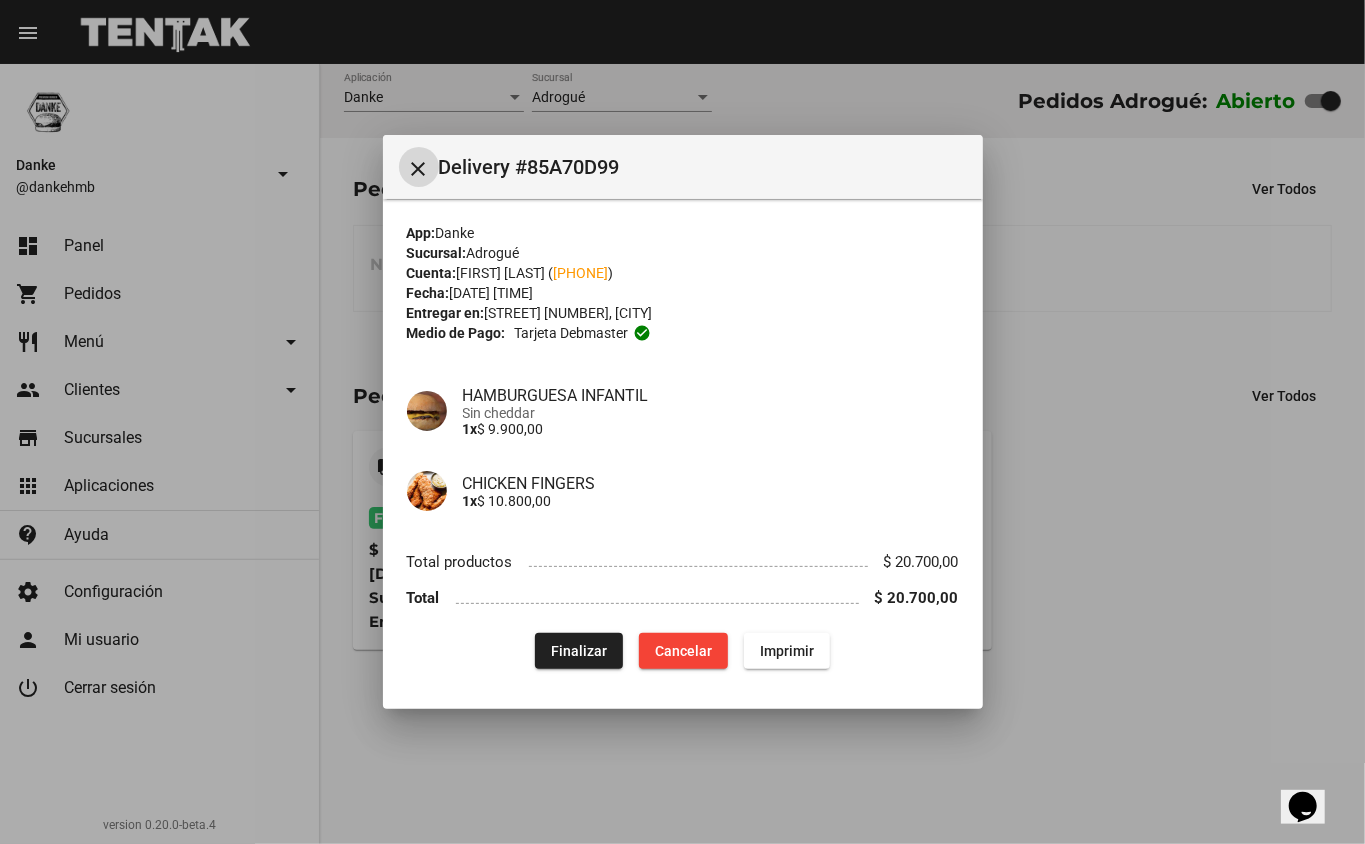 click on "Finalizar" 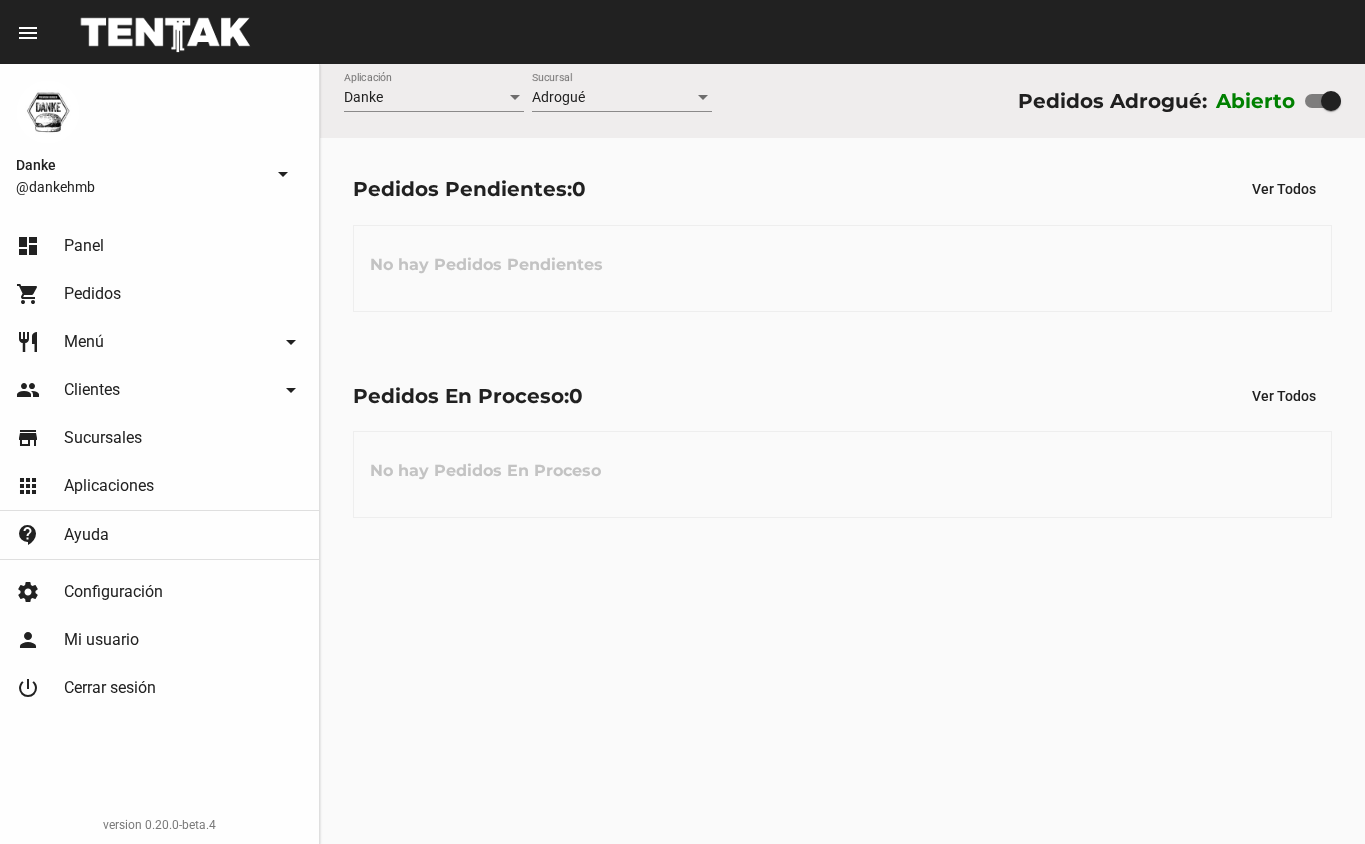 scroll, scrollTop: 0, scrollLeft: 0, axis: both 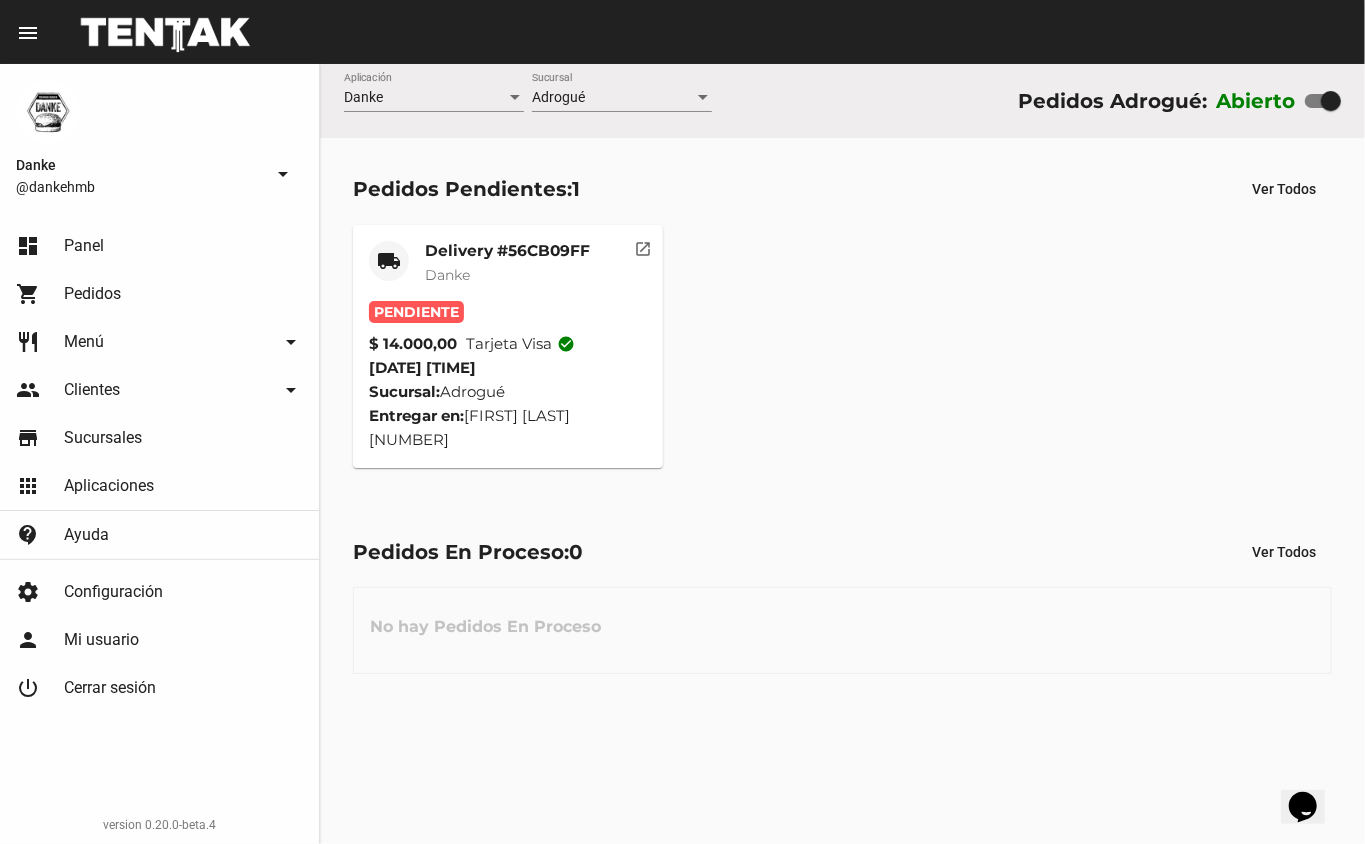 click on "Delivery #56CB09FF" 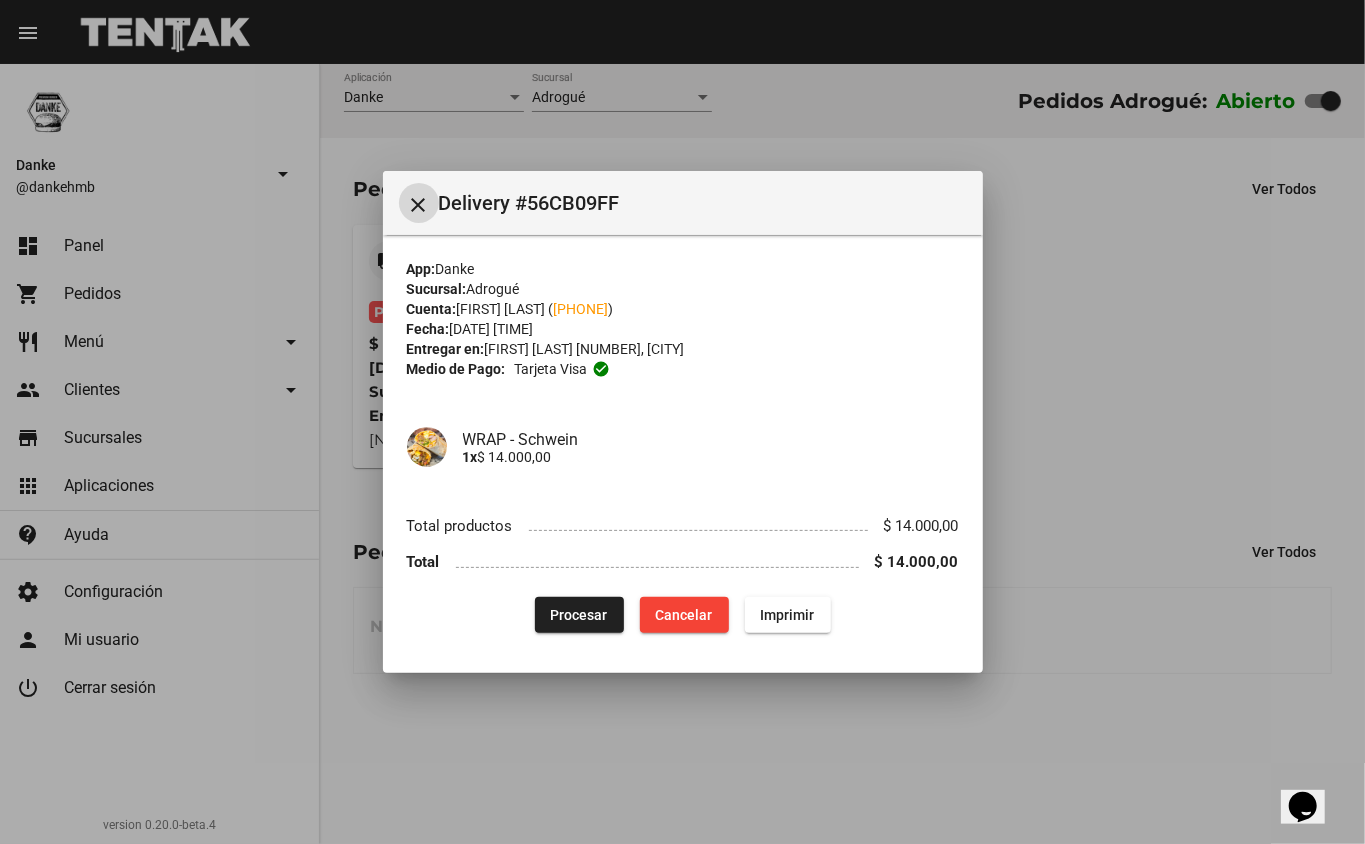 type 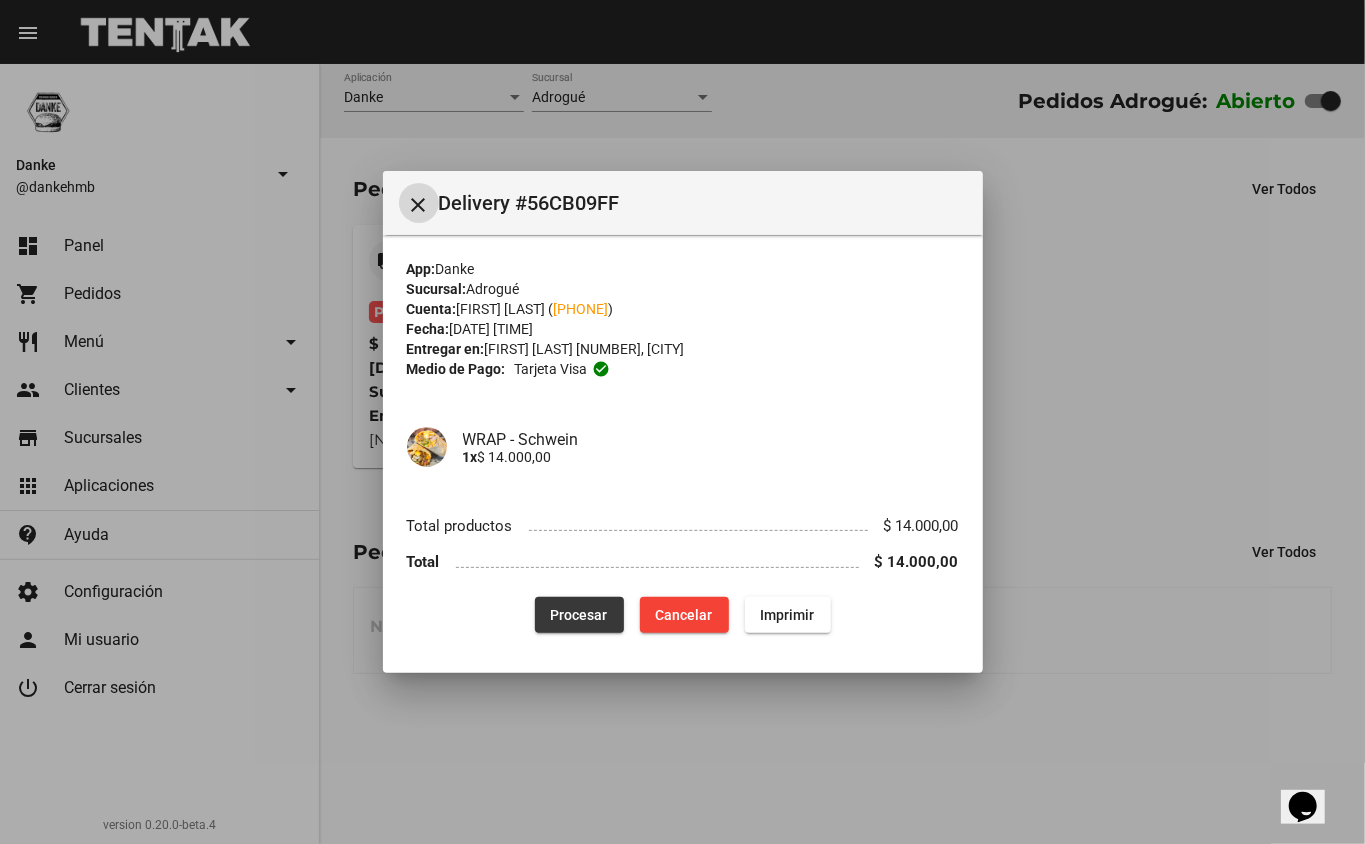 click on "Procesar" 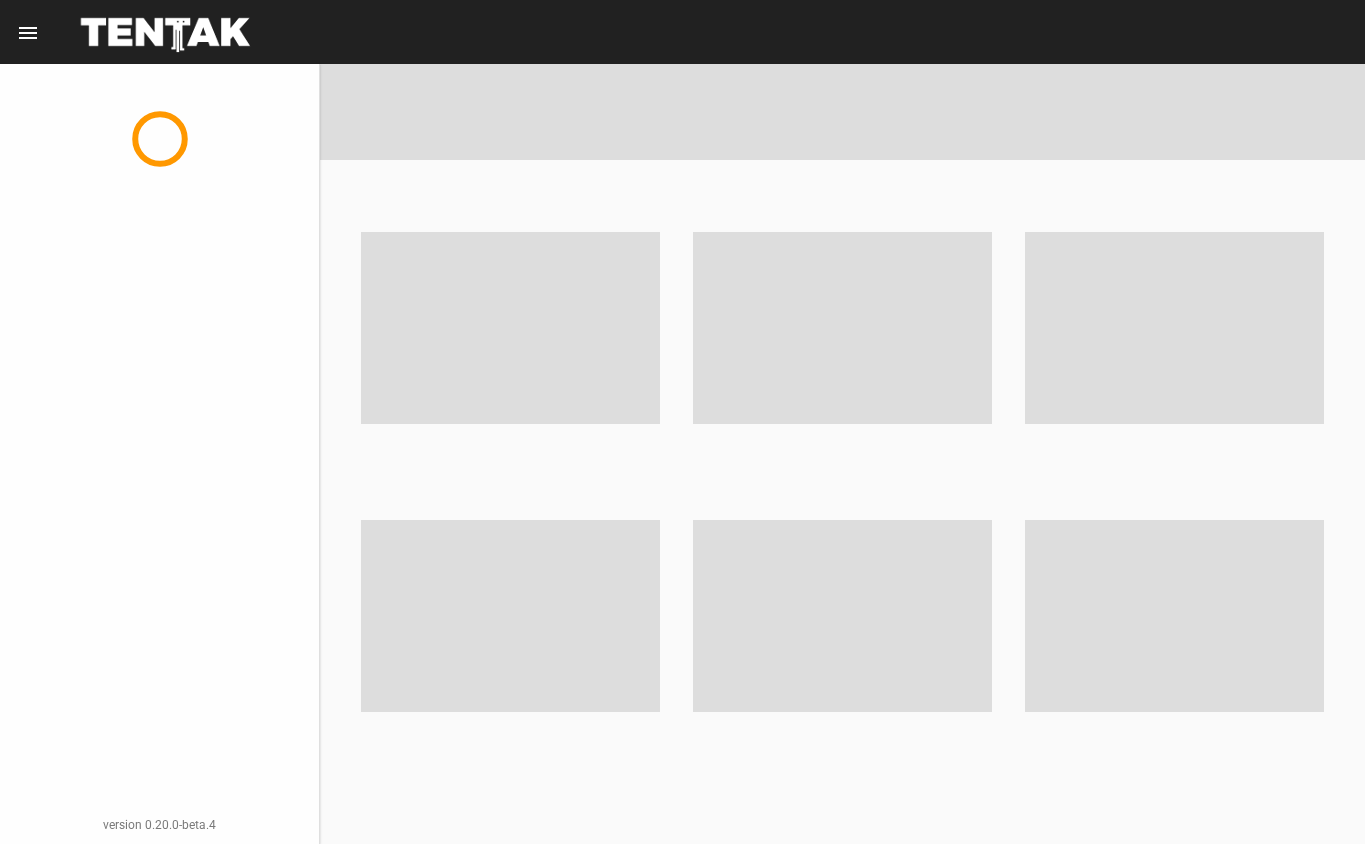 scroll, scrollTop: 0, scrollLeft: 0, axis: both 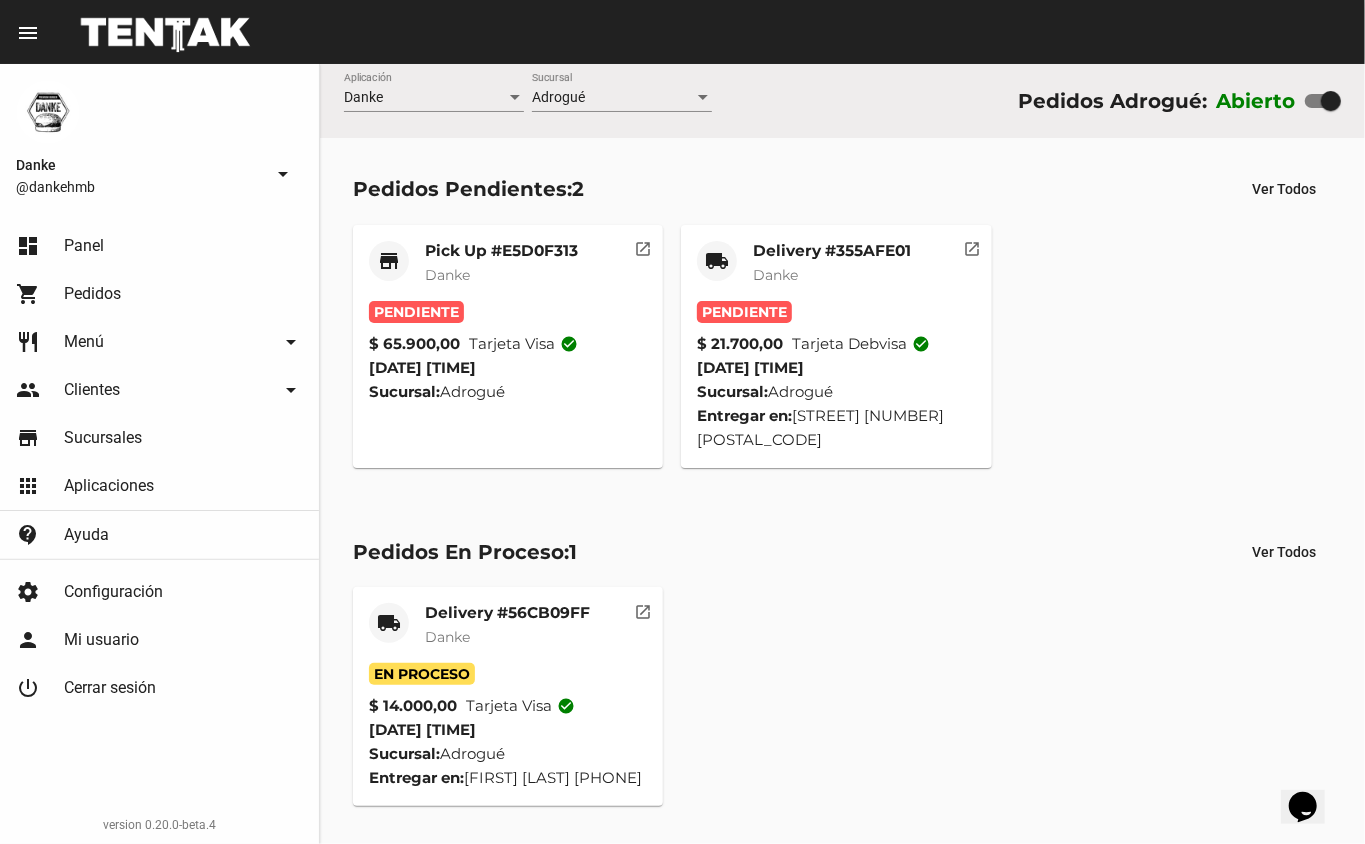 click on "Danke" 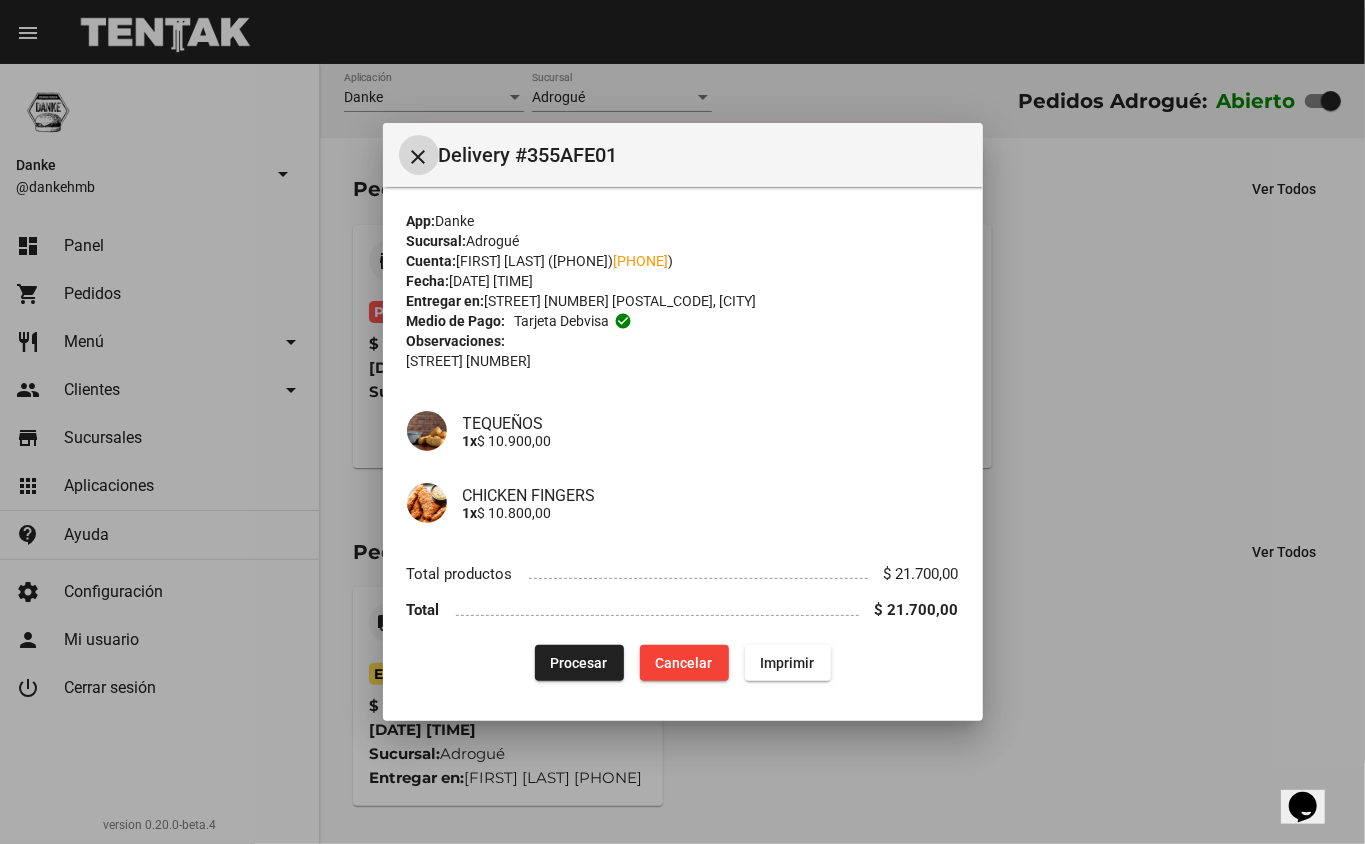 type 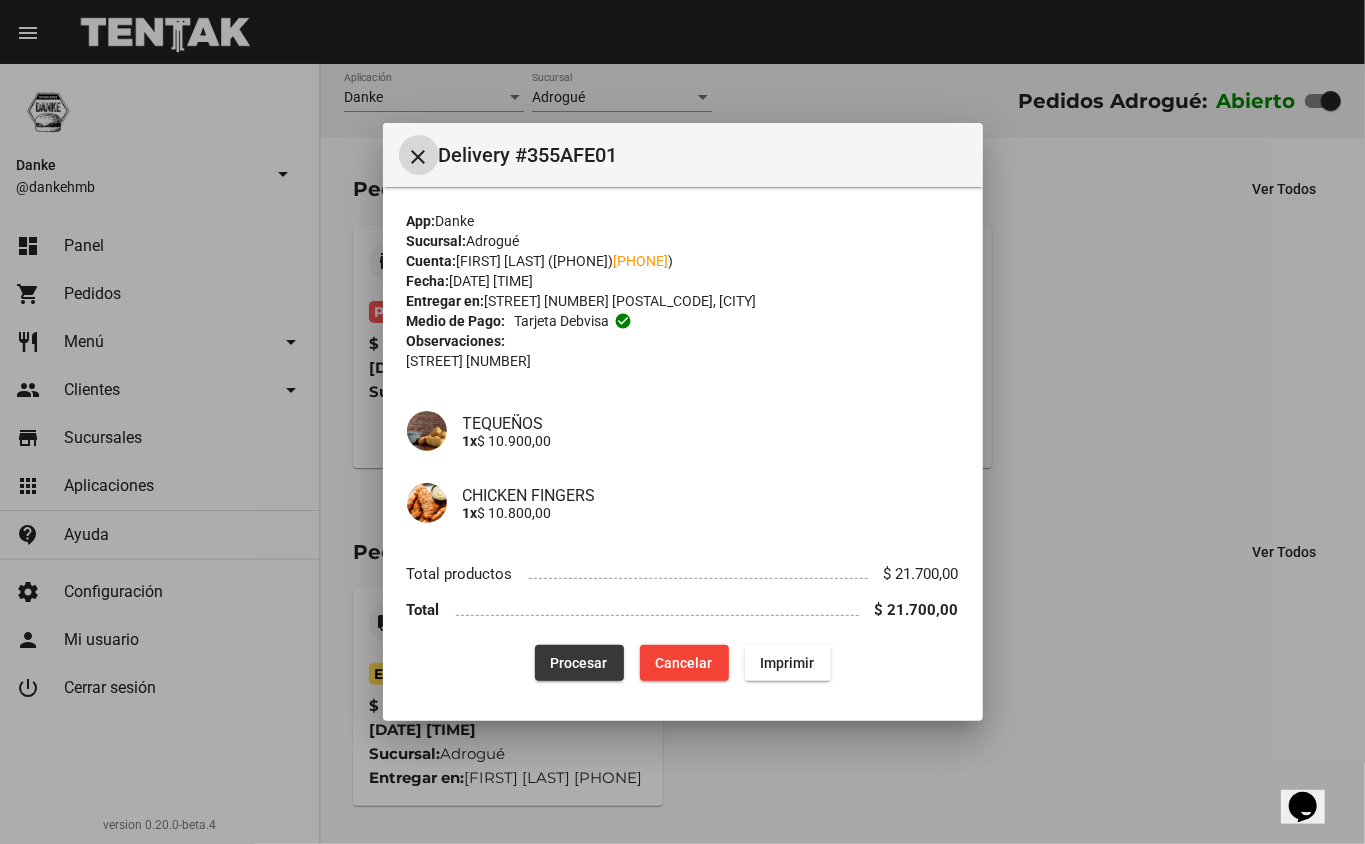 click on "Procesar" 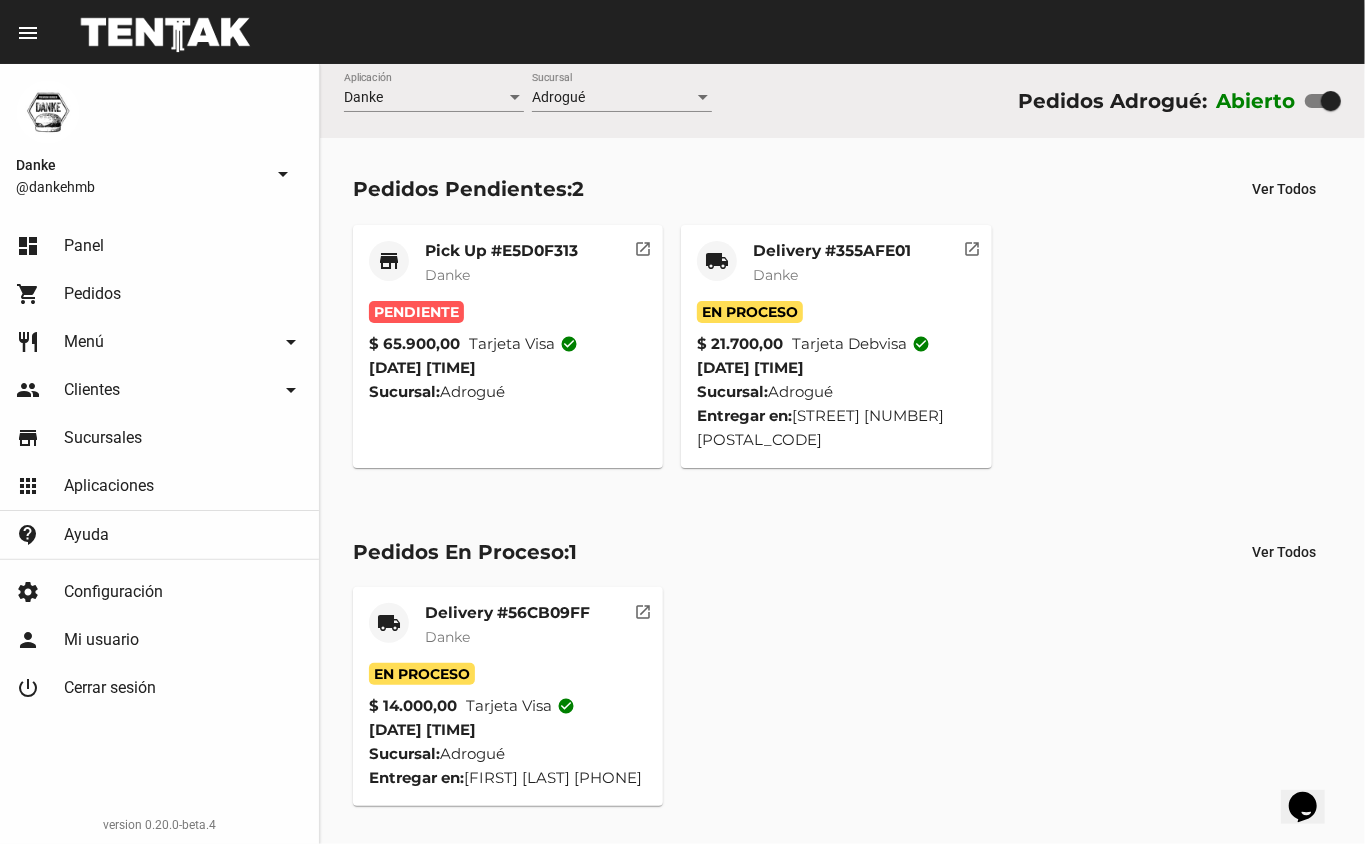 click on "Danke" 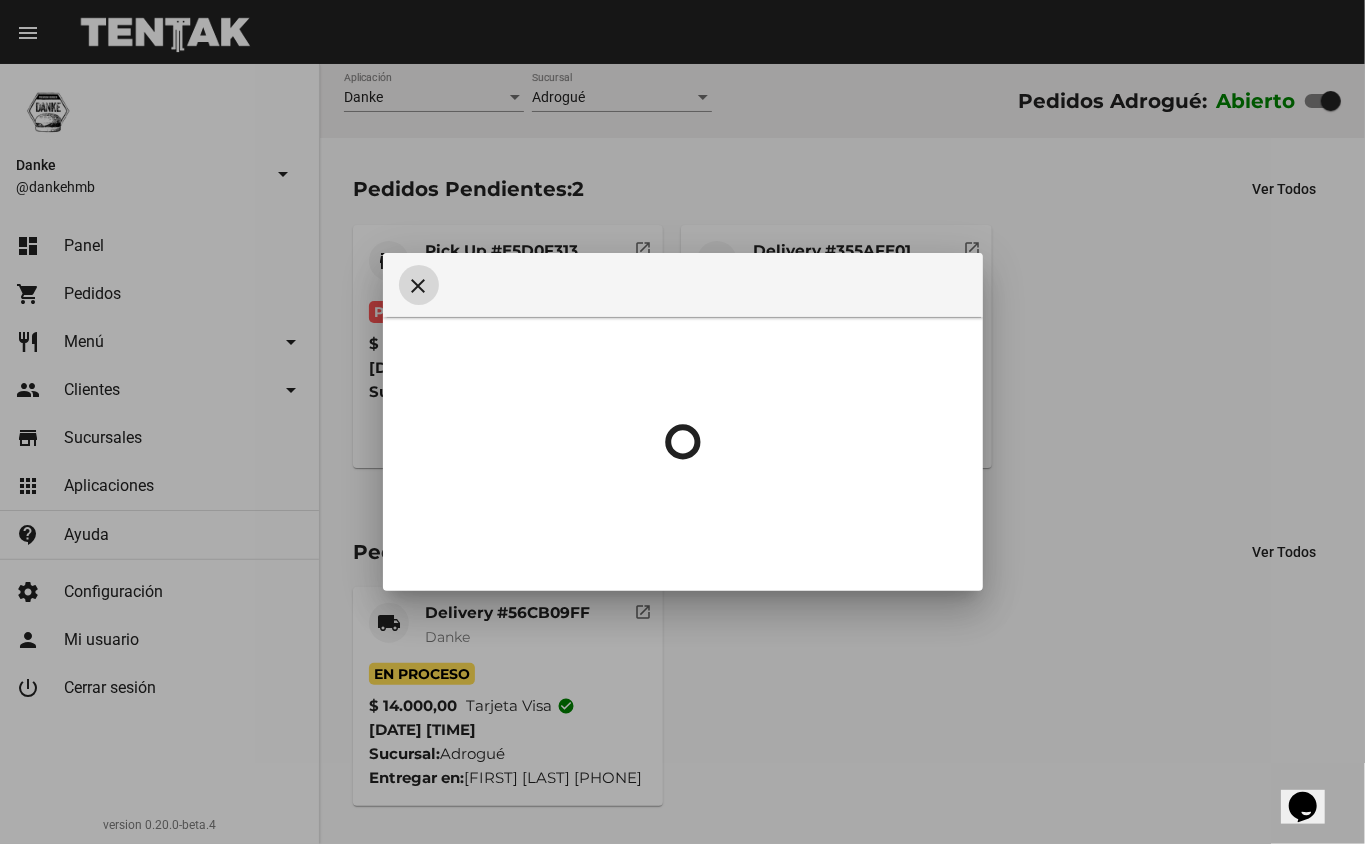 type 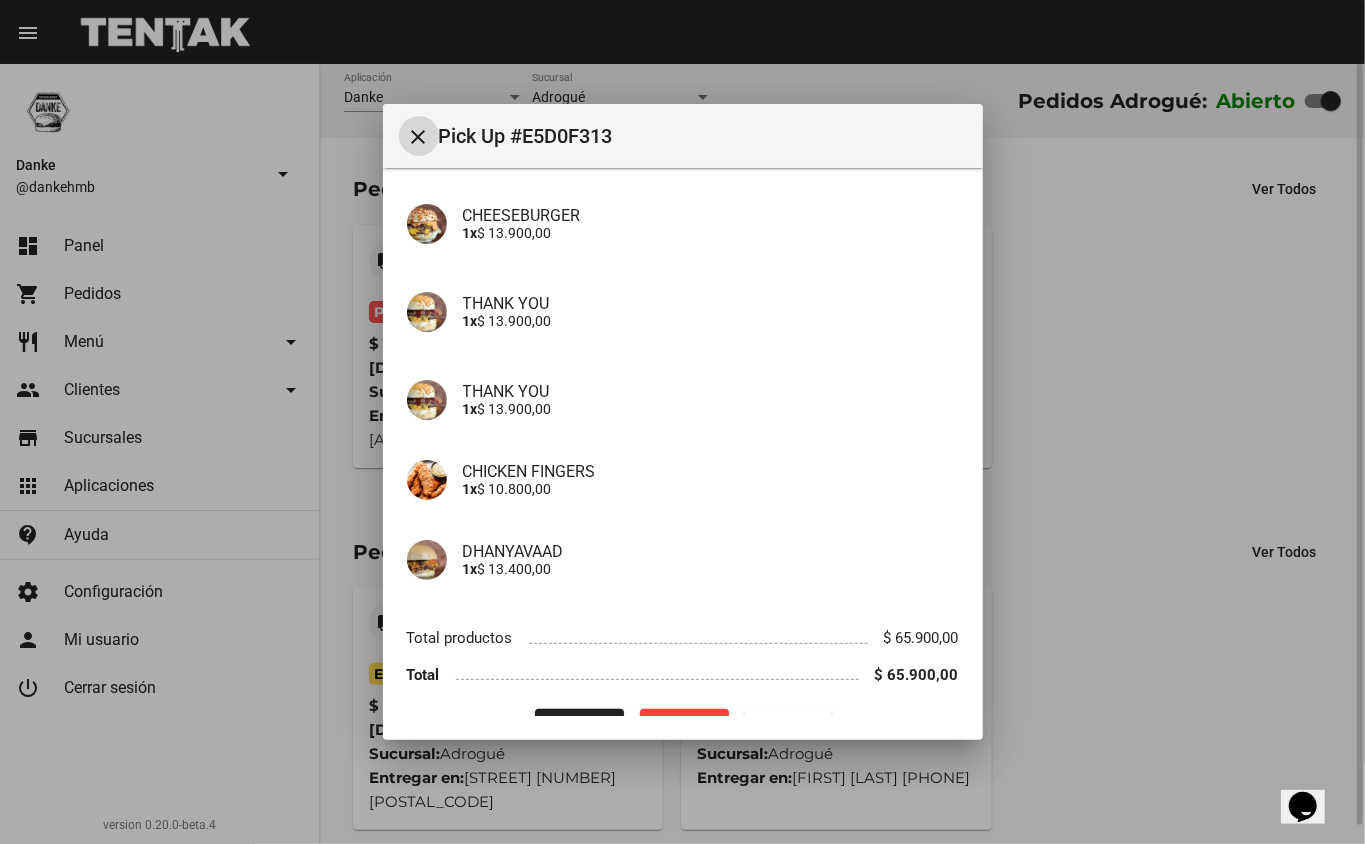 scroll, scrollTop: 180, scrollLeft: 0, axis: vertical 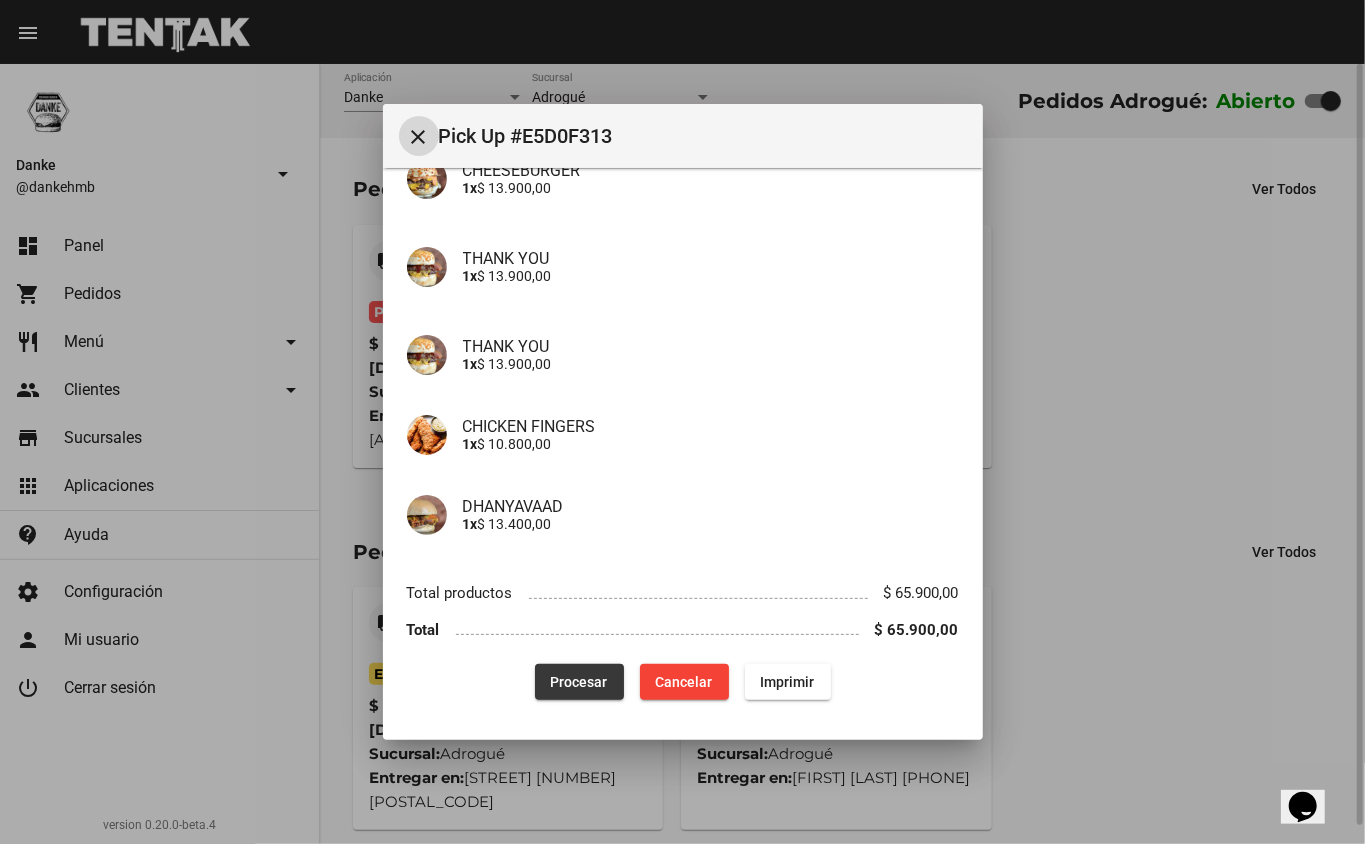 click on "Procesar" 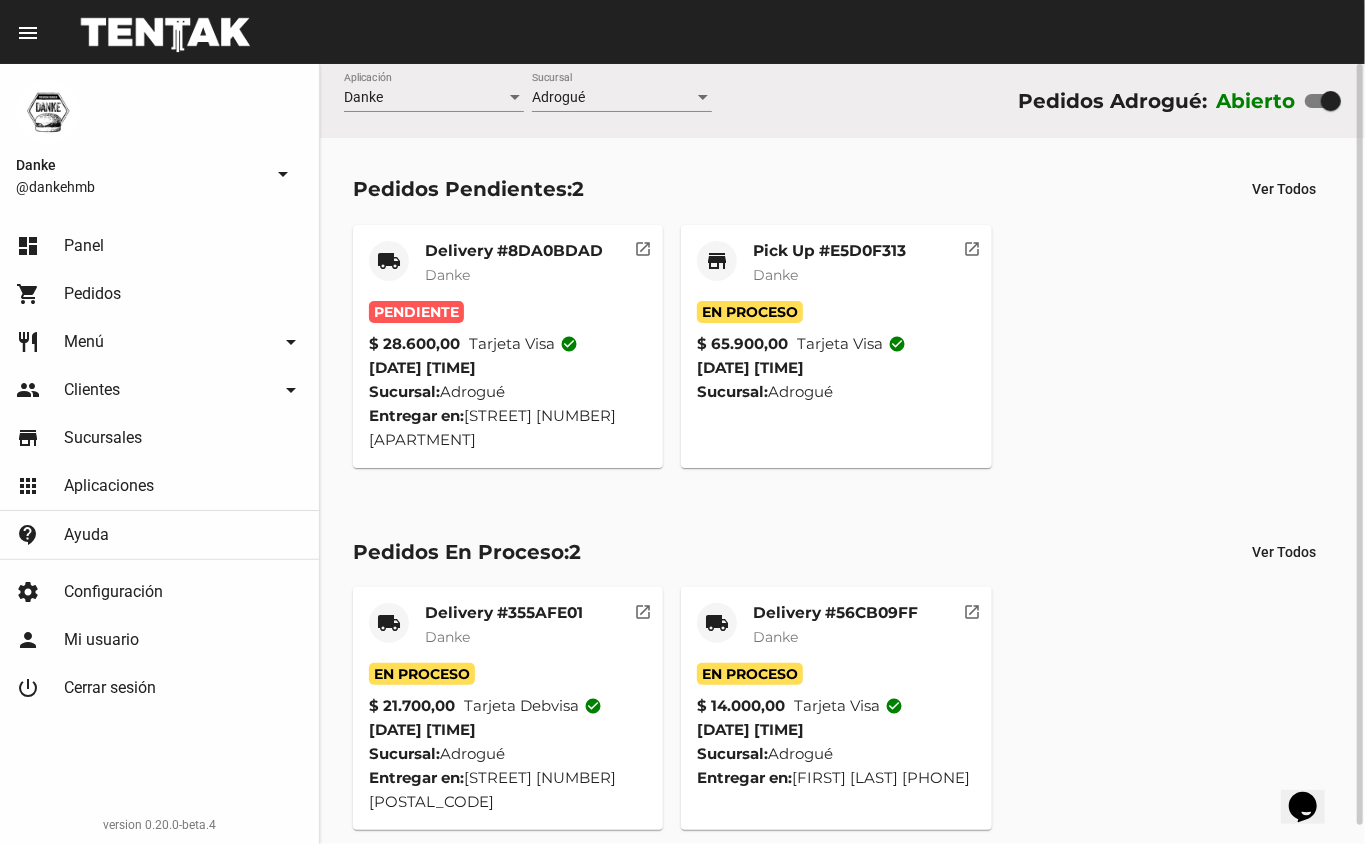 click on "Delivery #8DA0BDAD" 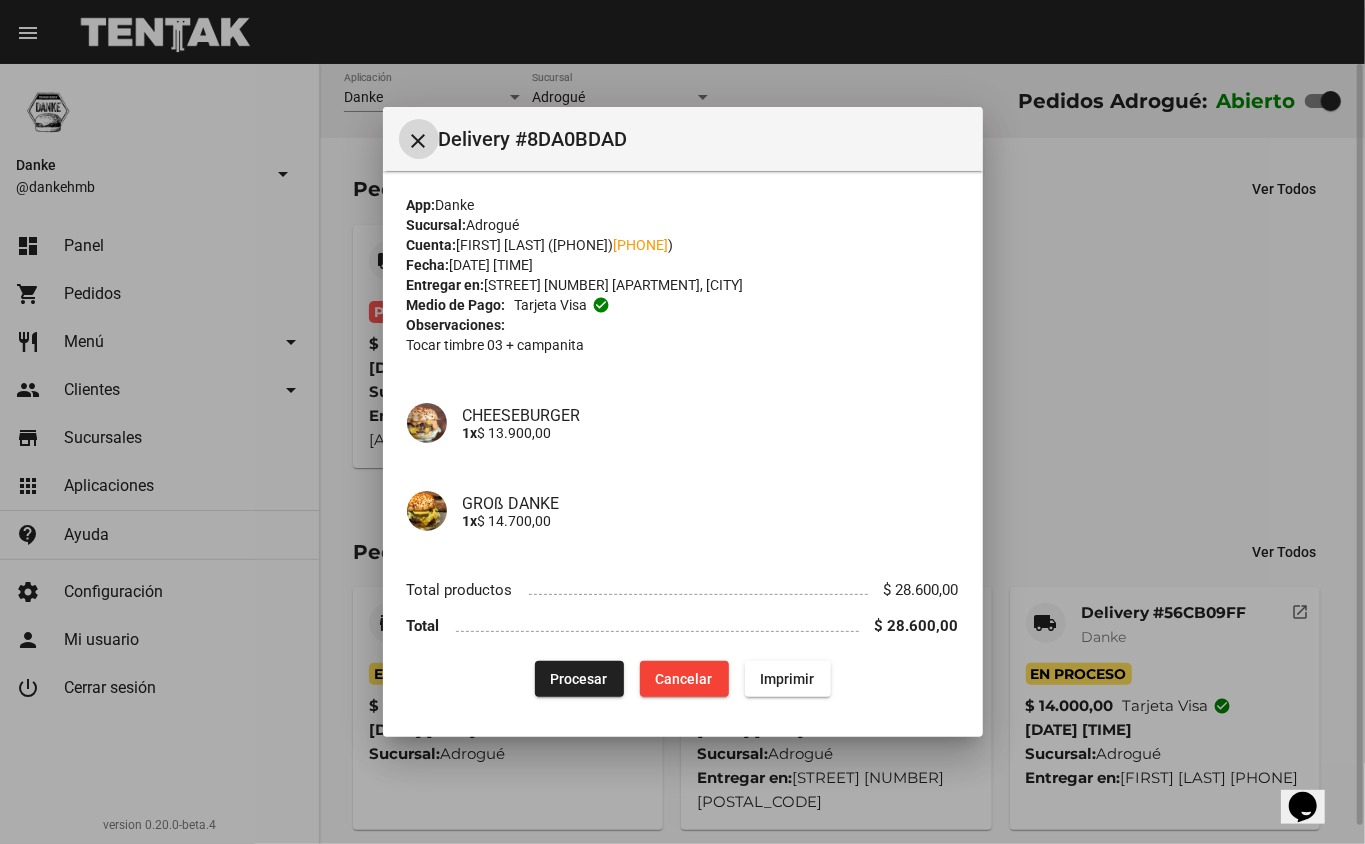 type 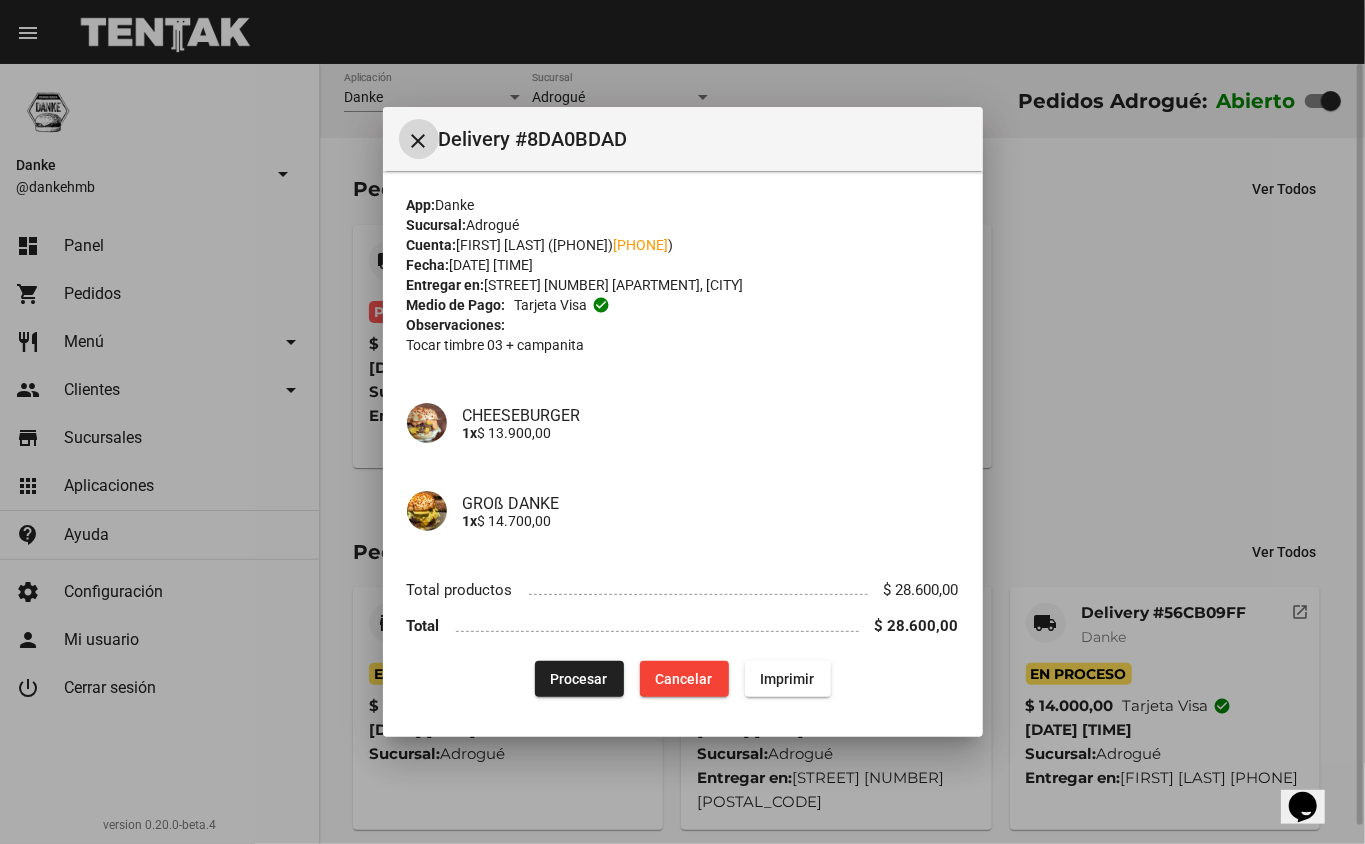 click on "Procesar" 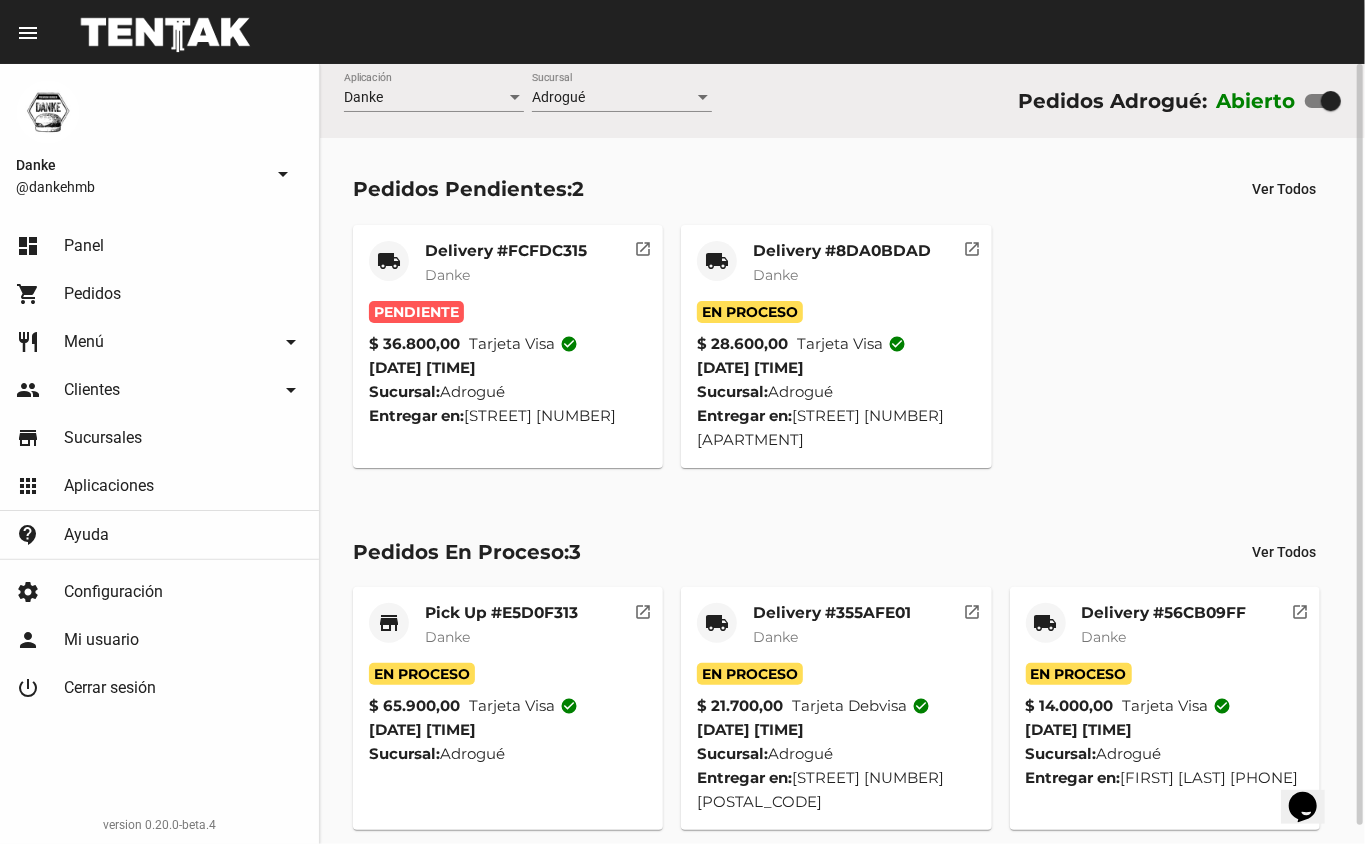 click on "Delivery #FCFDC315" 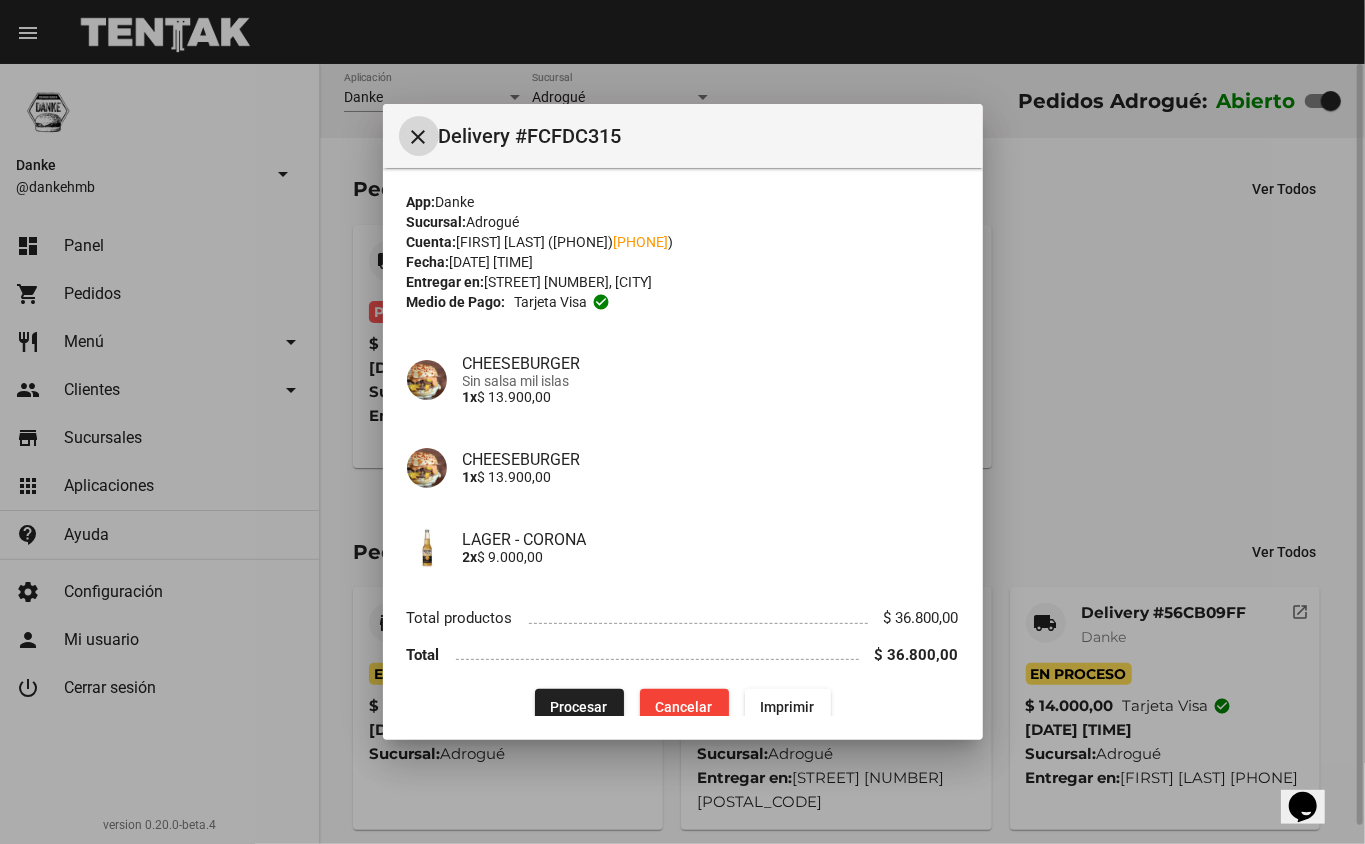 type 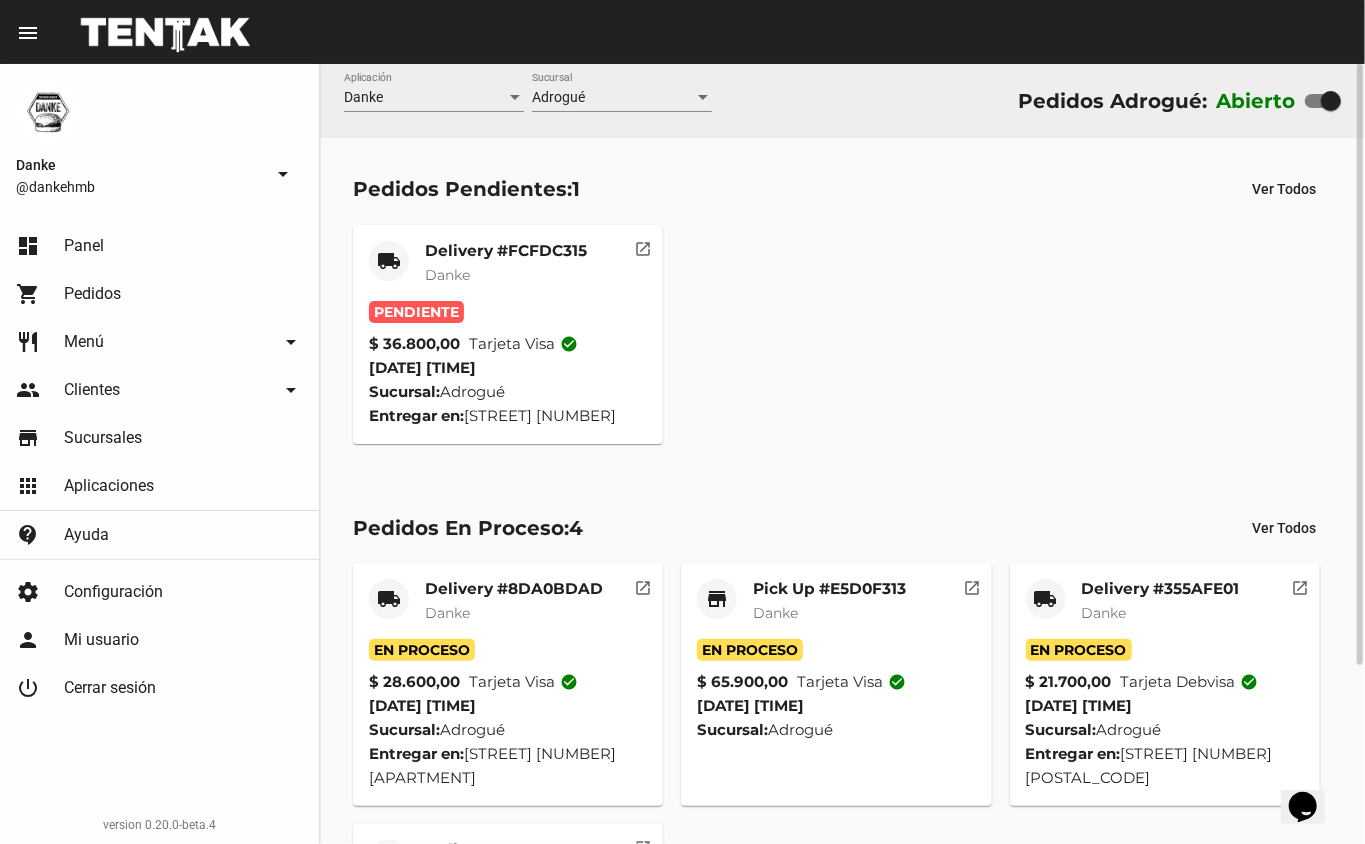 click on "Delivery #FCFDC315" 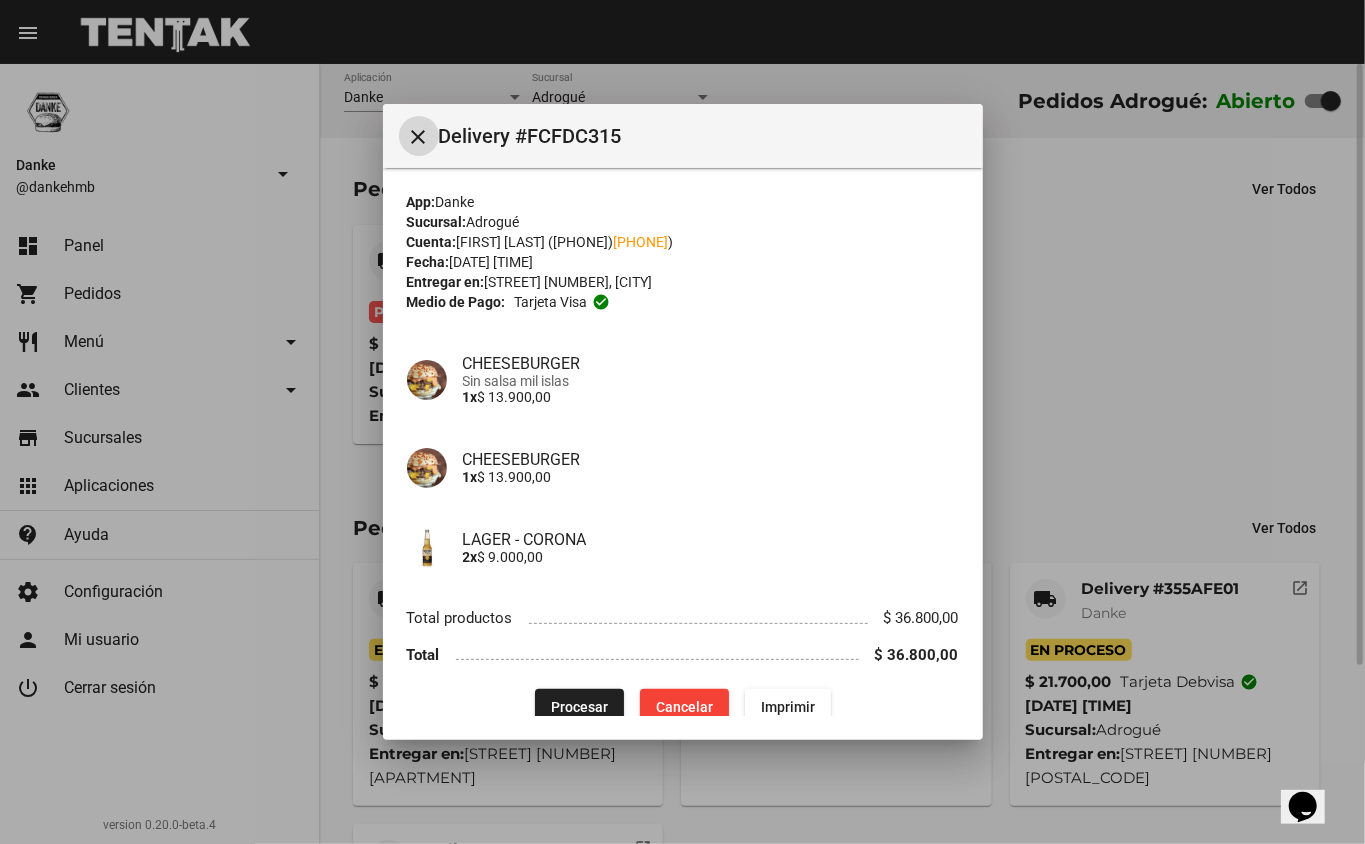 type 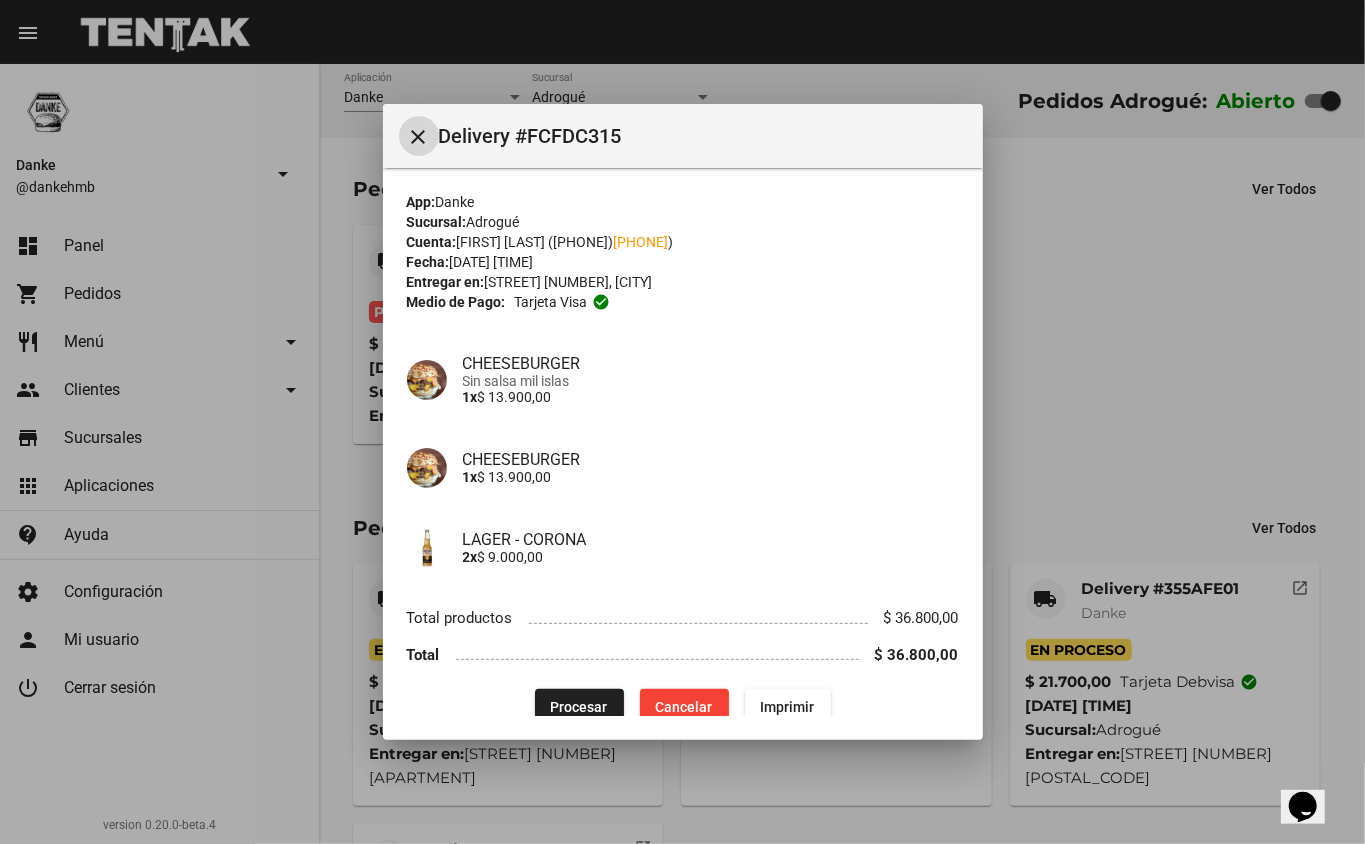 click on "Procesar" 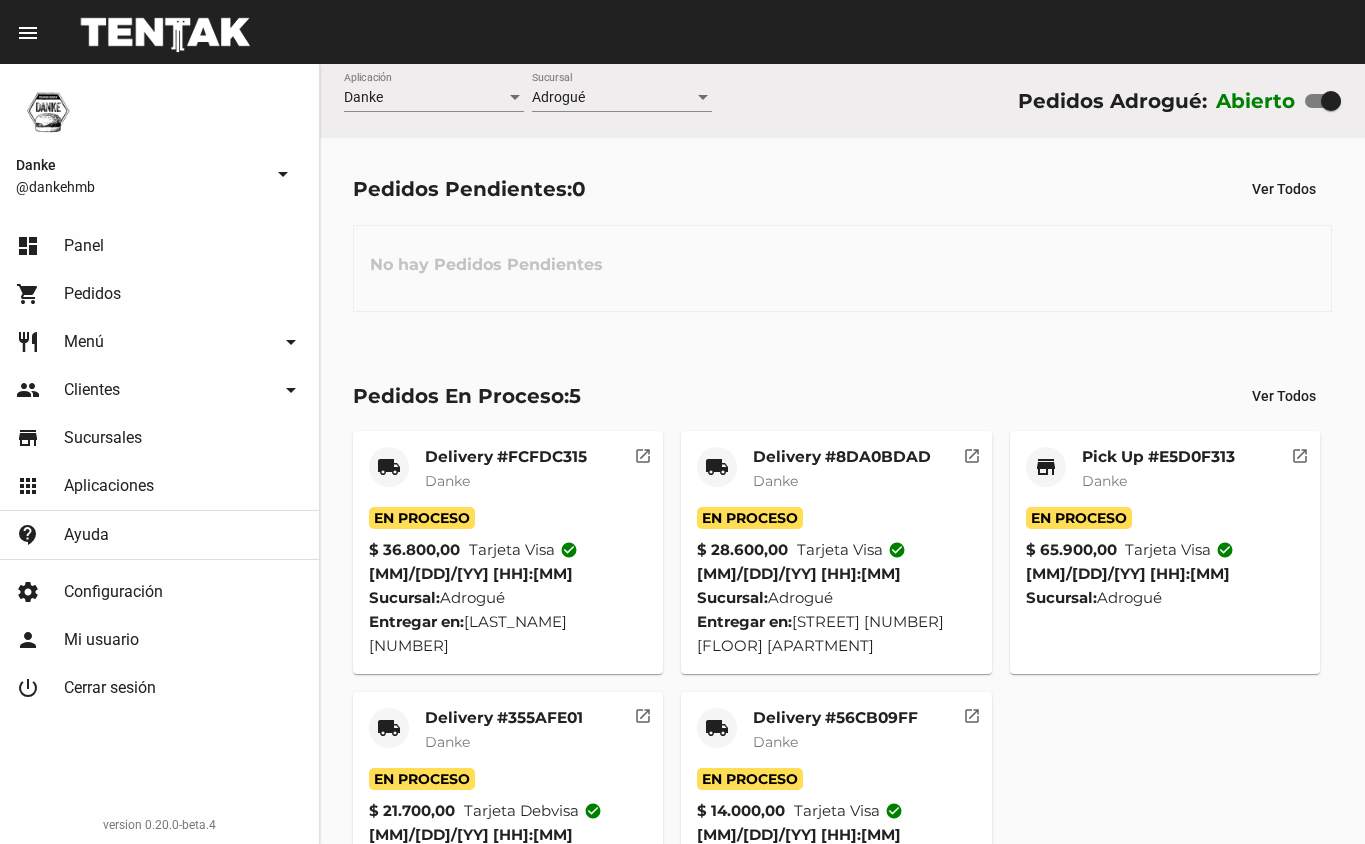 scroll, scrollTop: 0, scrollLeft: 0, axis: both 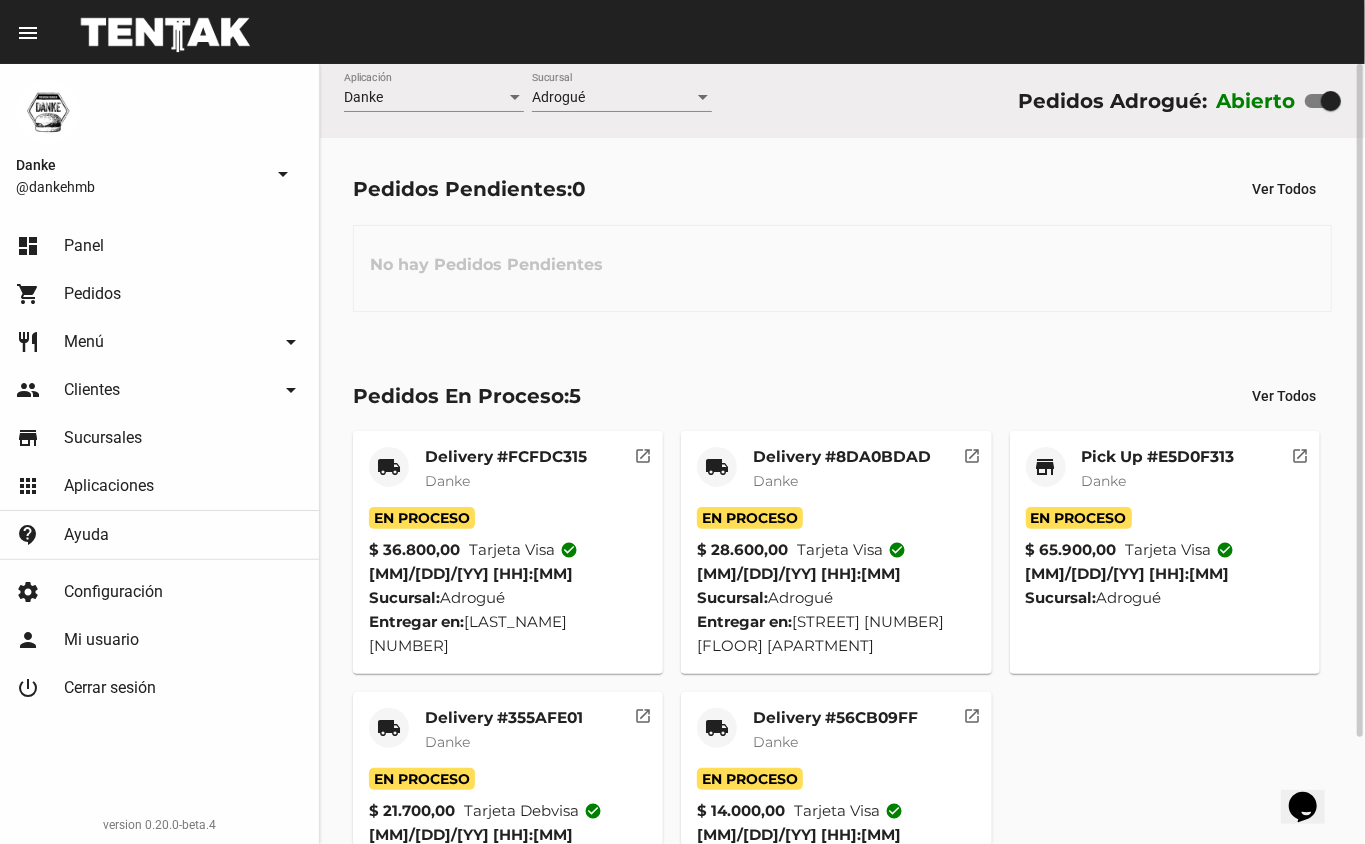 click on "Pick Up #E5D0F313" 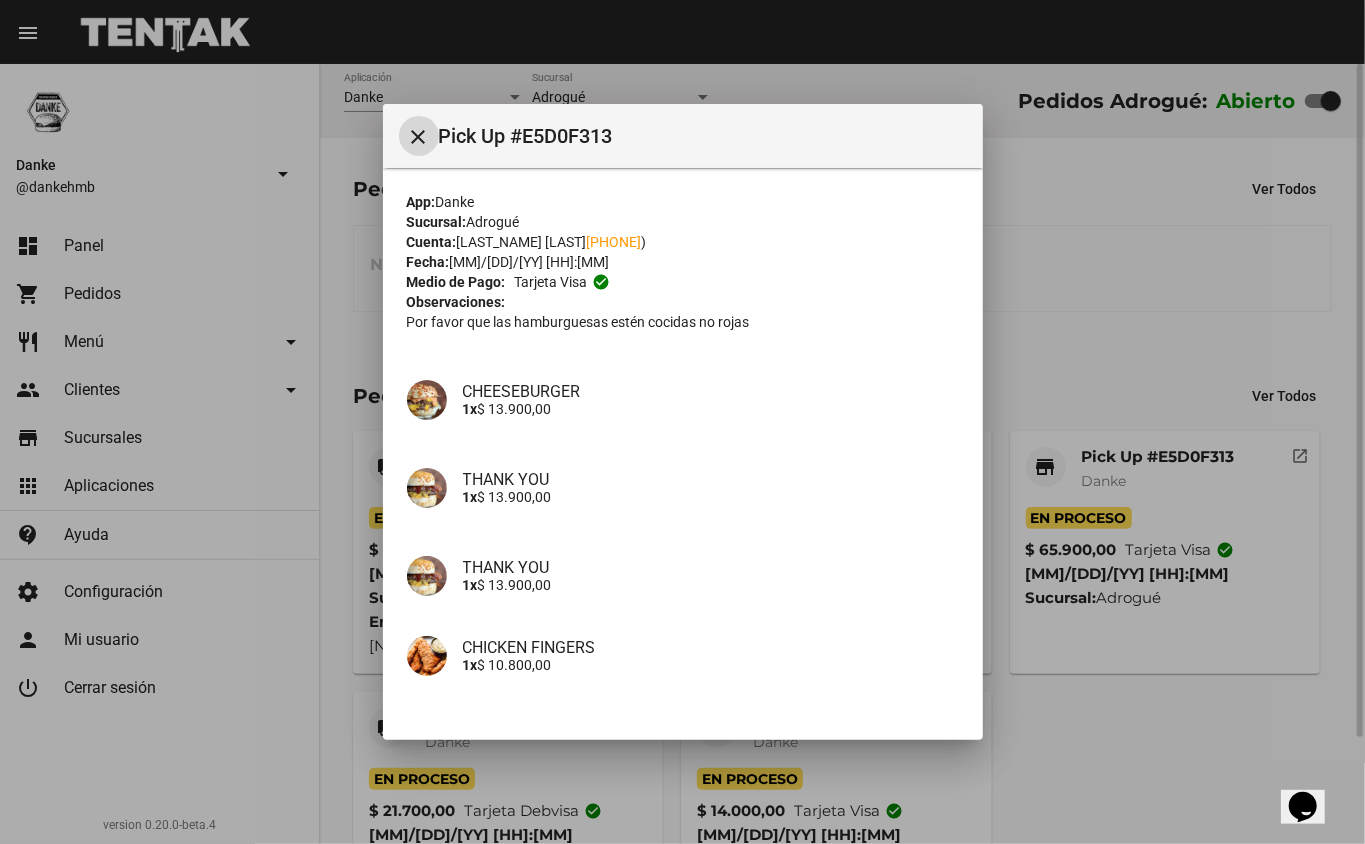 scroll, scrollTop: 221, scrollLeft: 0, axis: vertical 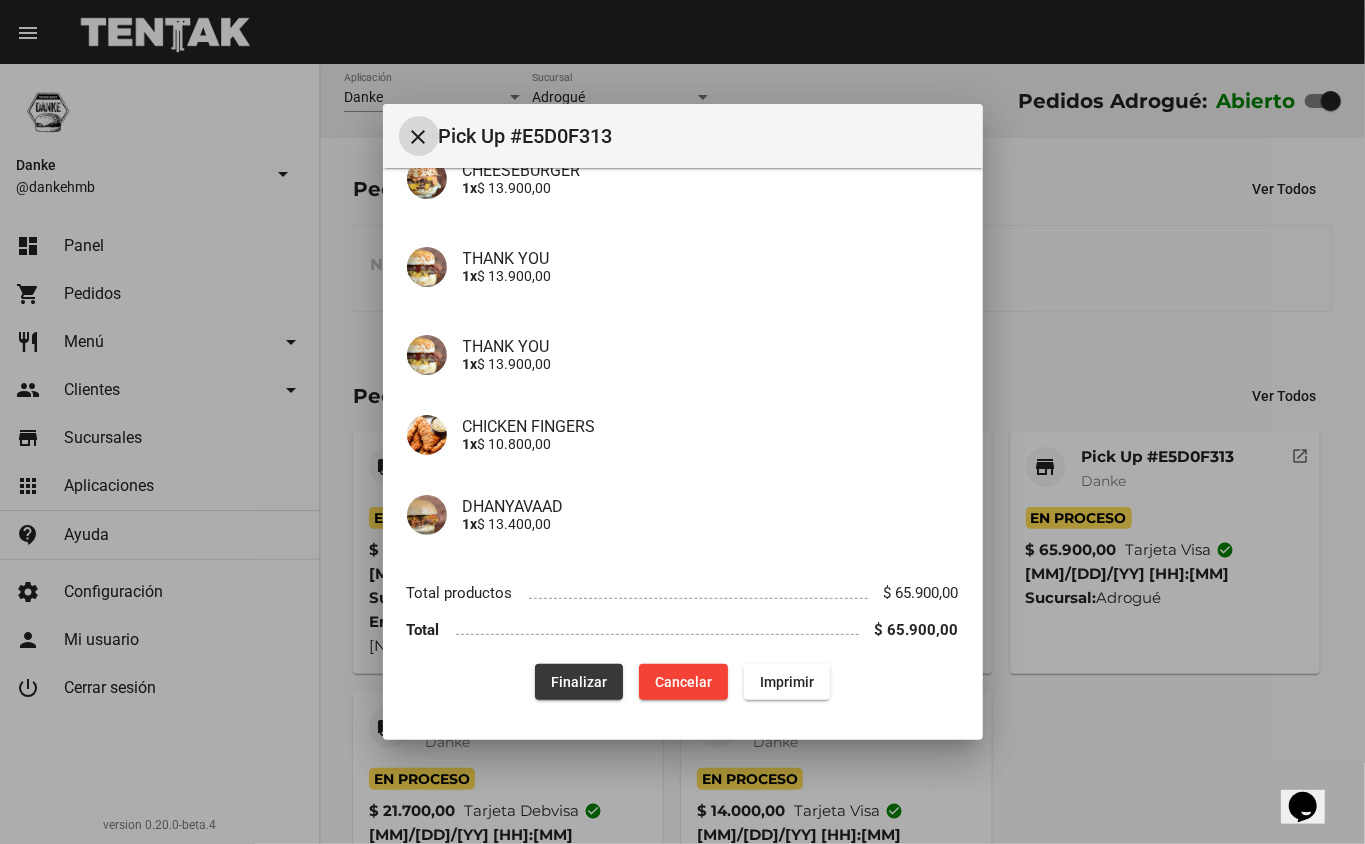 click on "Finalizar" 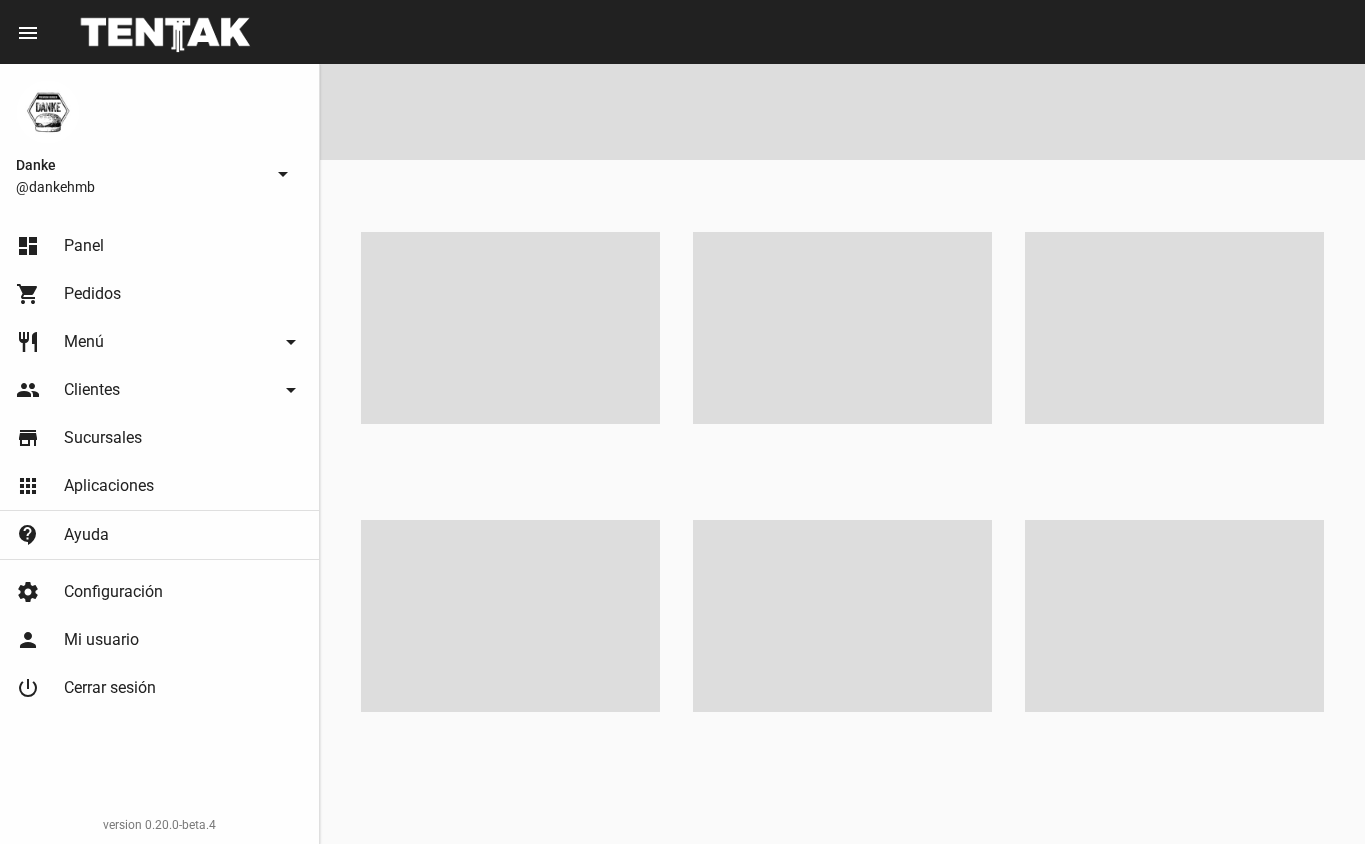 scroll, scrollTop: 0, scrollLeft: 0, axis: both 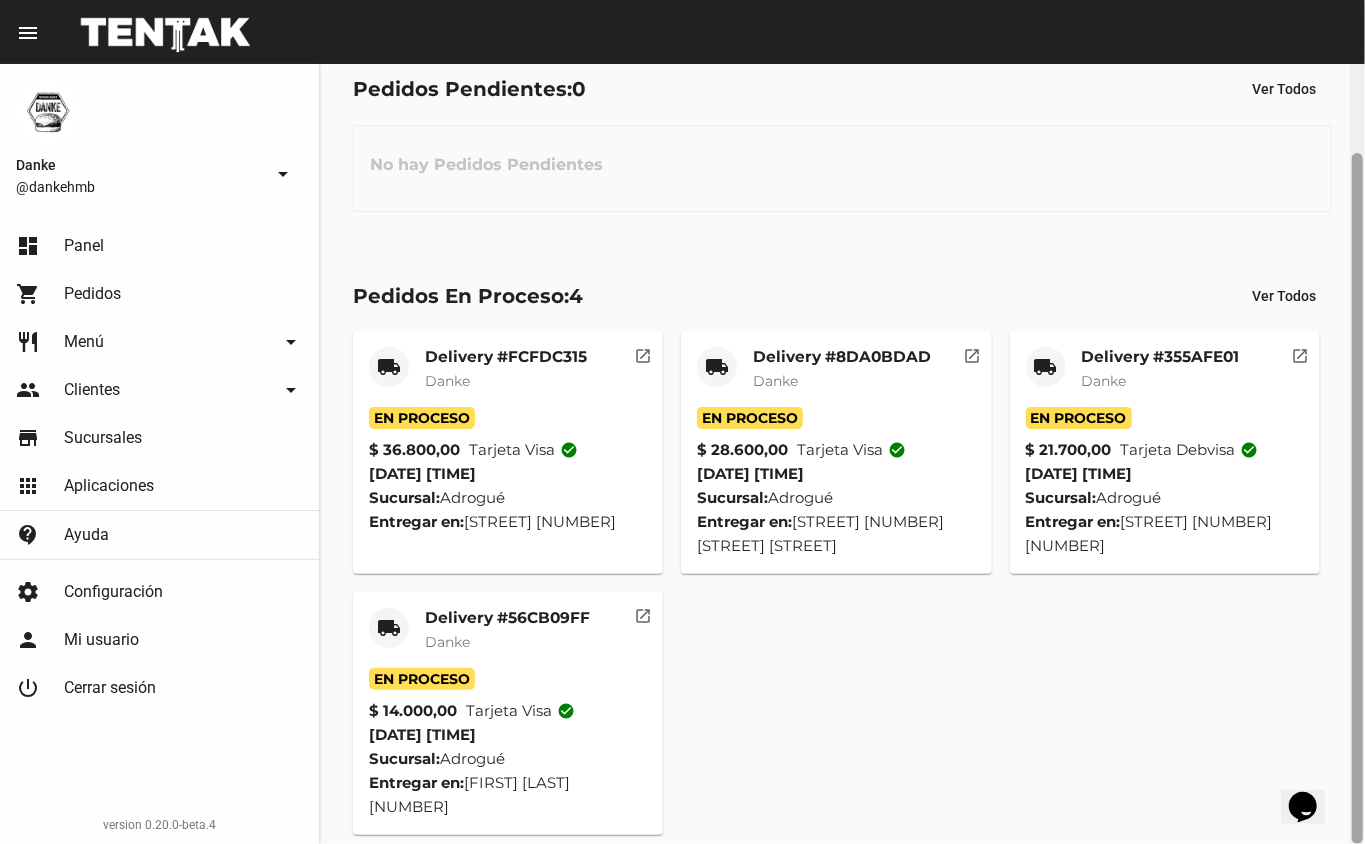 drag, startPoint x: 1364, startPoint y: 522, endPoint x: 1364, endPoint y: 556, distance: 34 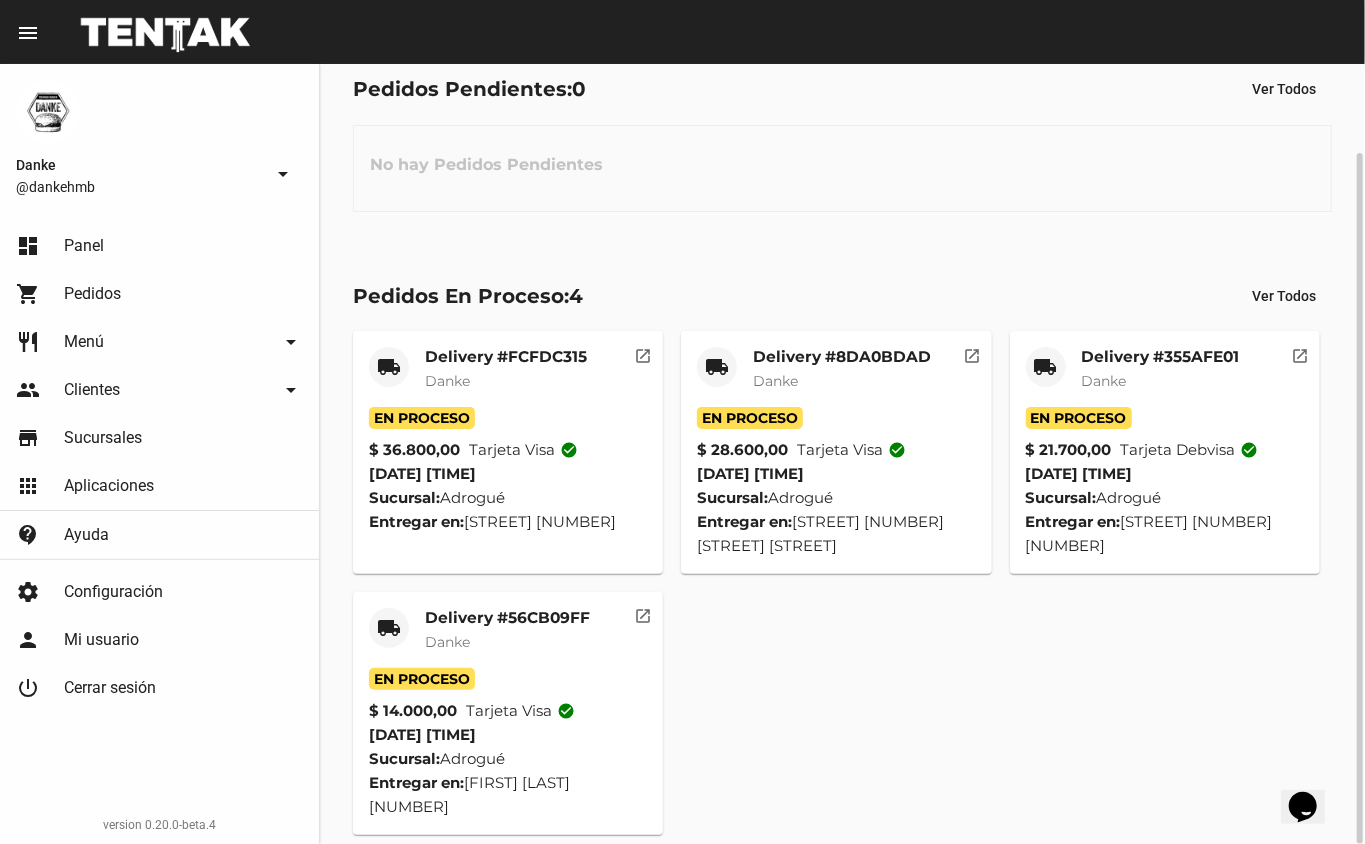 click on "Danke" 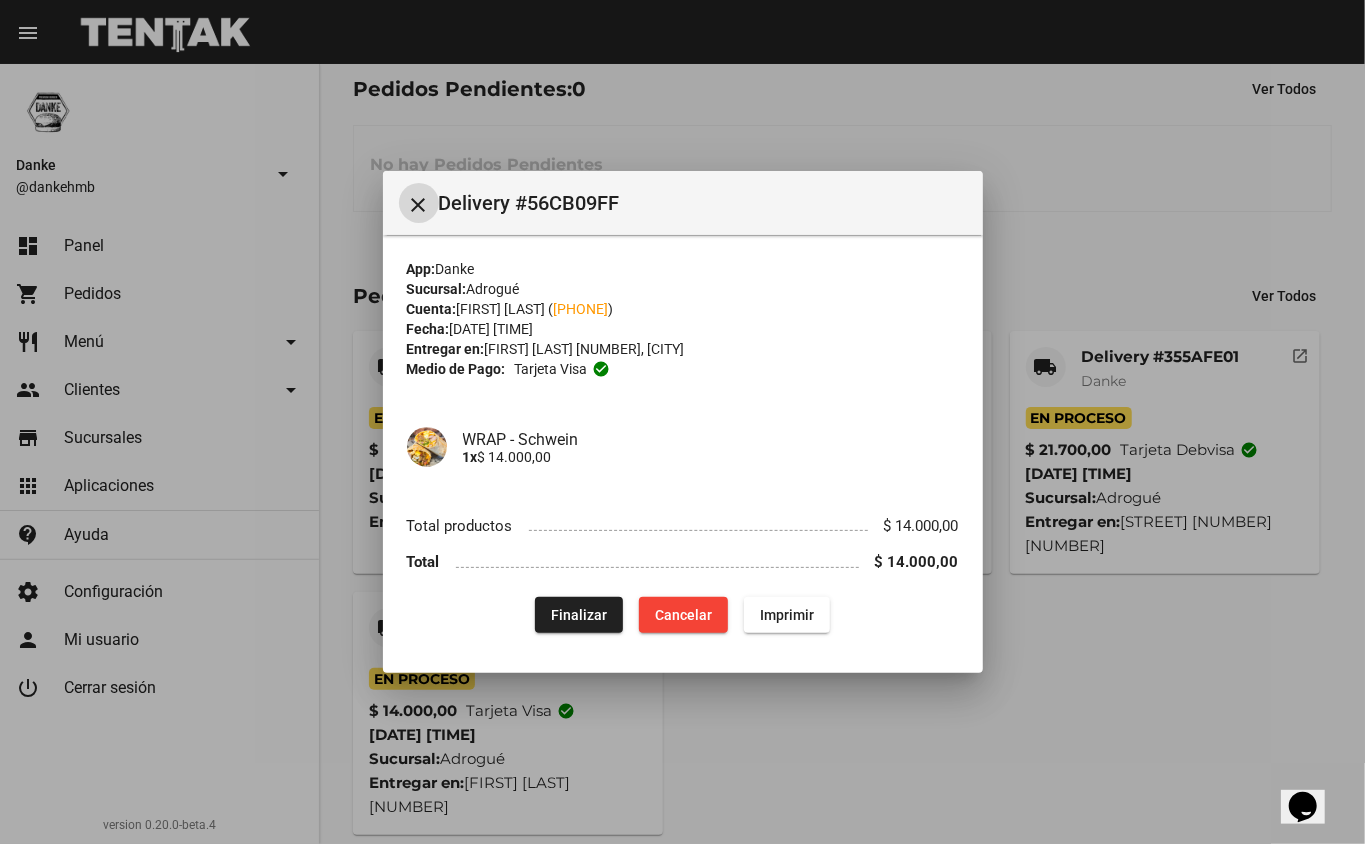 click on "Finalizar" 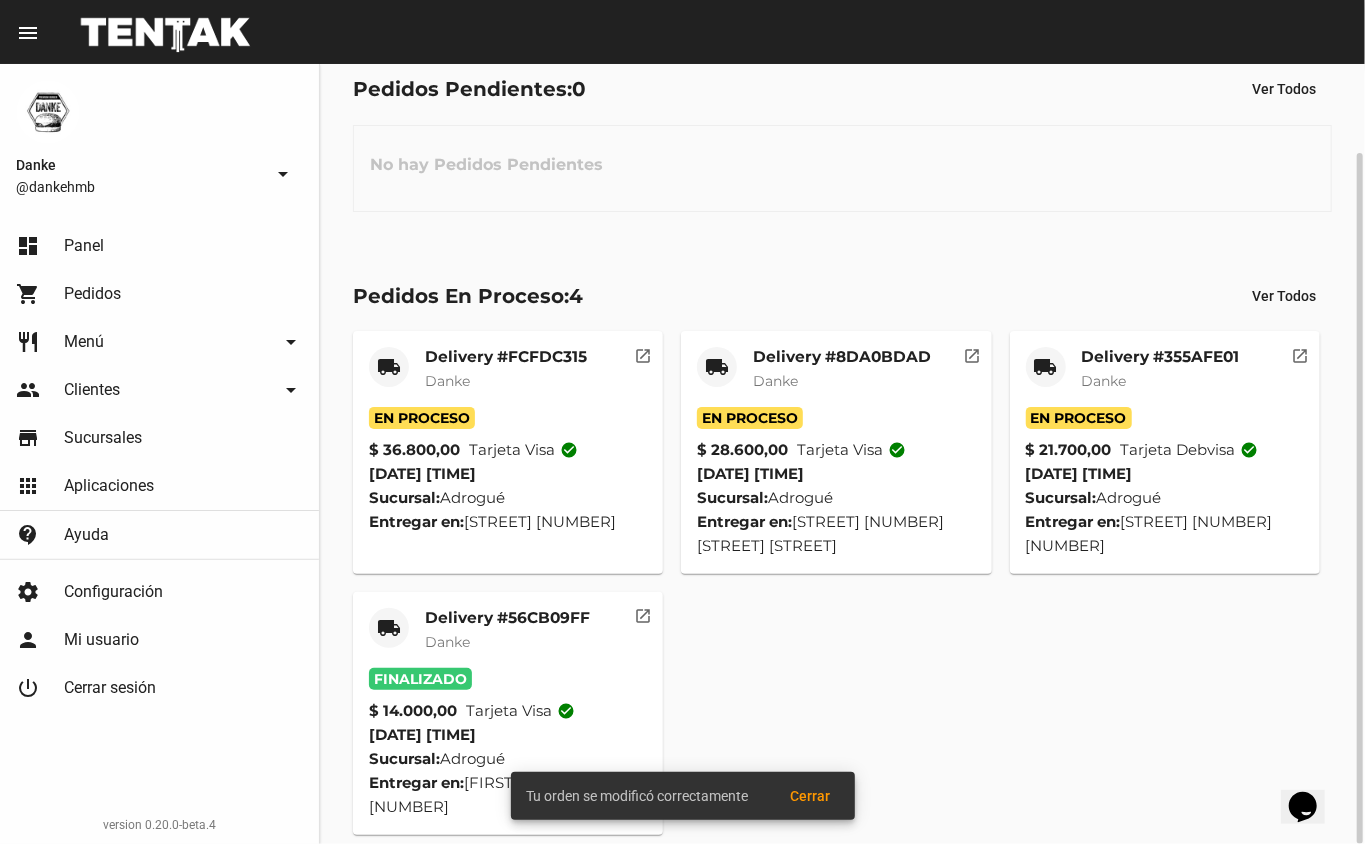click on "Delivery #355AFE01" 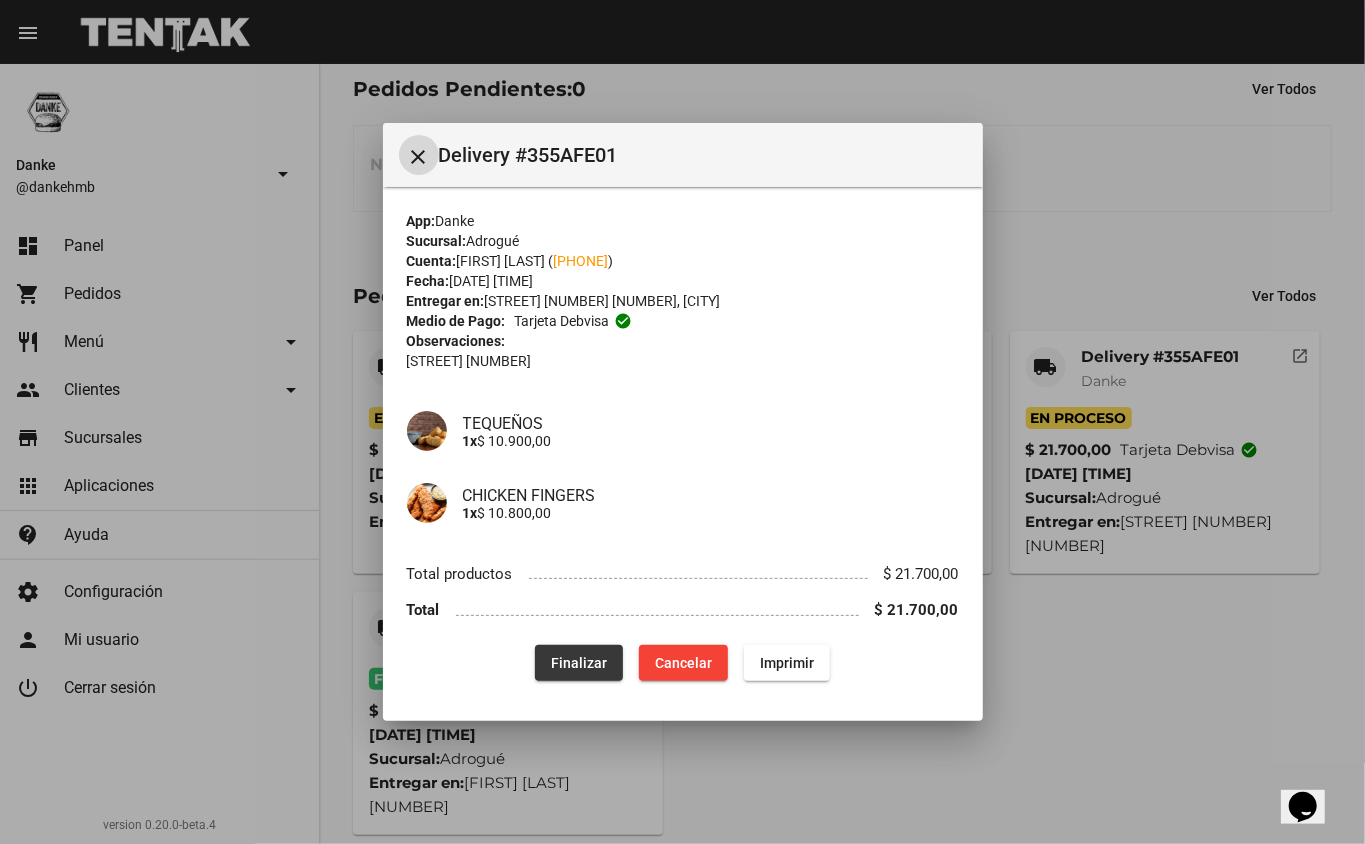 click on "Finalizar" 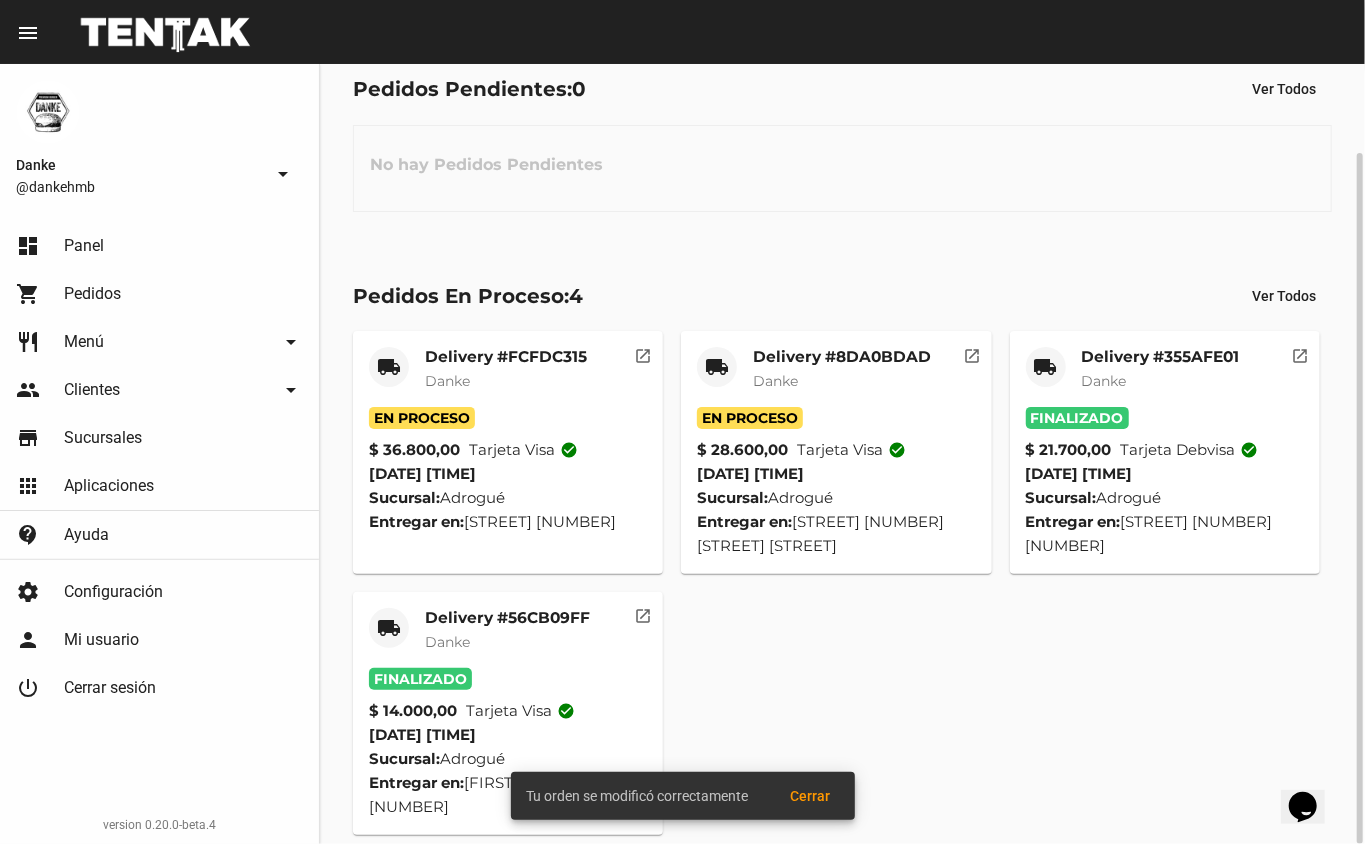 click on "Delivery #8DA0BDAD" 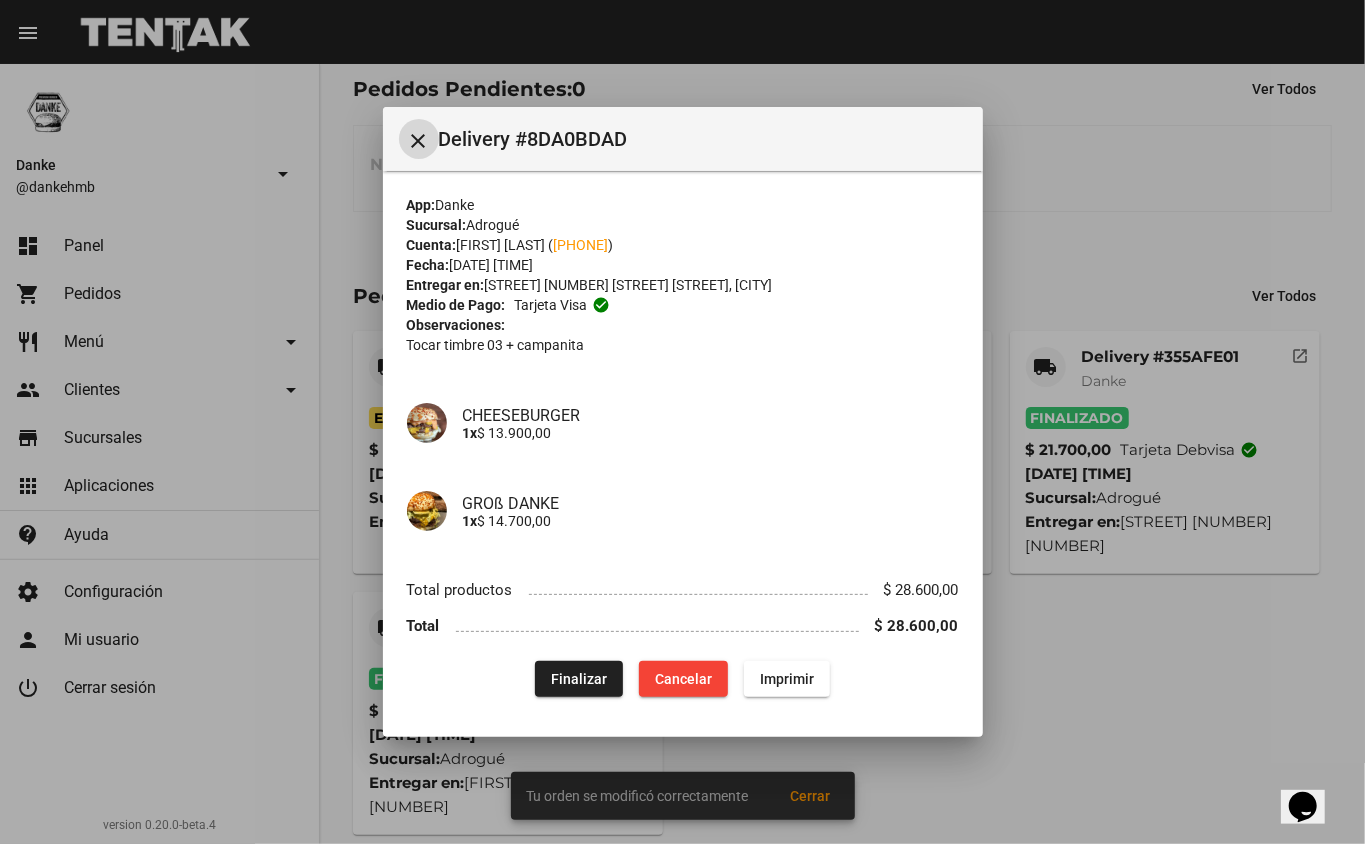 click on "Finalizar" 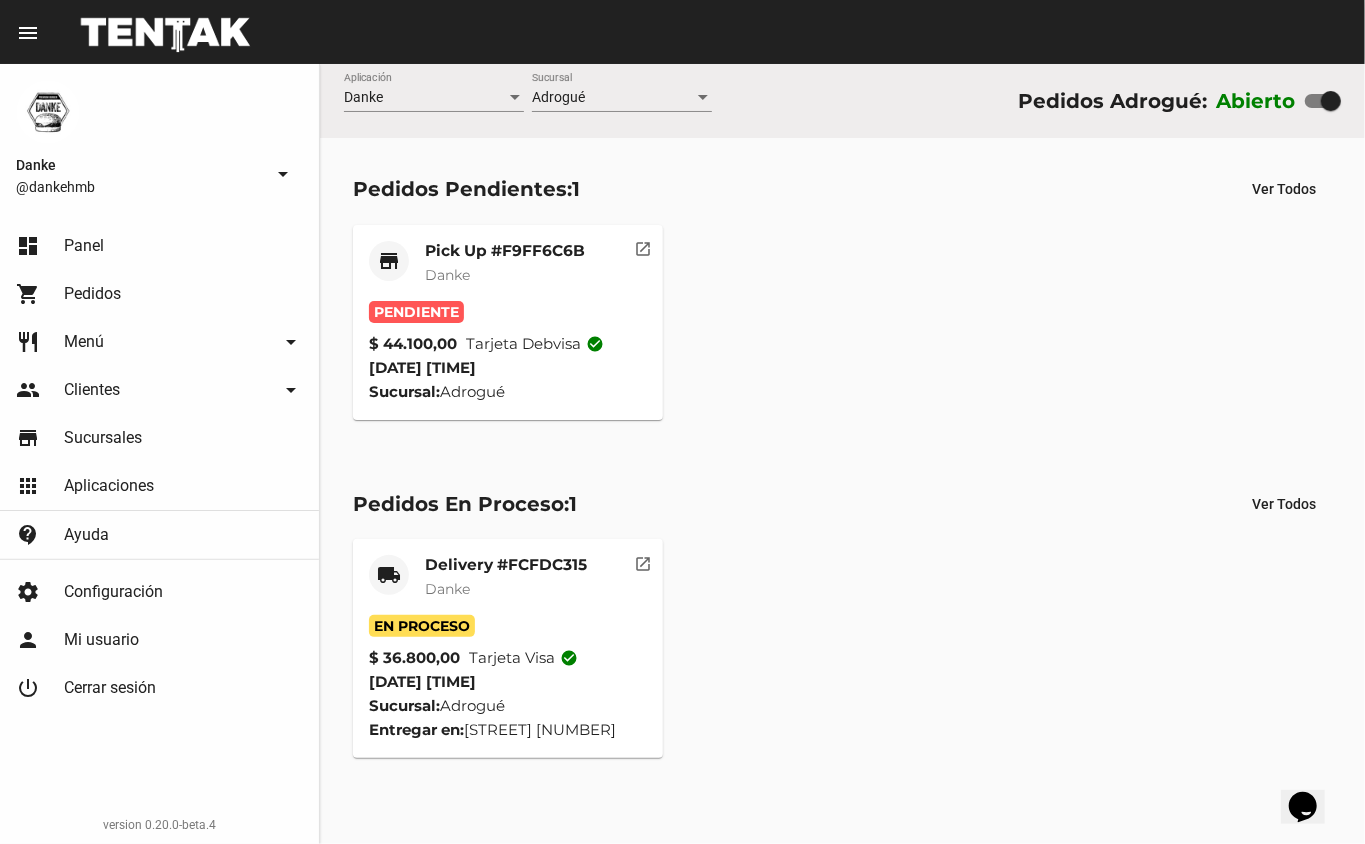 scroll, scrollTop: 0, scrollLeft: 0, axis: both 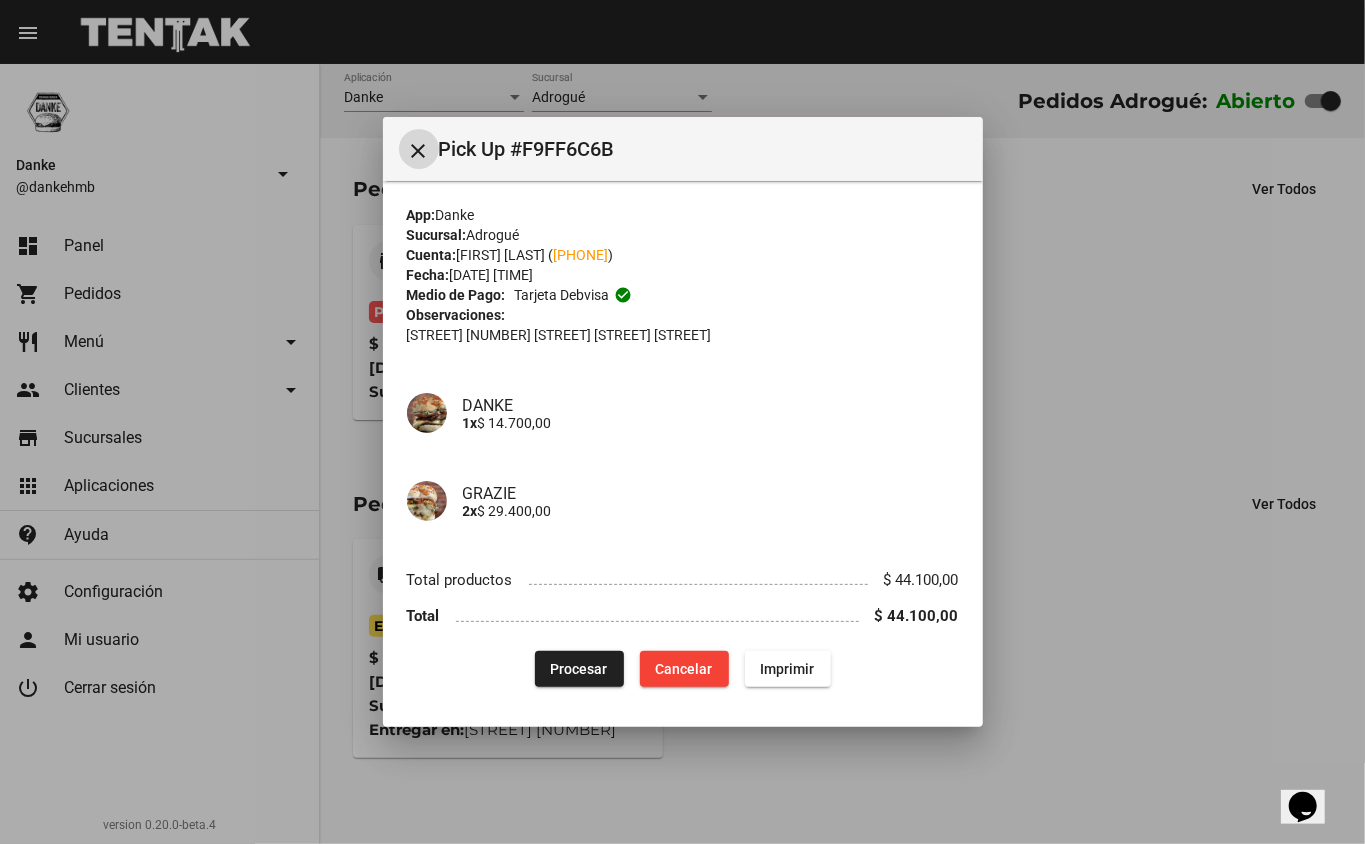 type 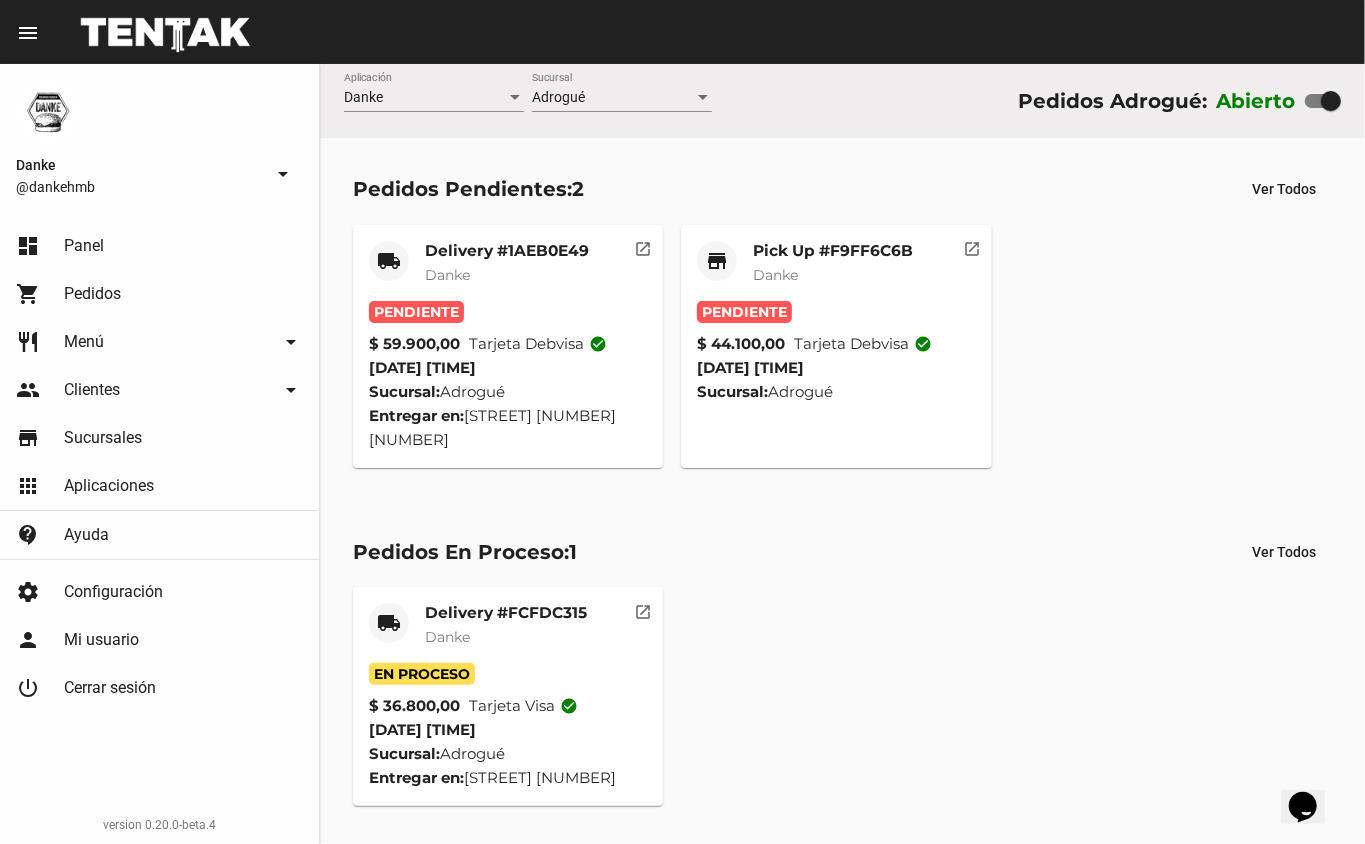 click on "Pick Up #F9FF6C6B" 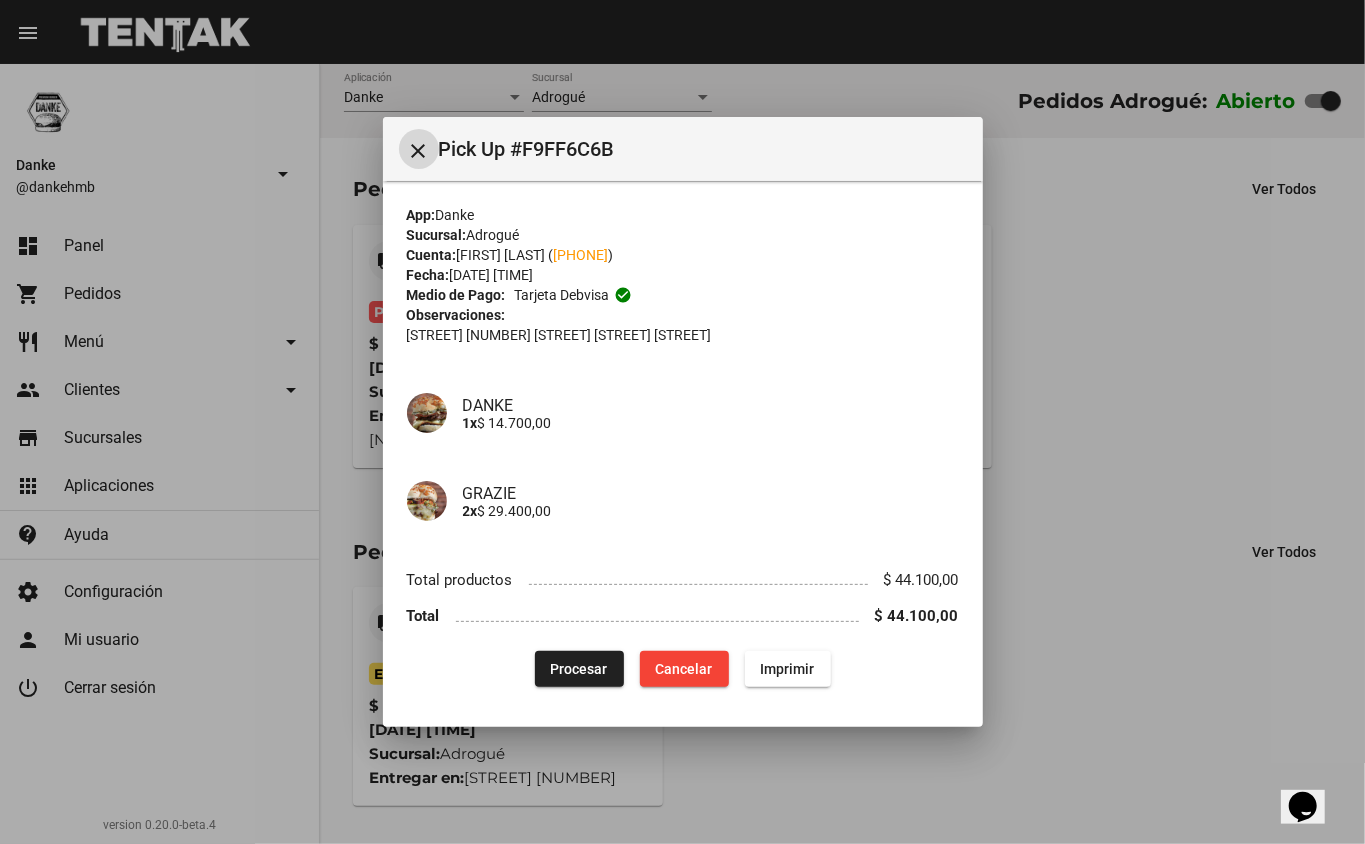type 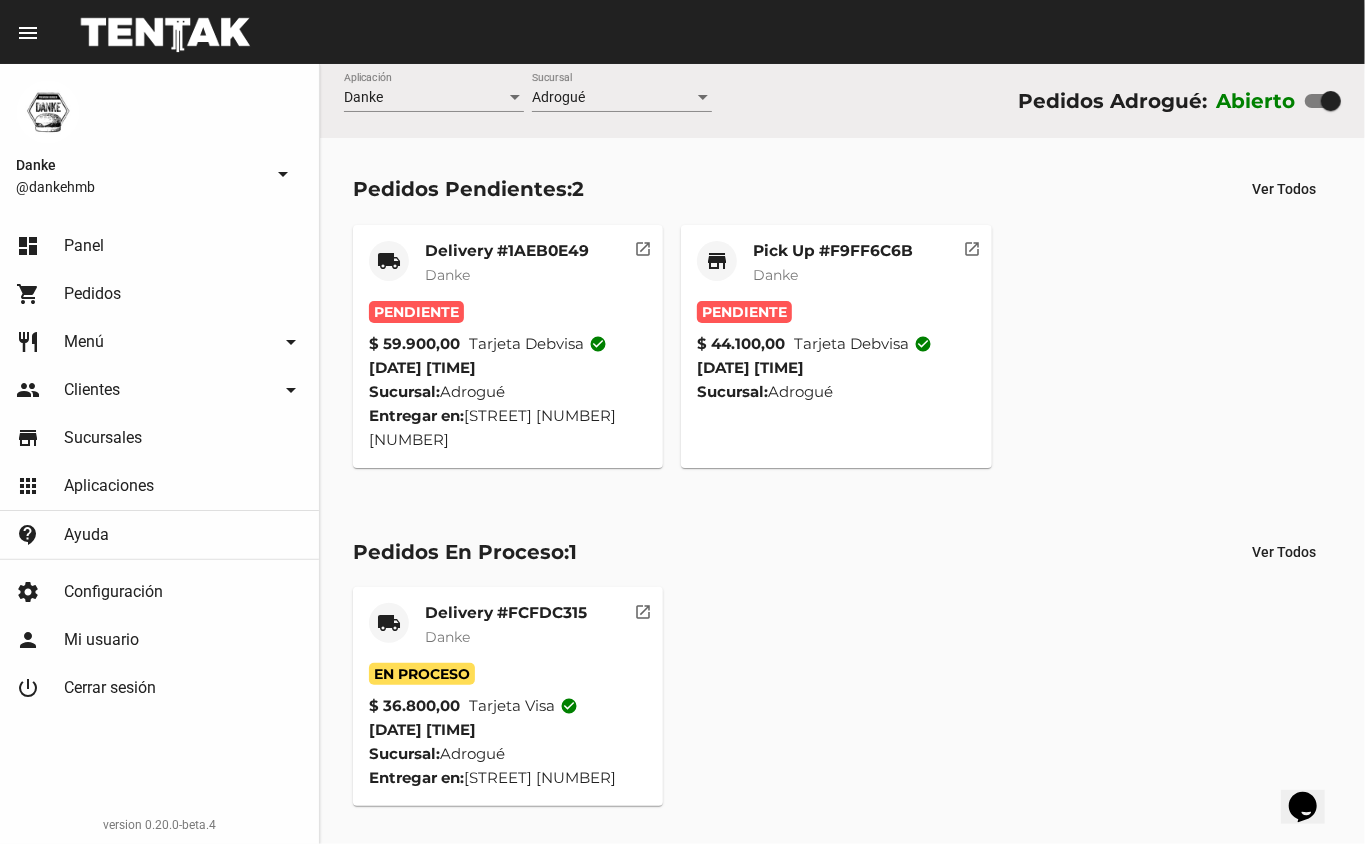 click on "Delivery #1AEB0E49" 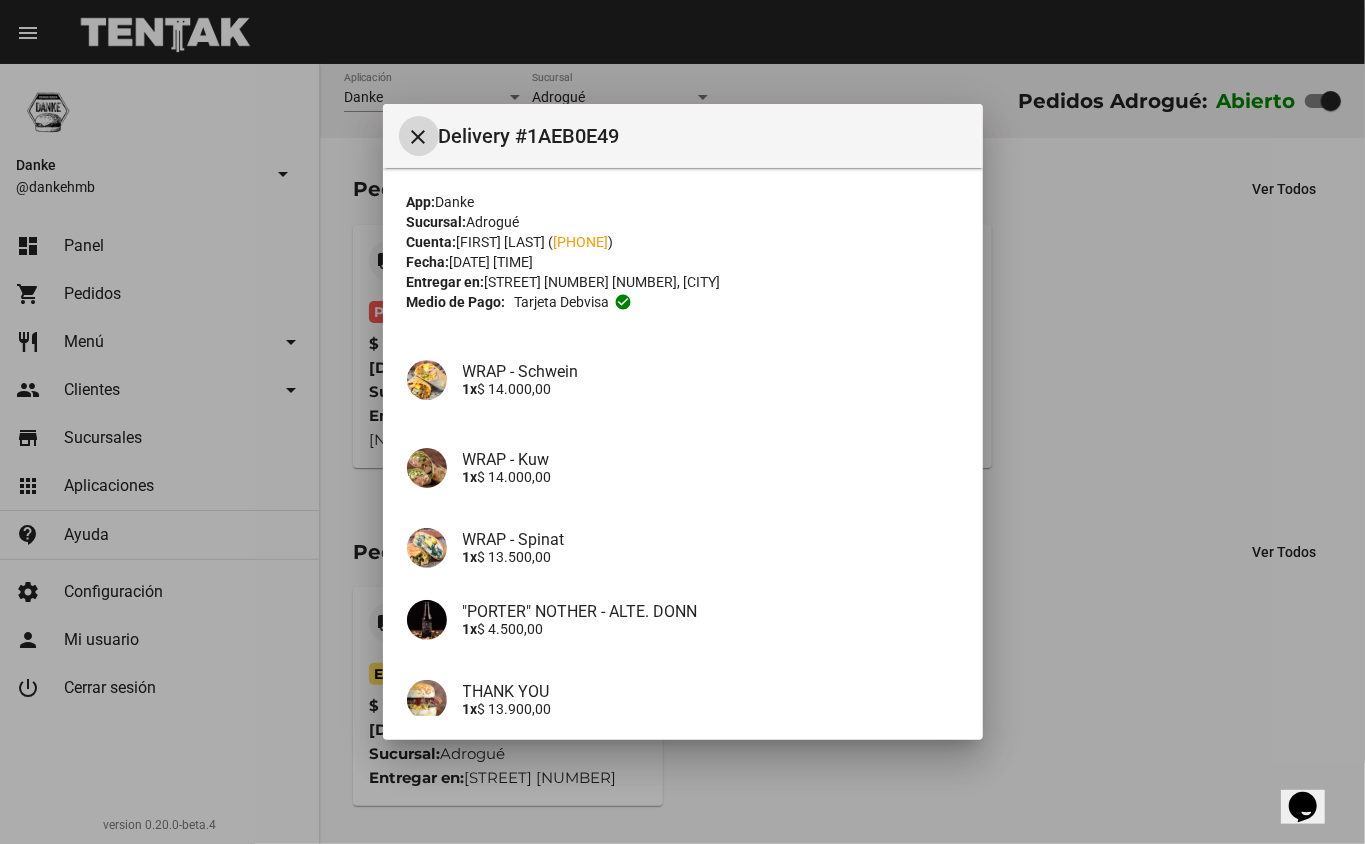 type 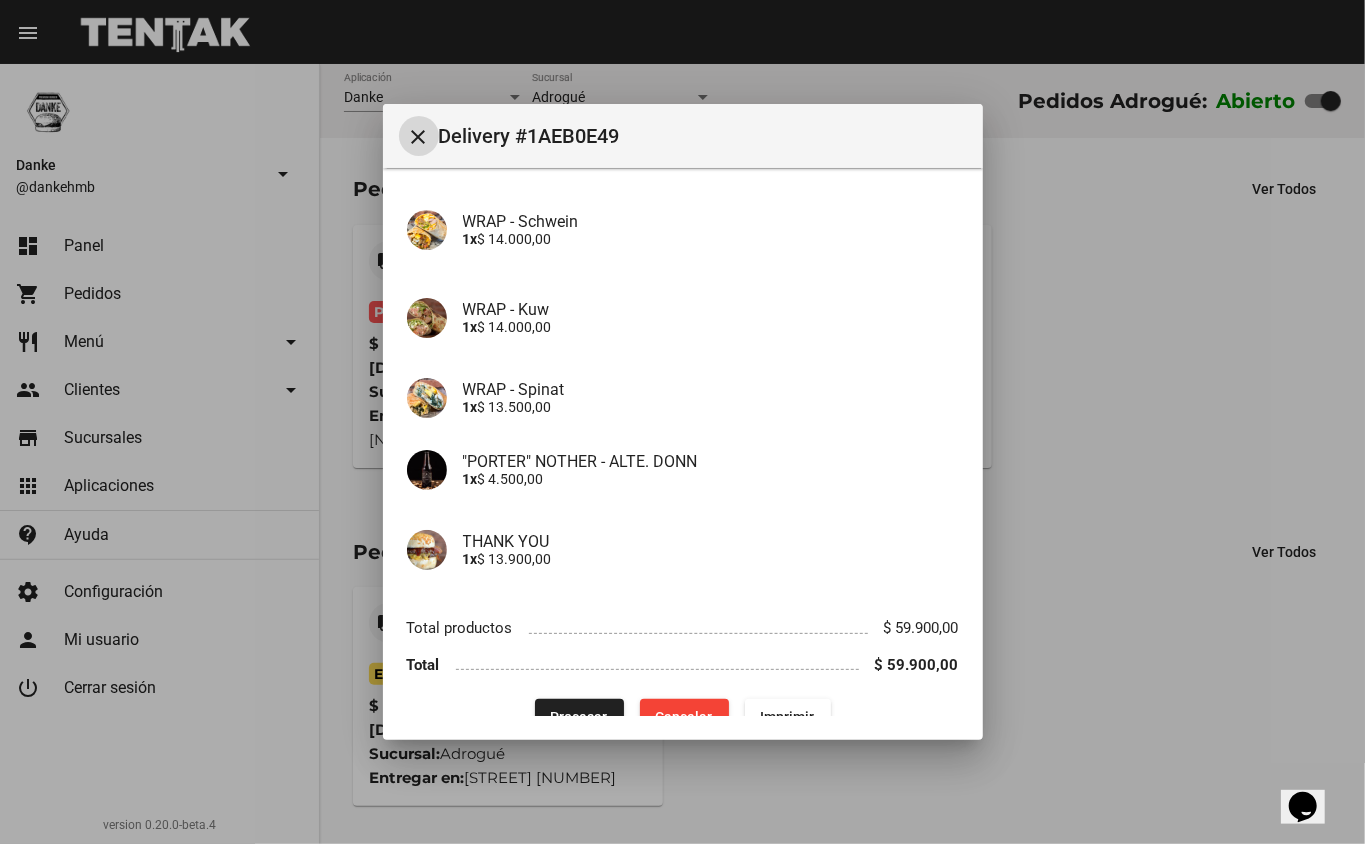scroll, scrollTop: 165, scrollLeft: 0, axis: vertical 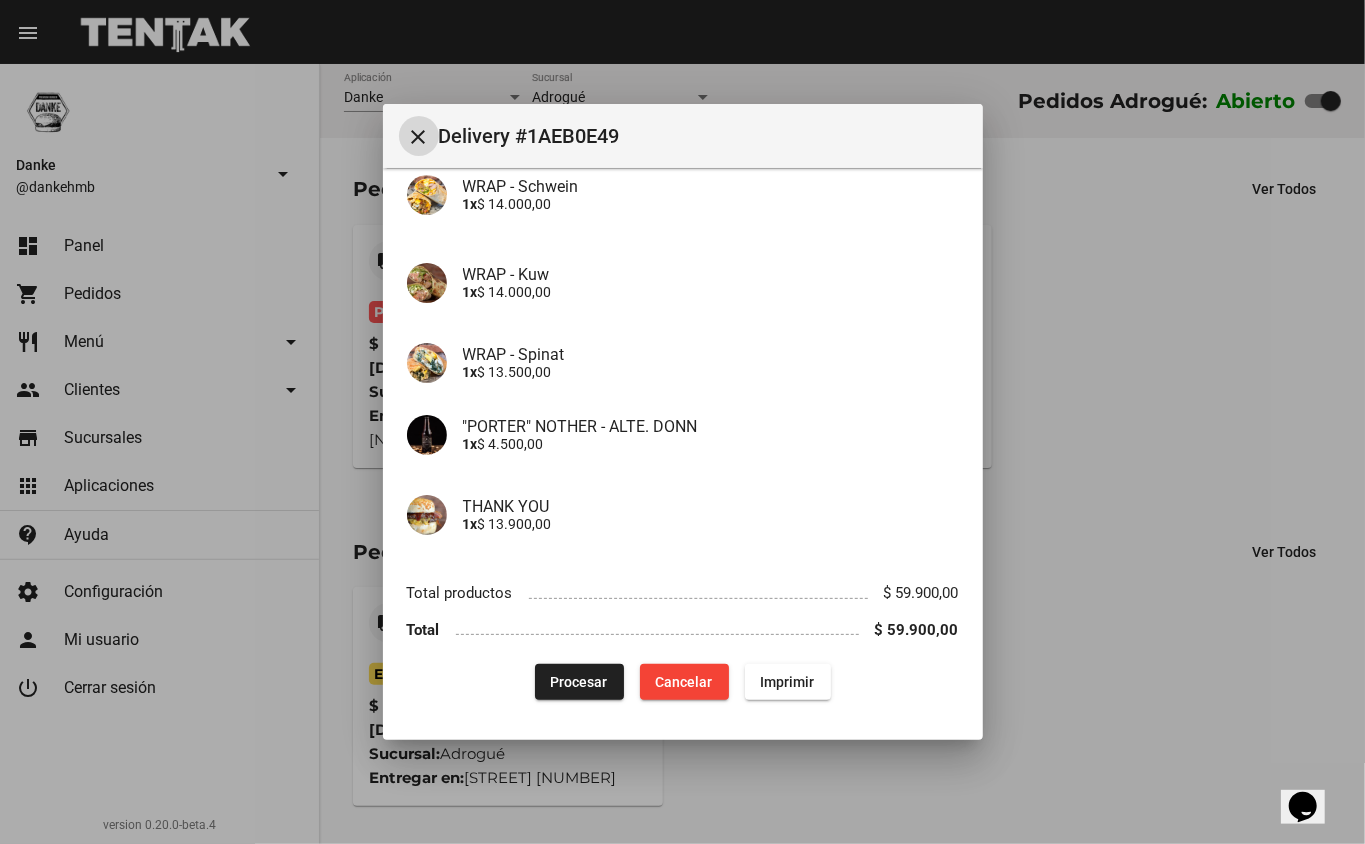 click on "Procesar" 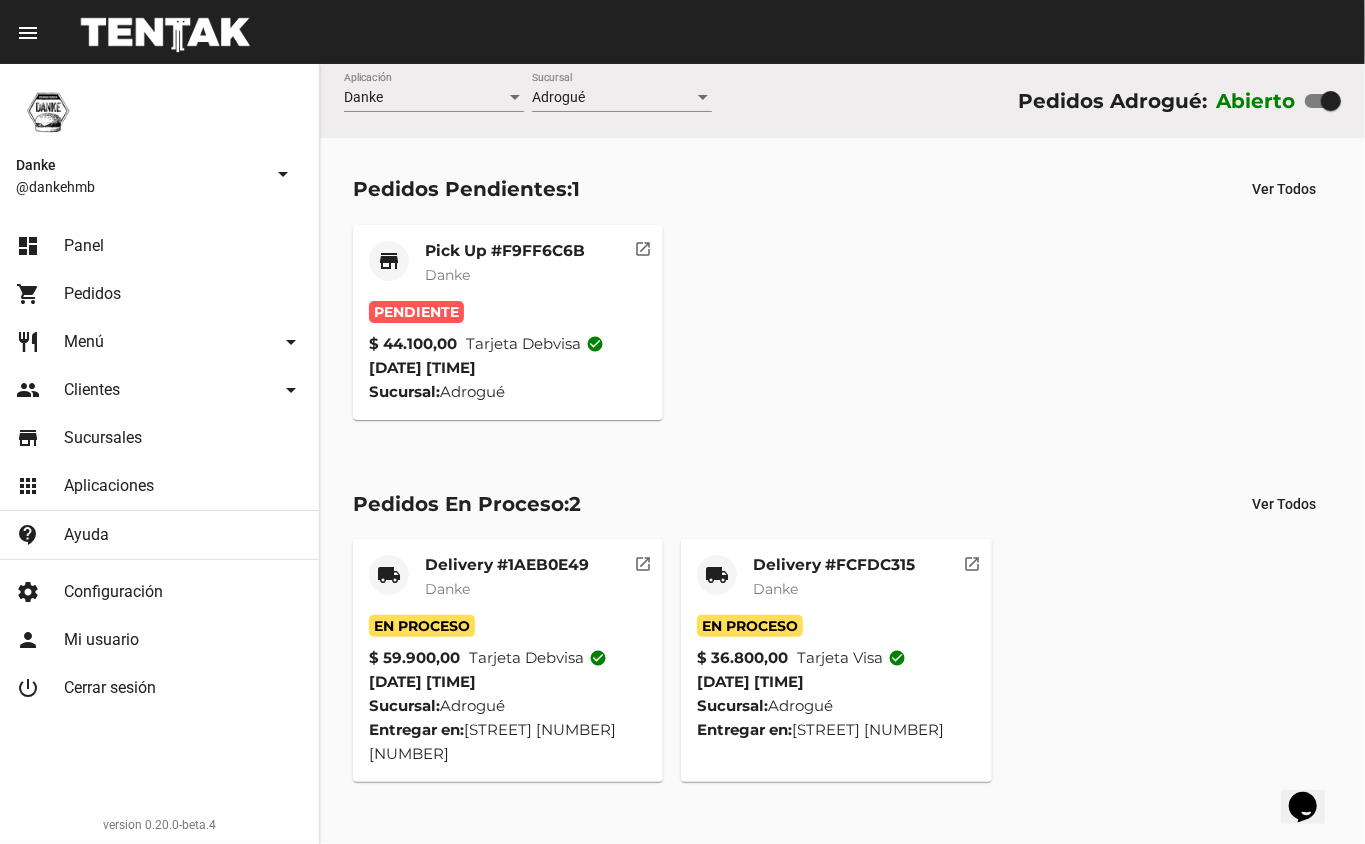 click on "Pick Up #F9FF6C6B" 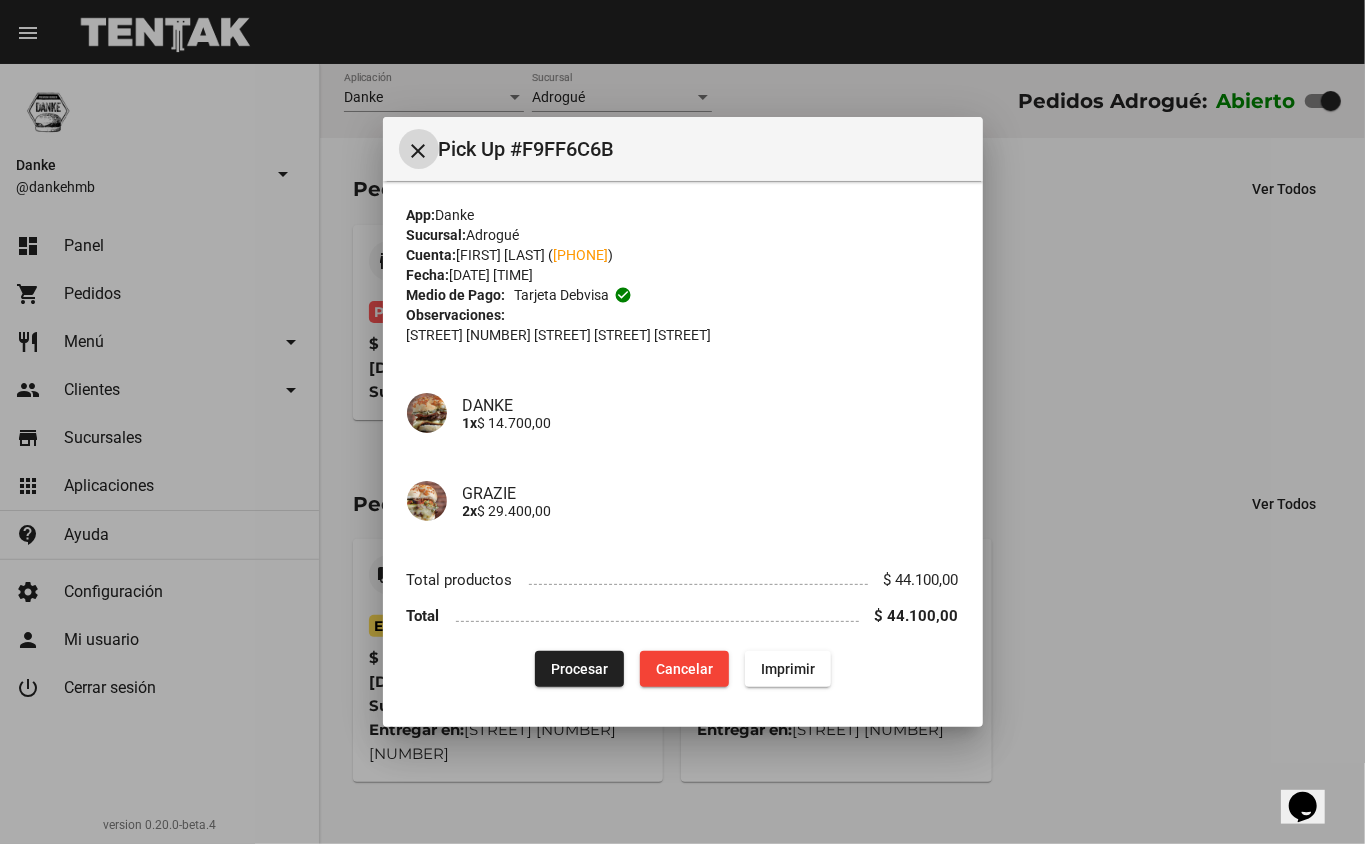 type 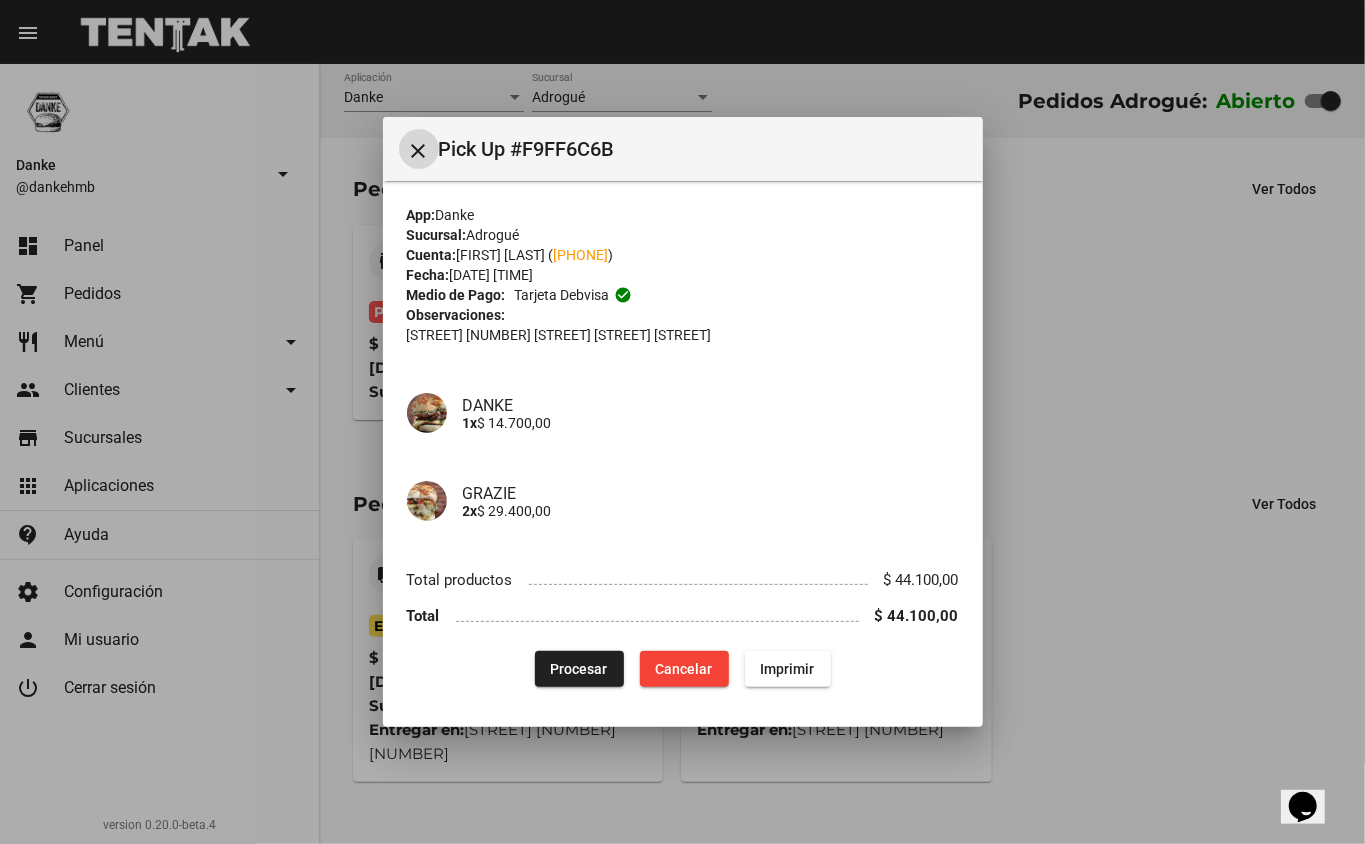 click on "Procesar" 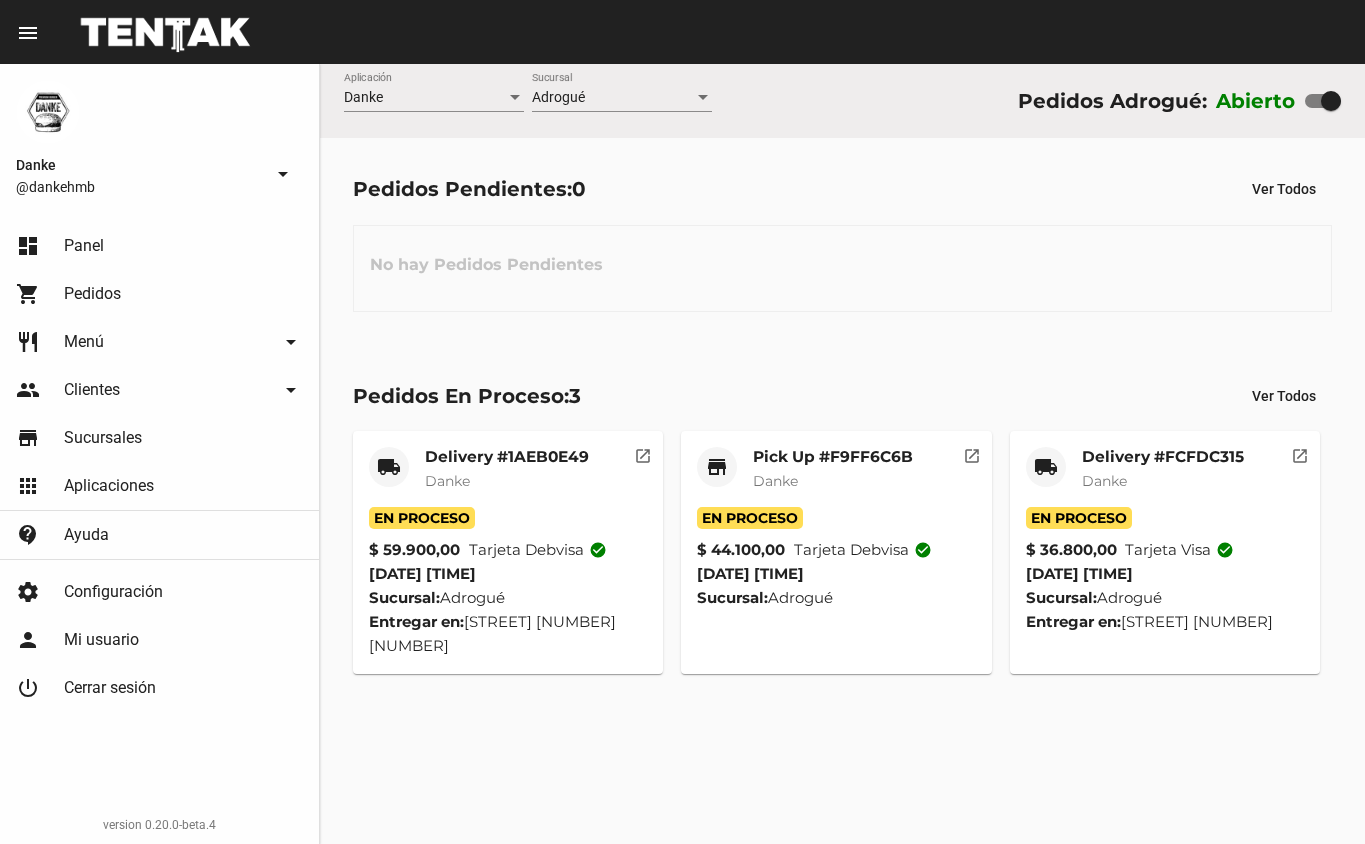 scroll, scrollTop: 0, scrollLeft: 0, axis: both 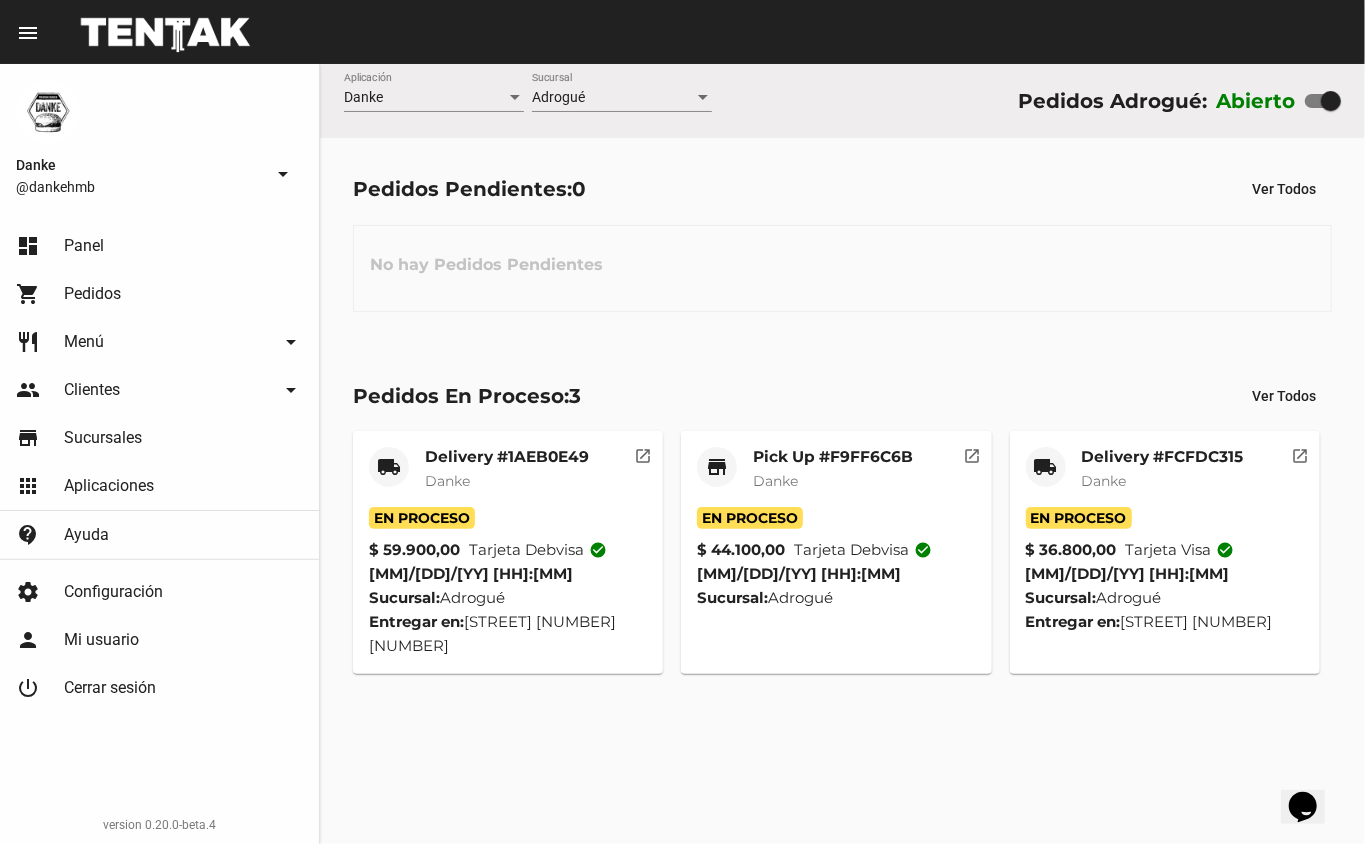 click on "Danke" 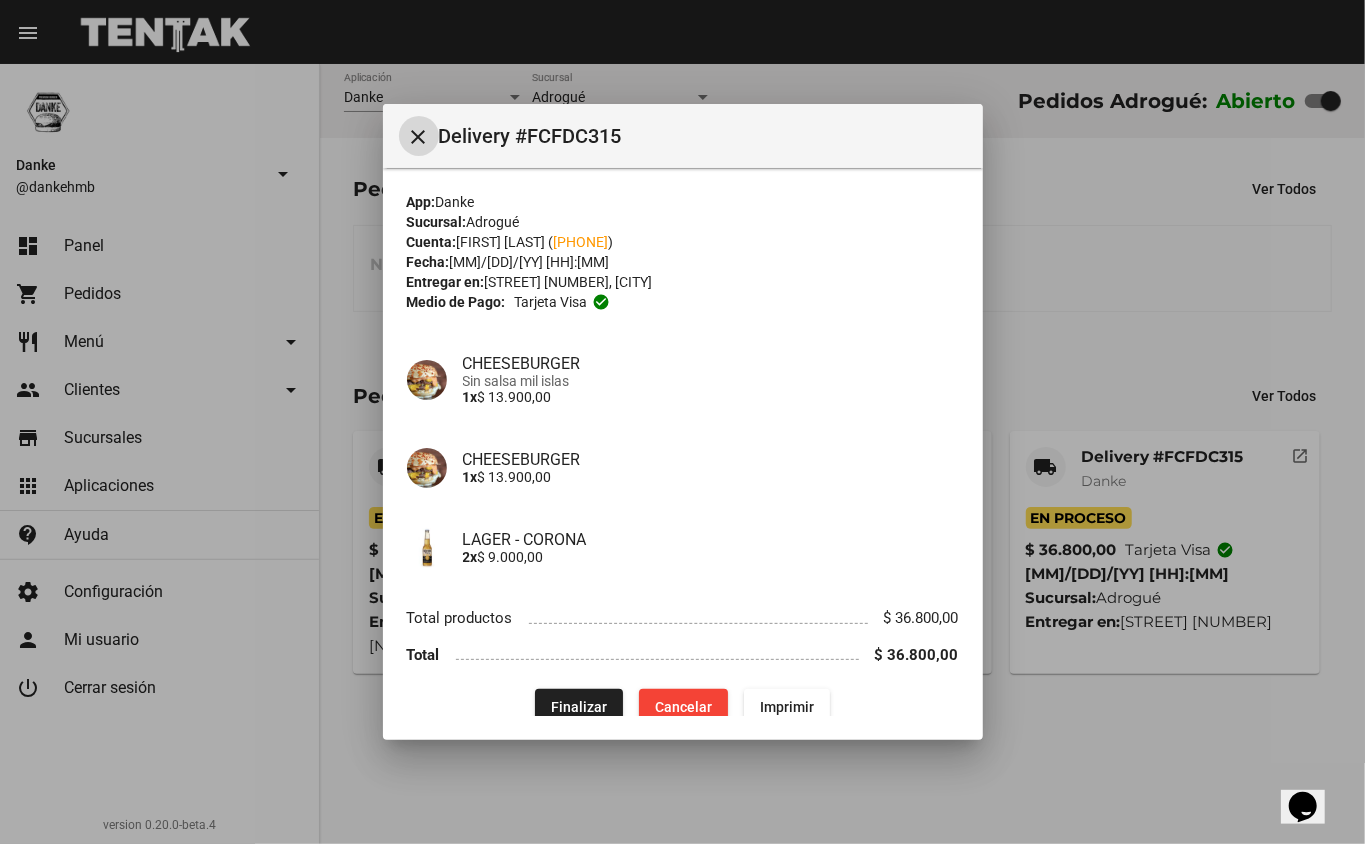 click on "Finalizar" 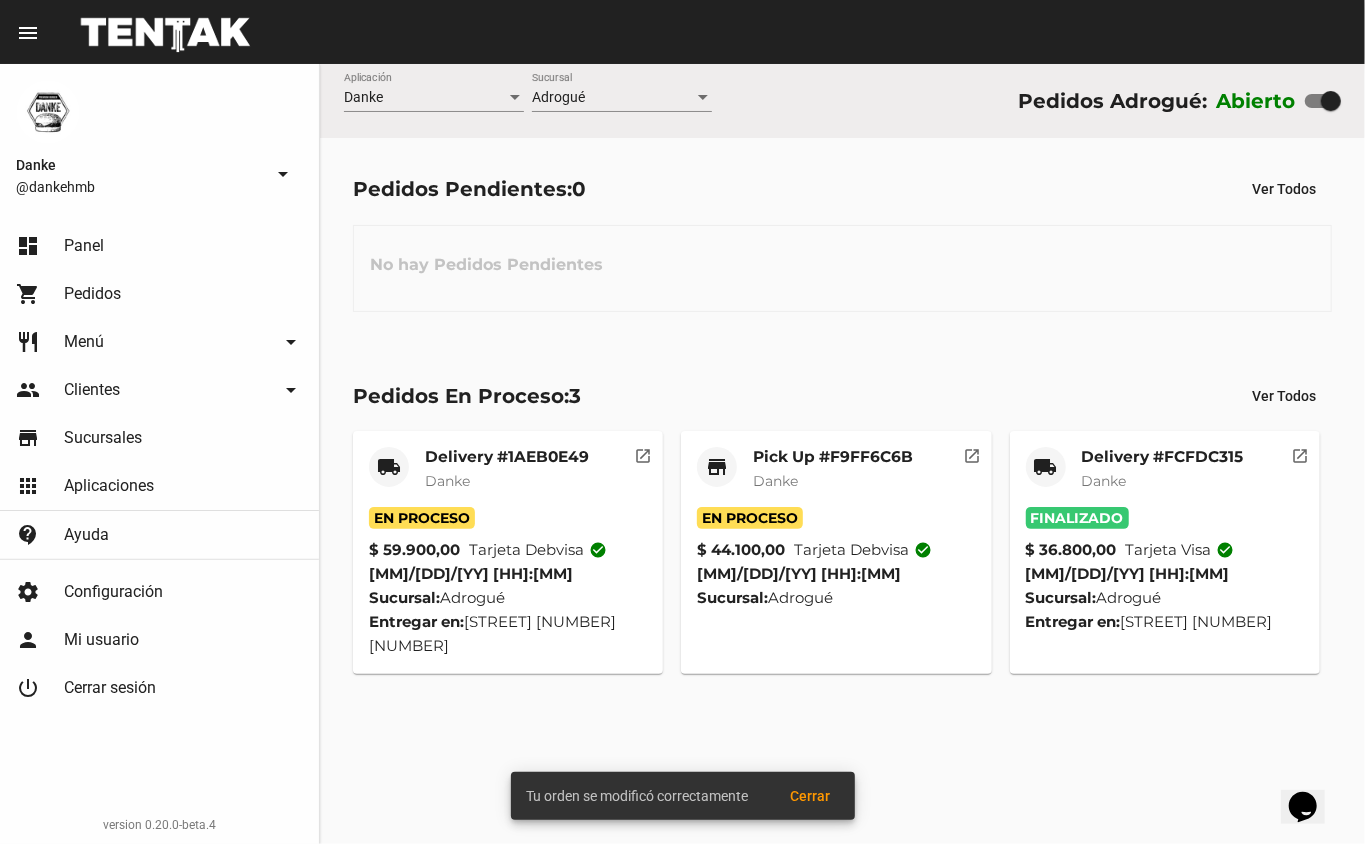 click on "Danke" 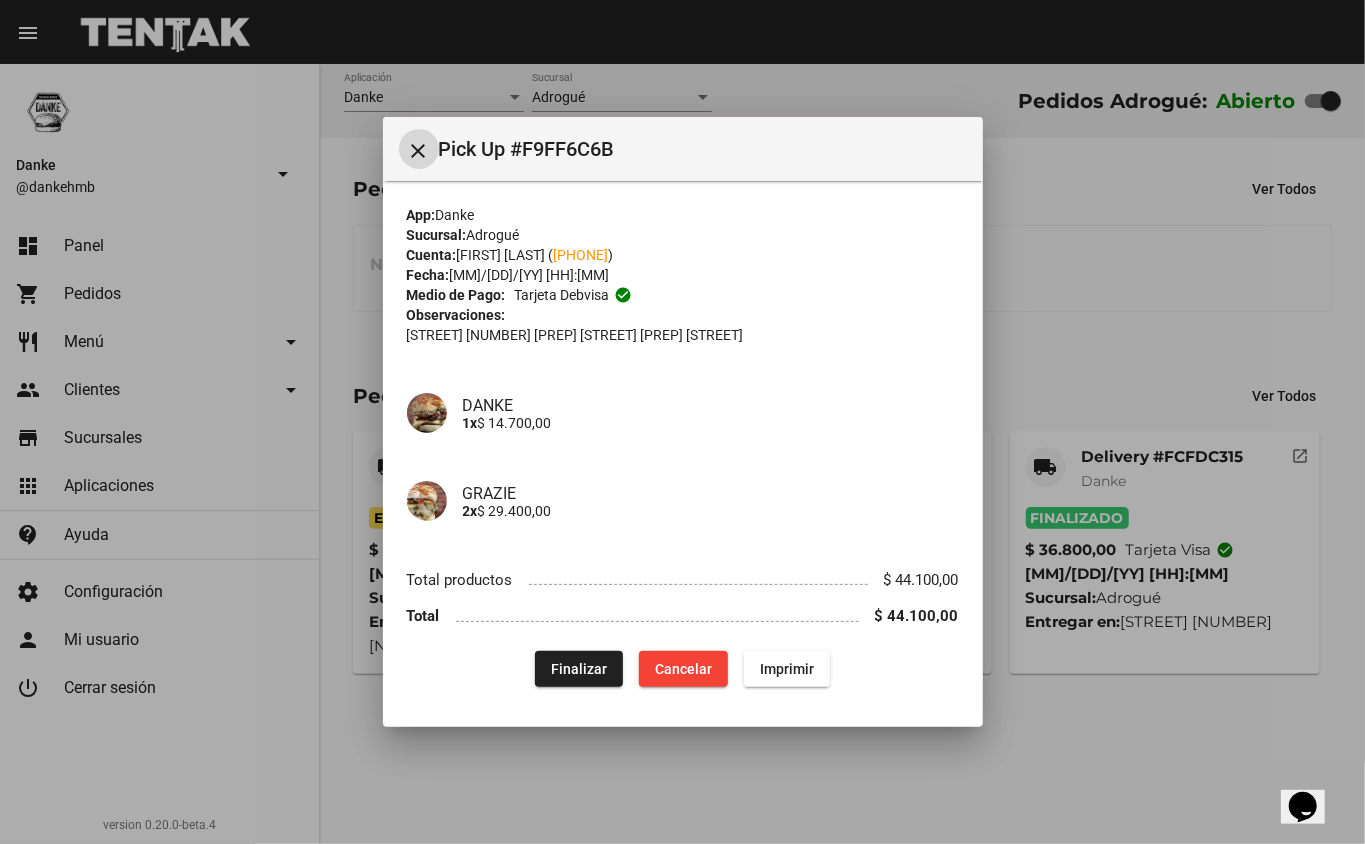 type 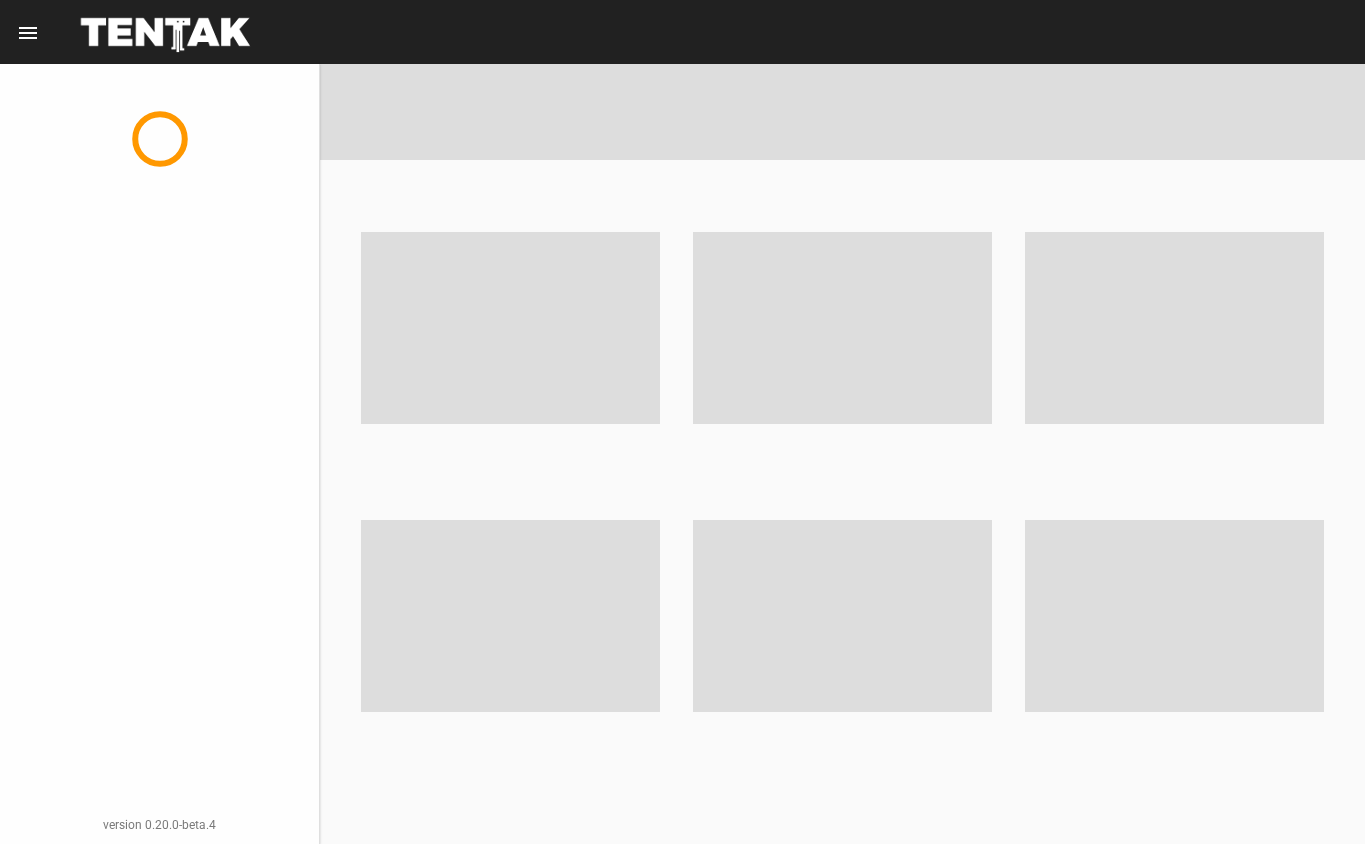 scroll, scrollTop: 0, scrollLeft: 0, axis: both 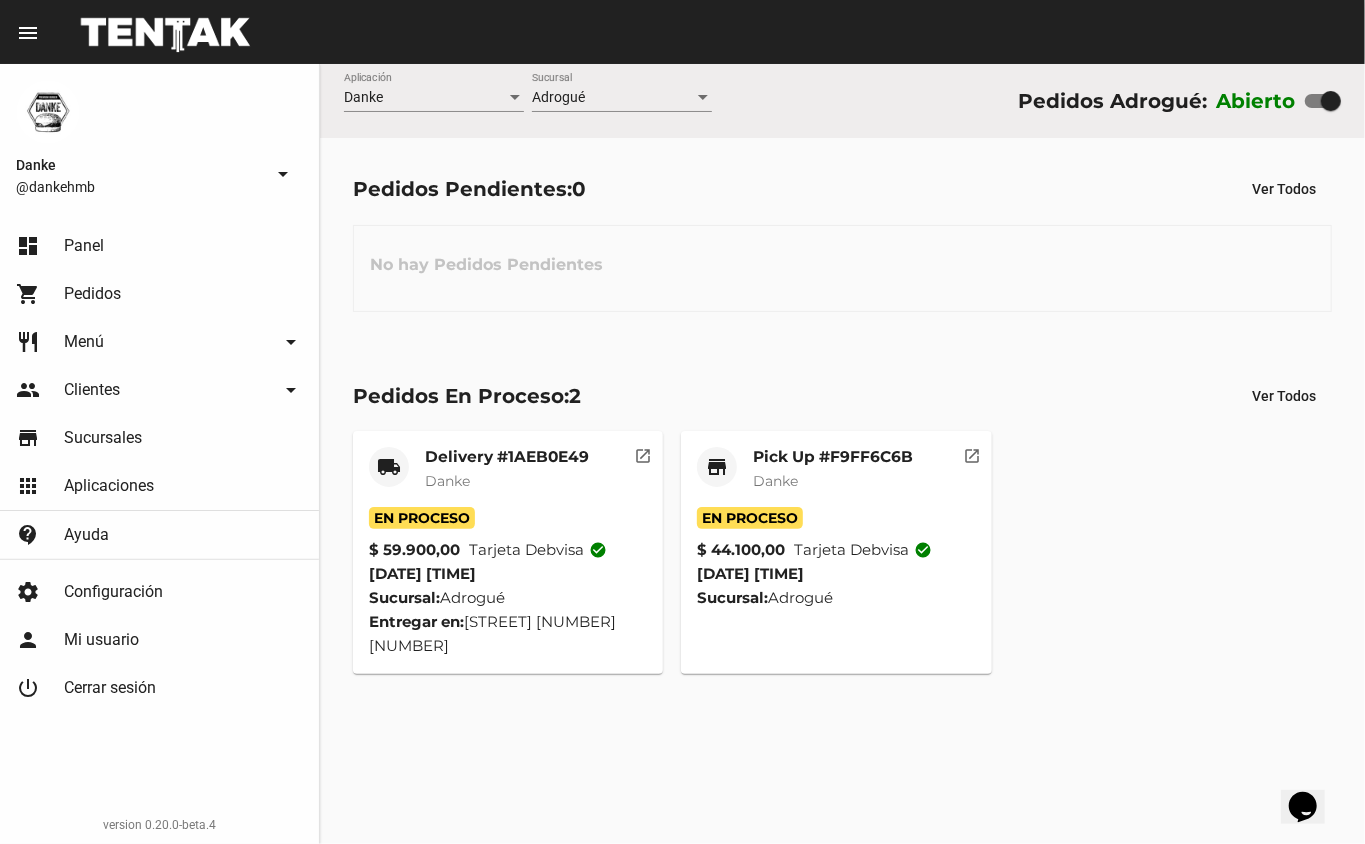 click on "Delivery #1AEB0E49" 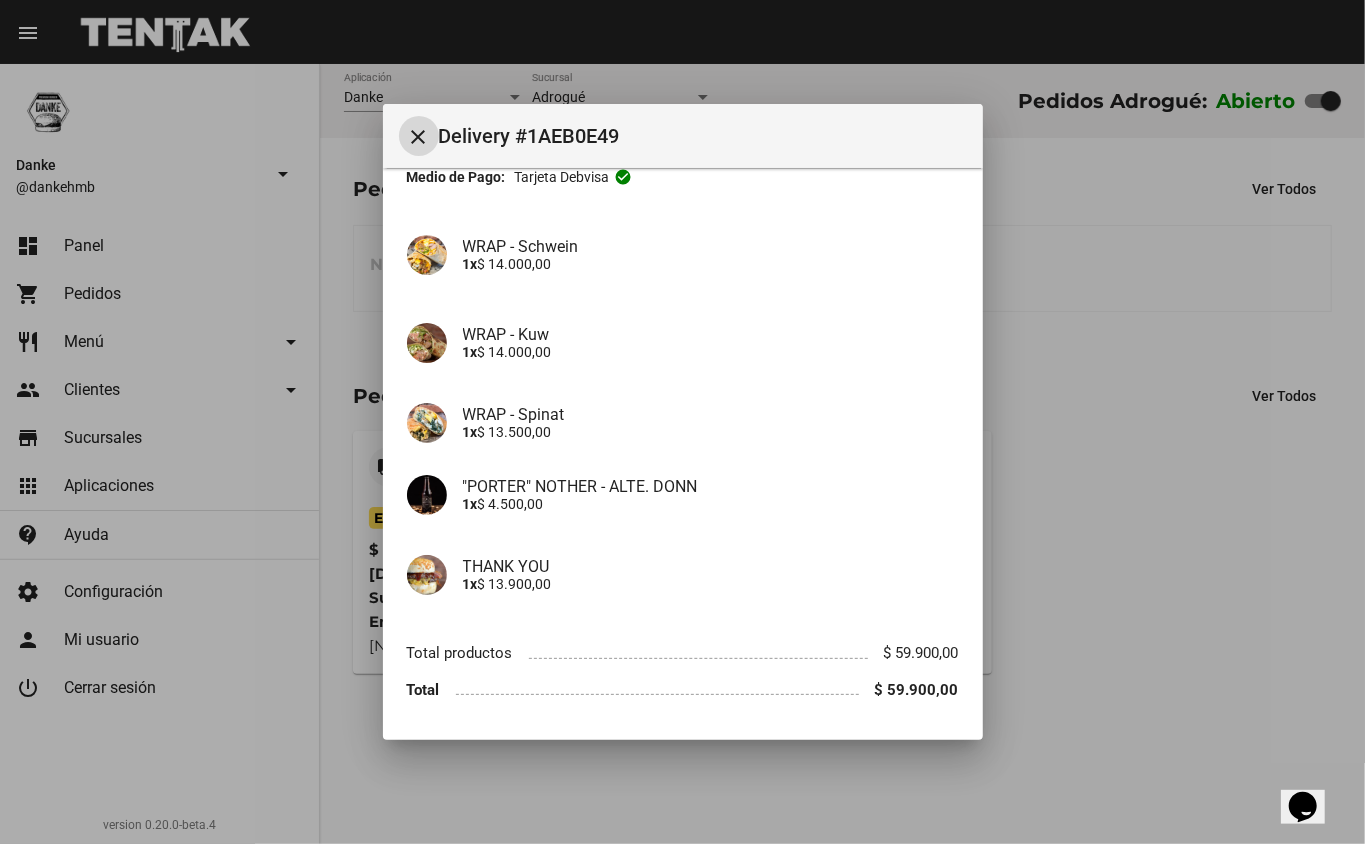 scroll, scrollTop: 185, scrollLeft: 0, axis: vertical 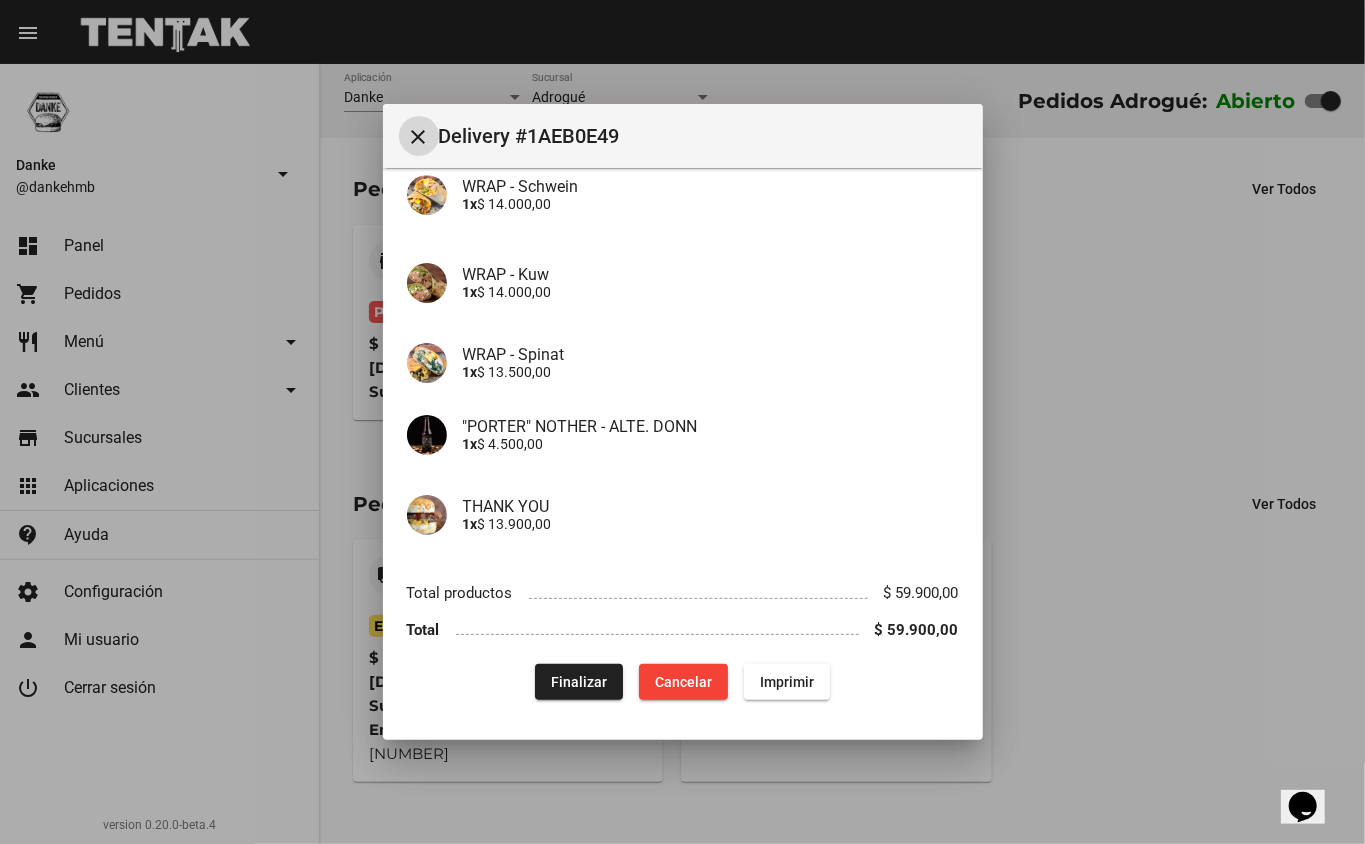 click on "Finalizar" 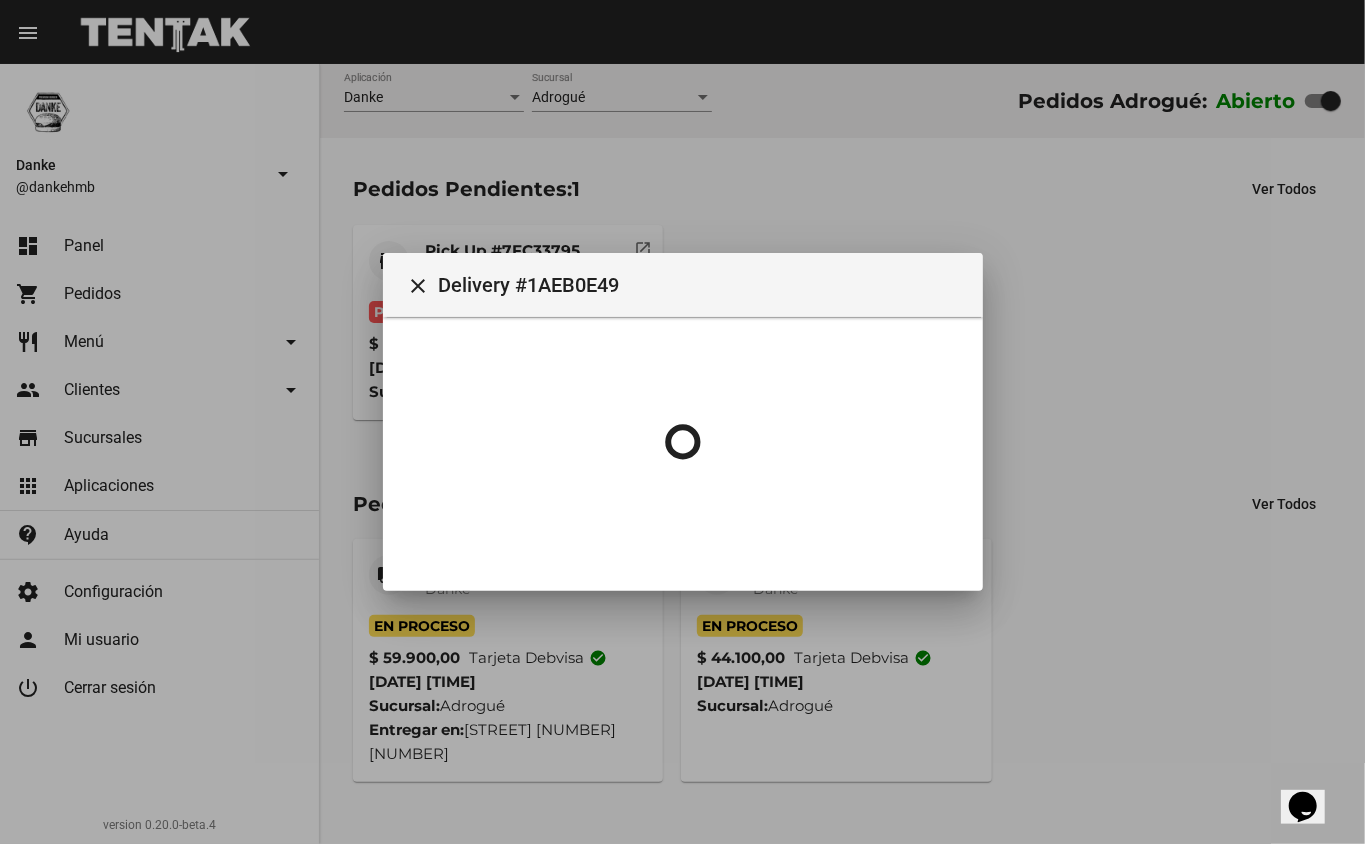 scroll, scrollTop: 0, scrollLeft: 0, axis: both 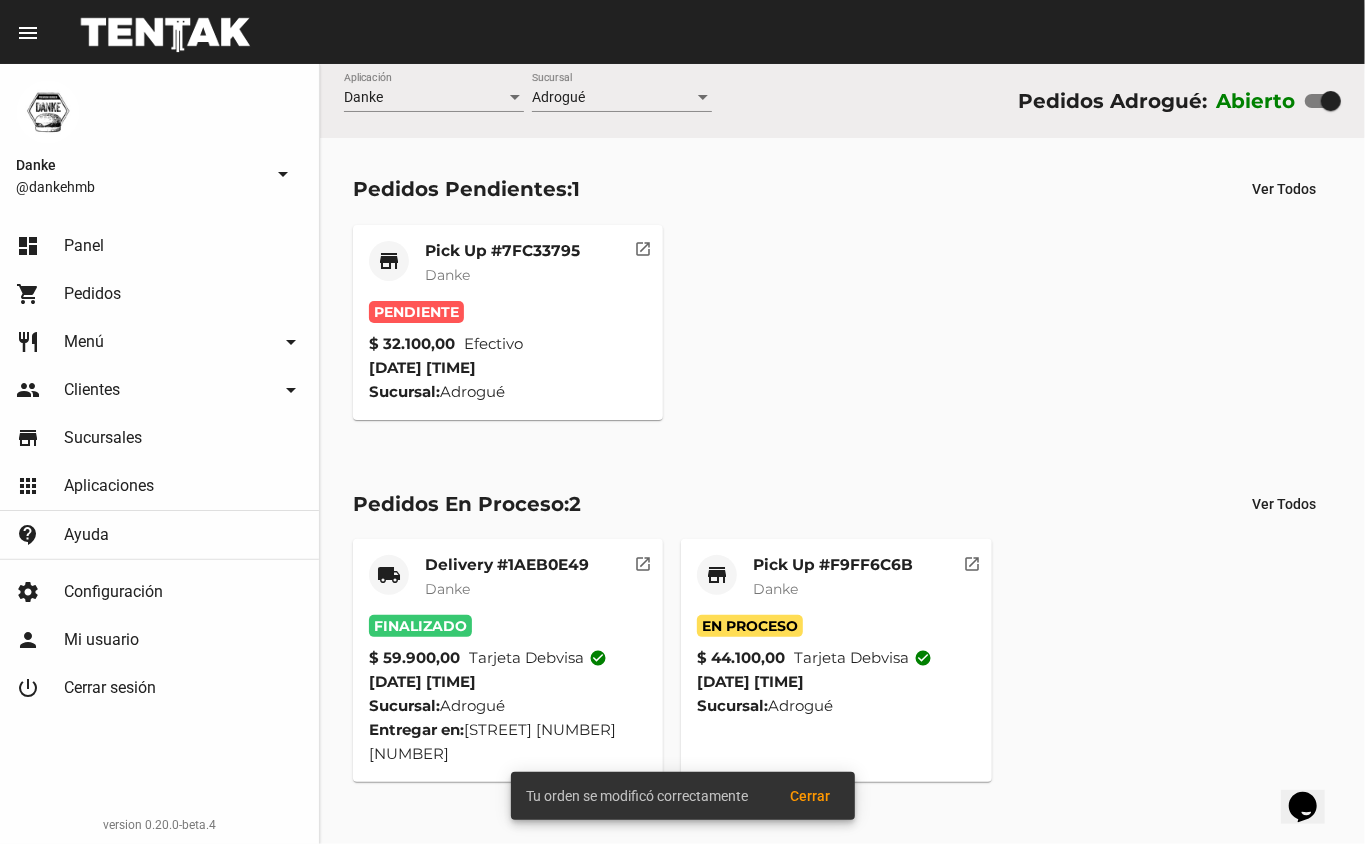 click on "Pick Up #F9FF6C6B" 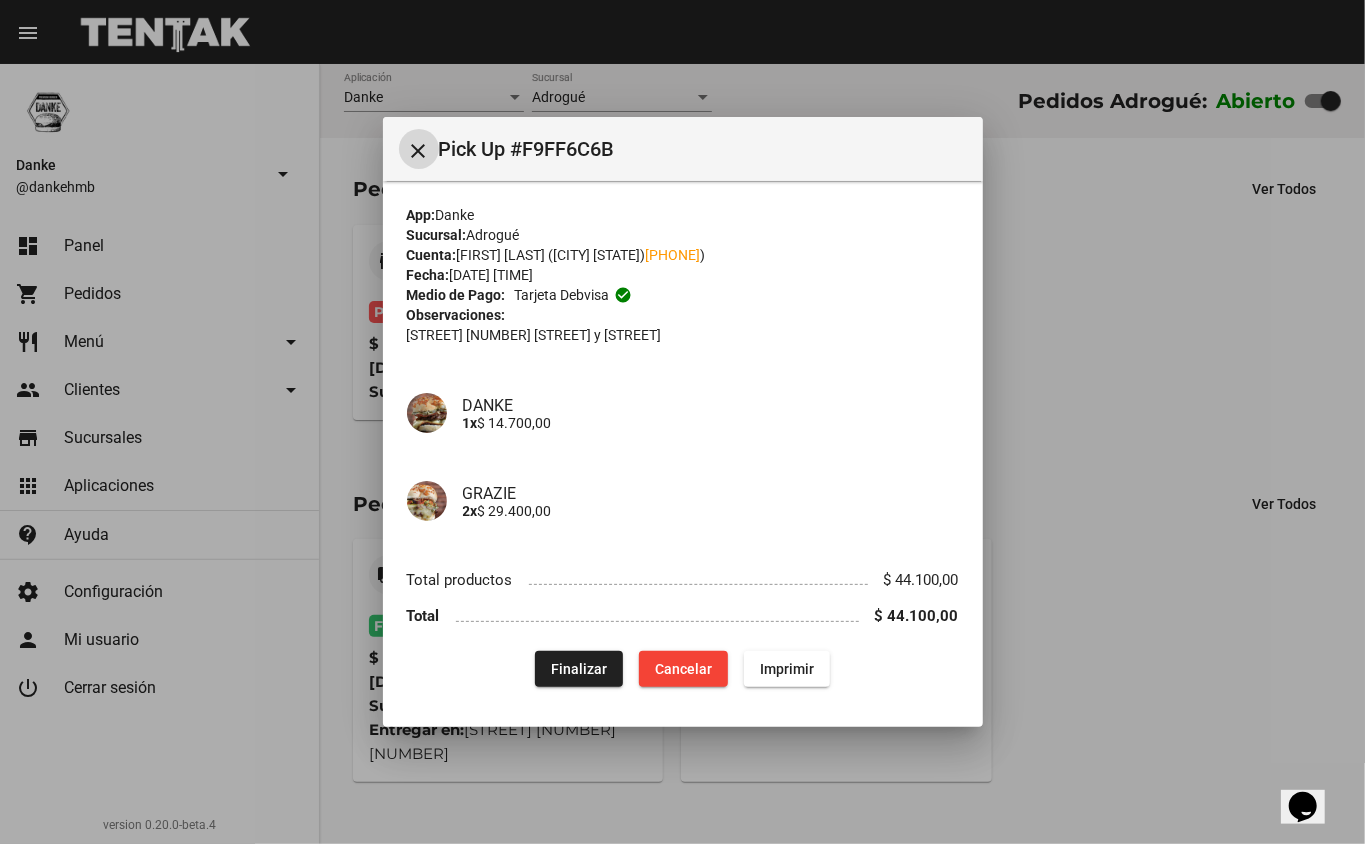 click on "Finalizar" 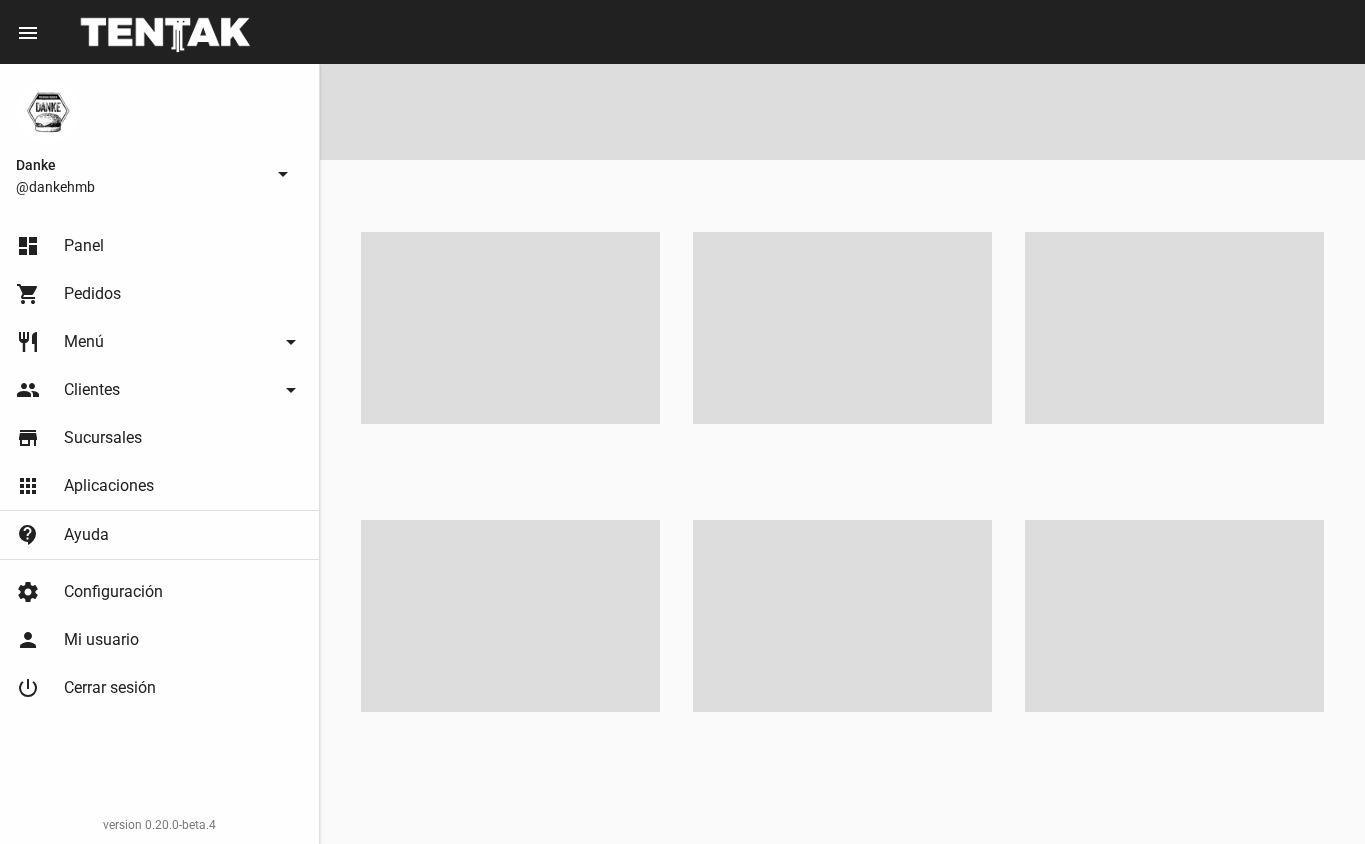 scroll, scrollTop: 0, scrollLeft: 0, axis: both 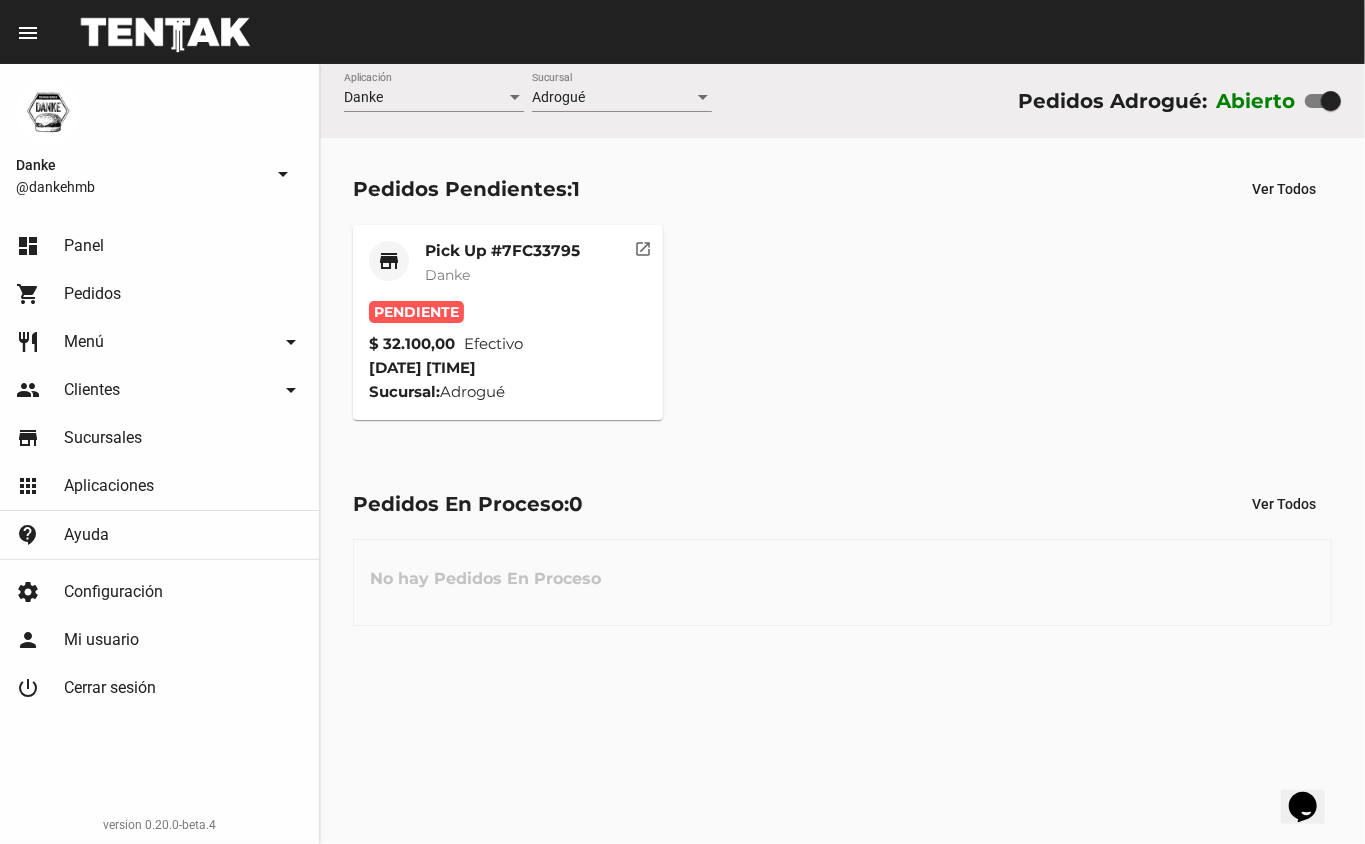 click on "Pick Up #7FC33795" 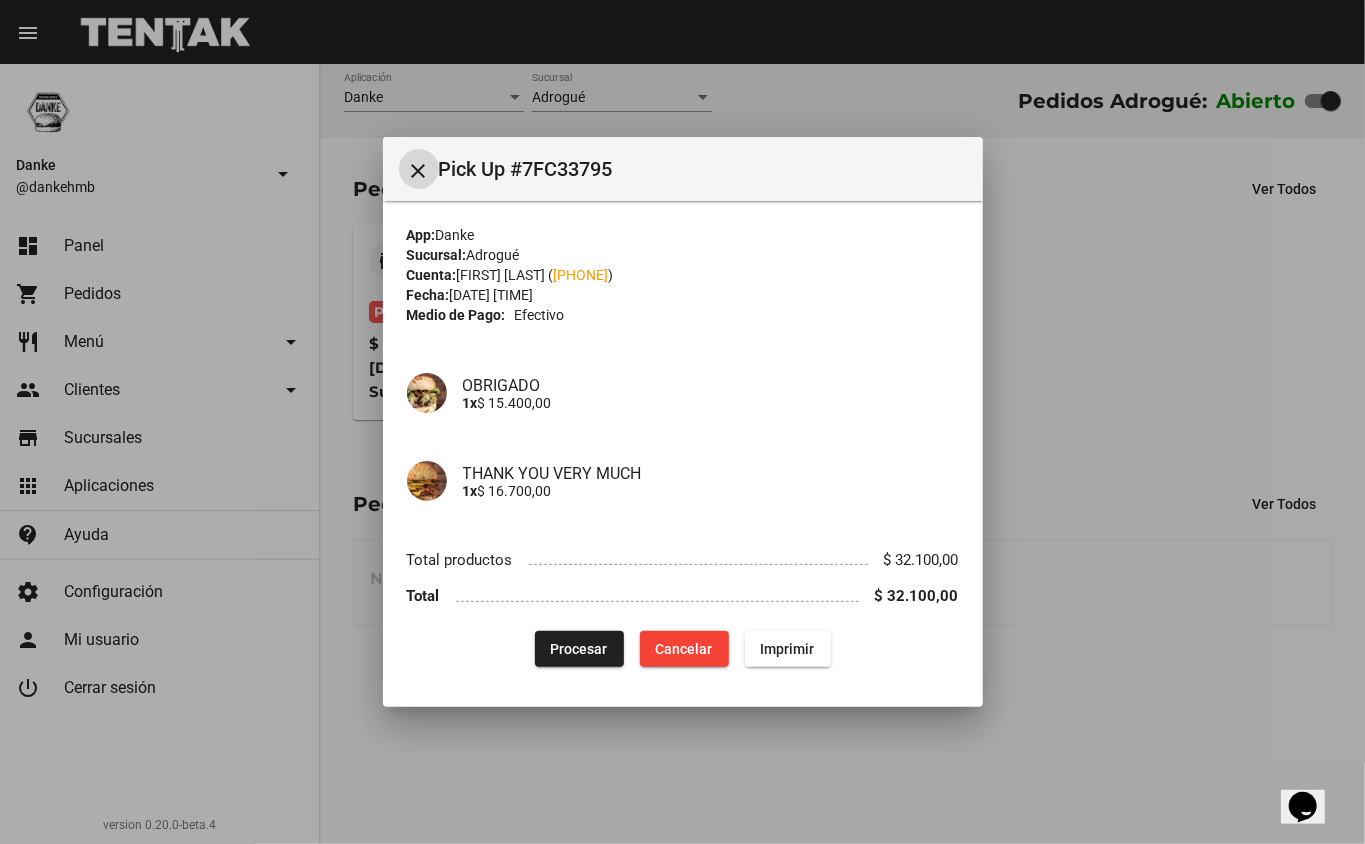 type 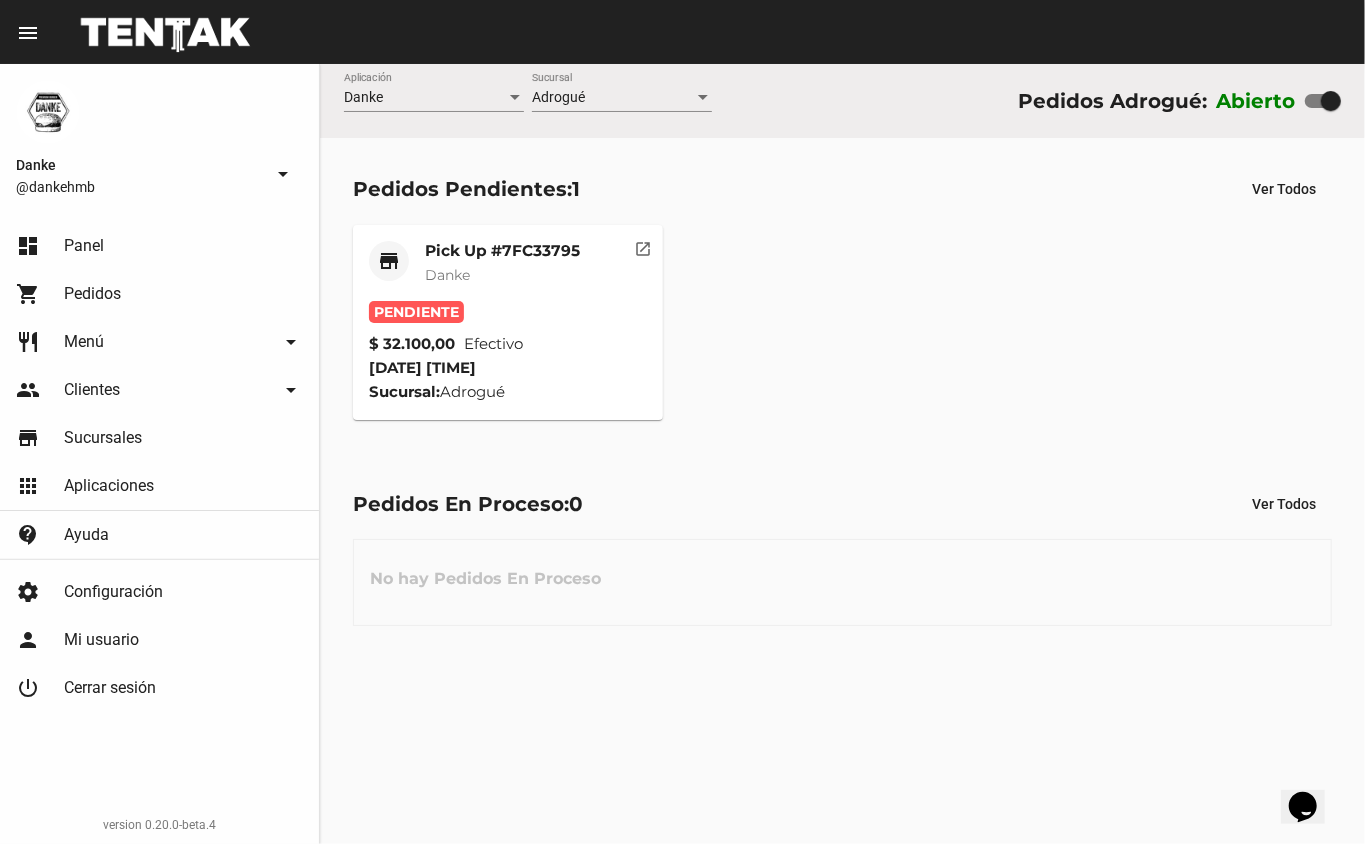 click on "Danke" 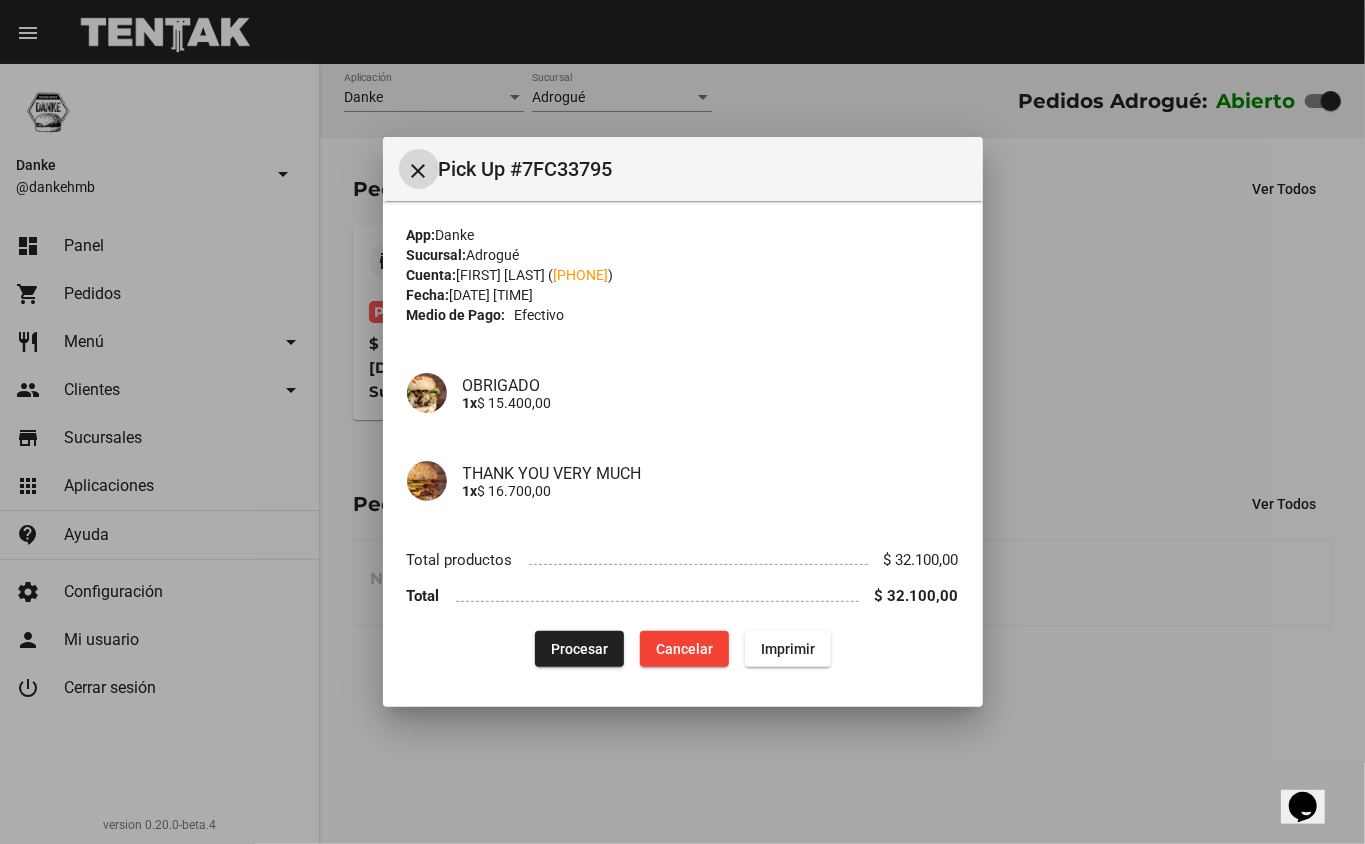 type 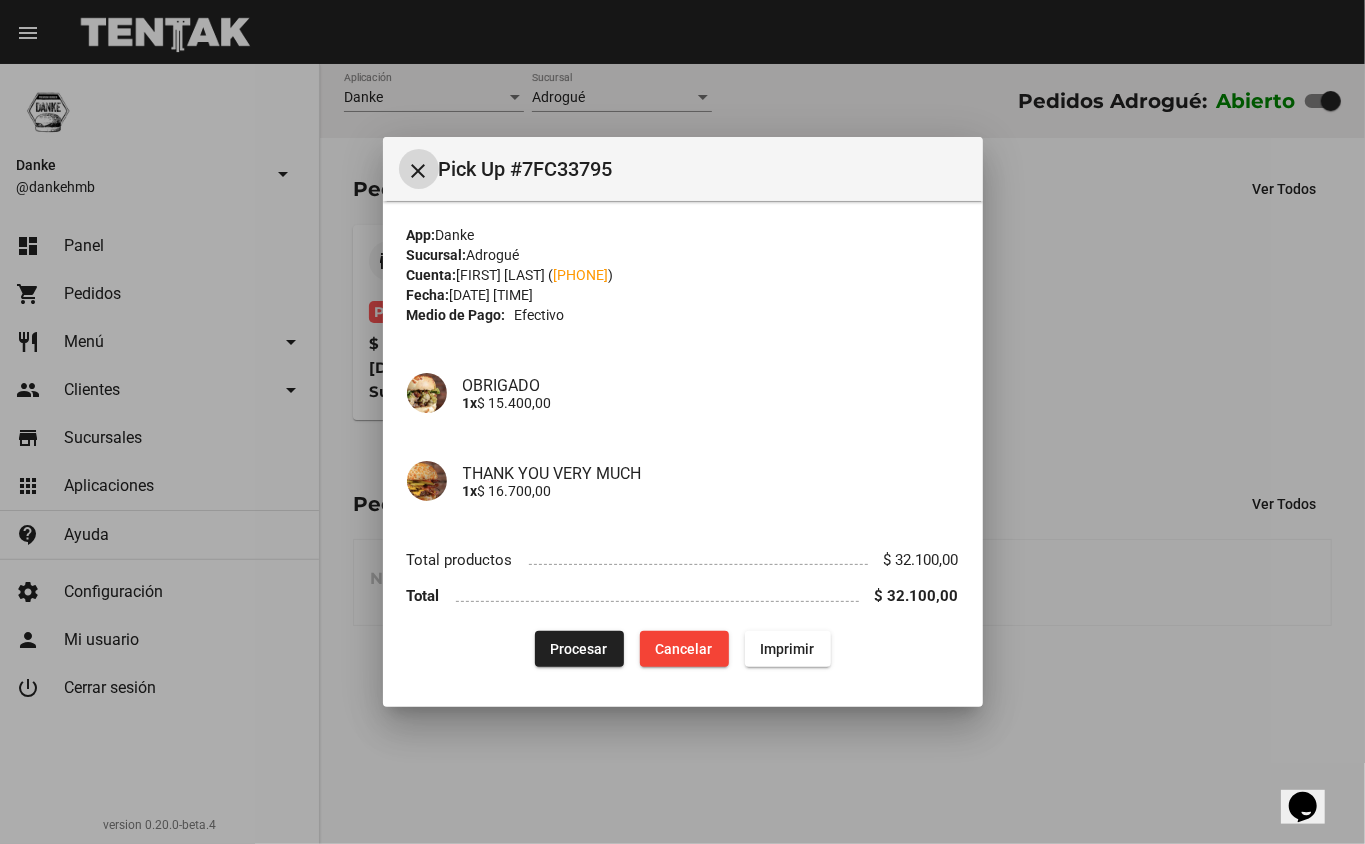 click on "Procesar" 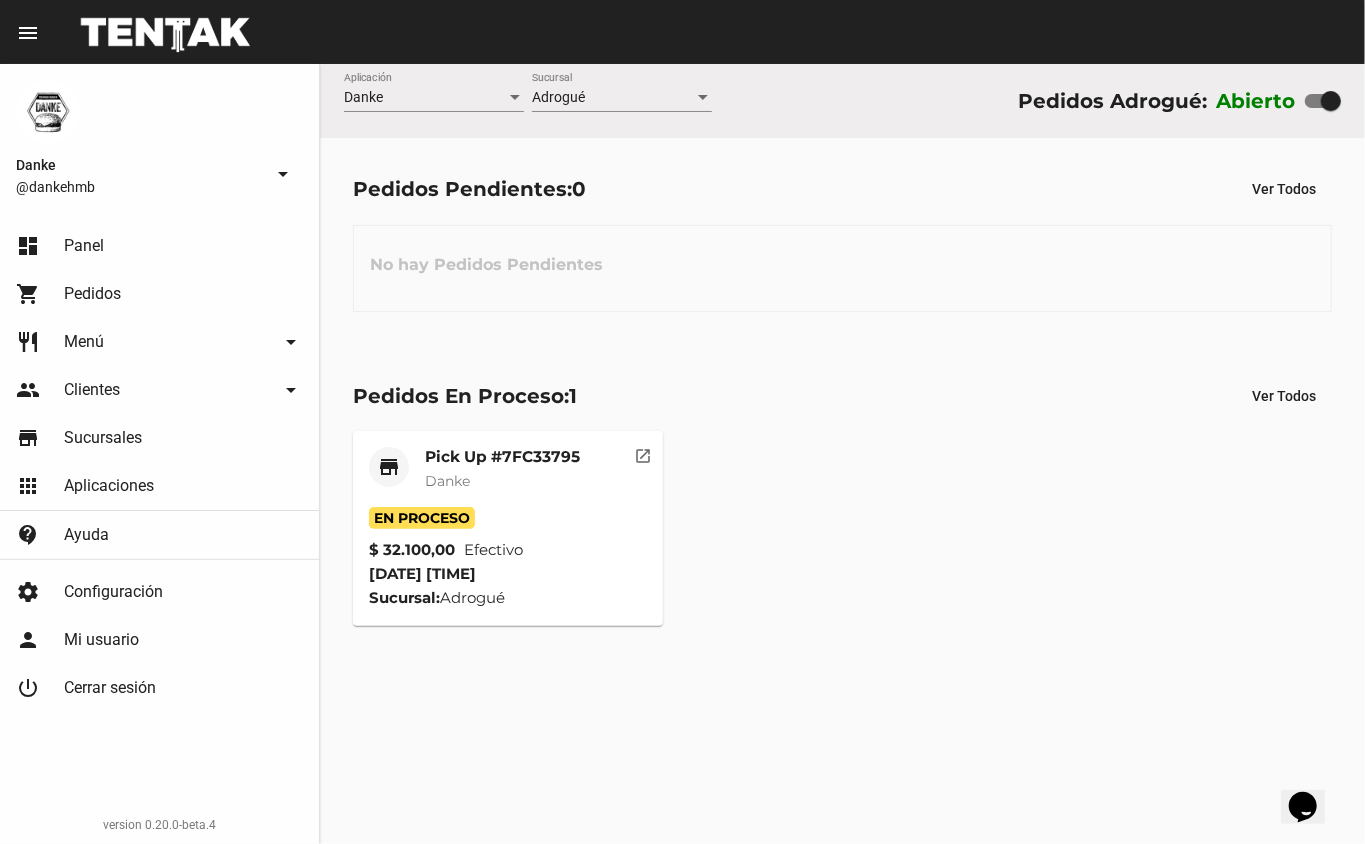 click on "Pick Up #7FC33795" 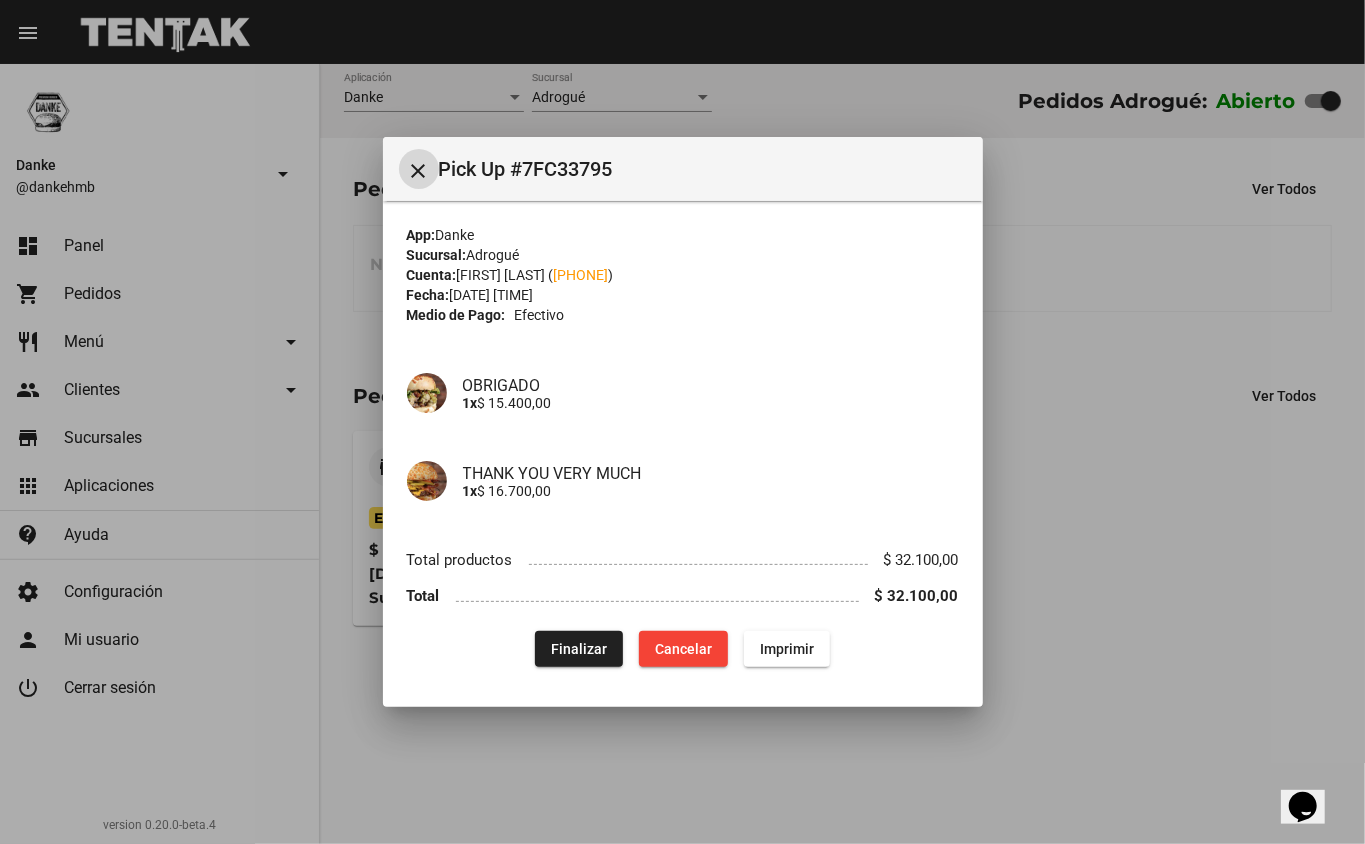 type 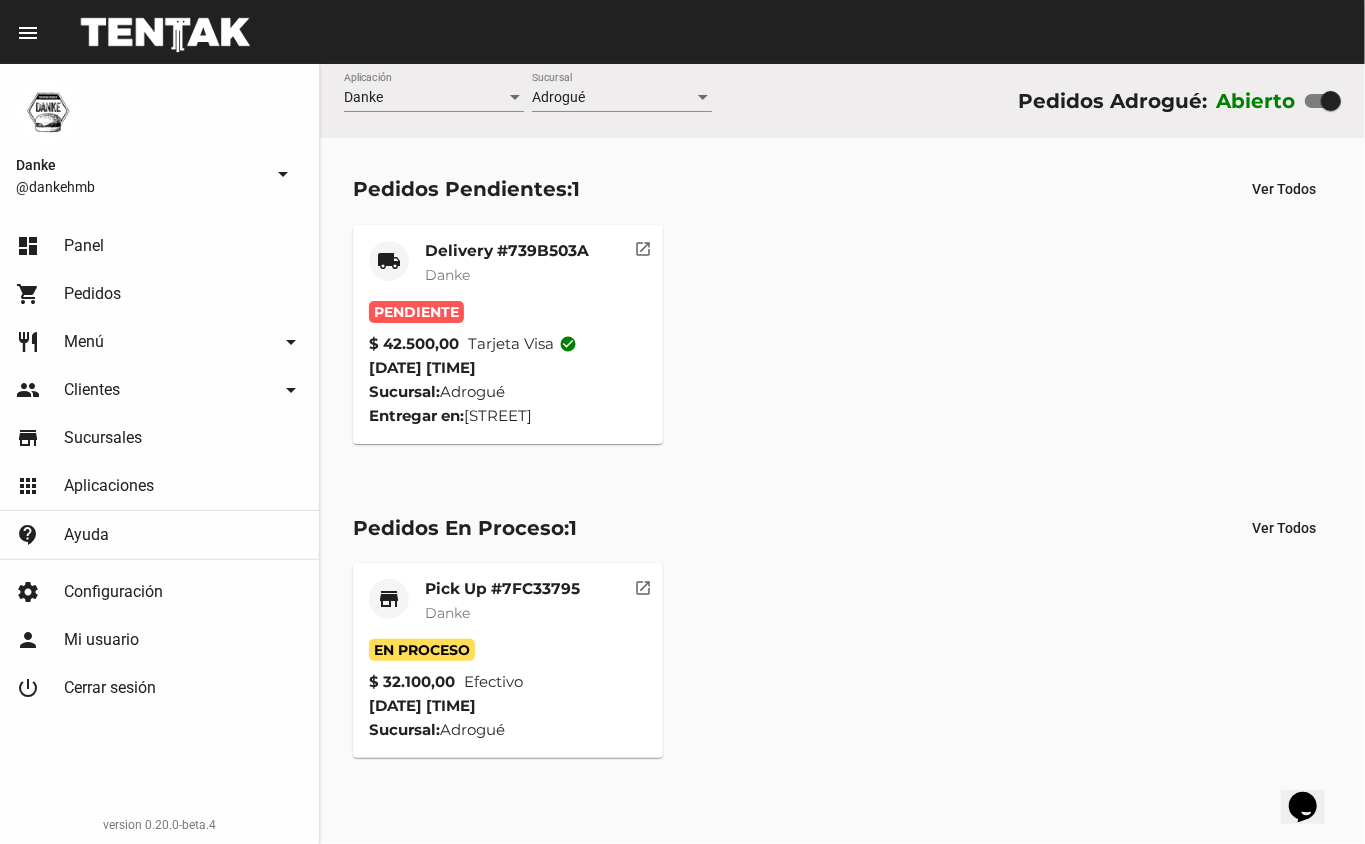 click on "Delivery #739B503A" 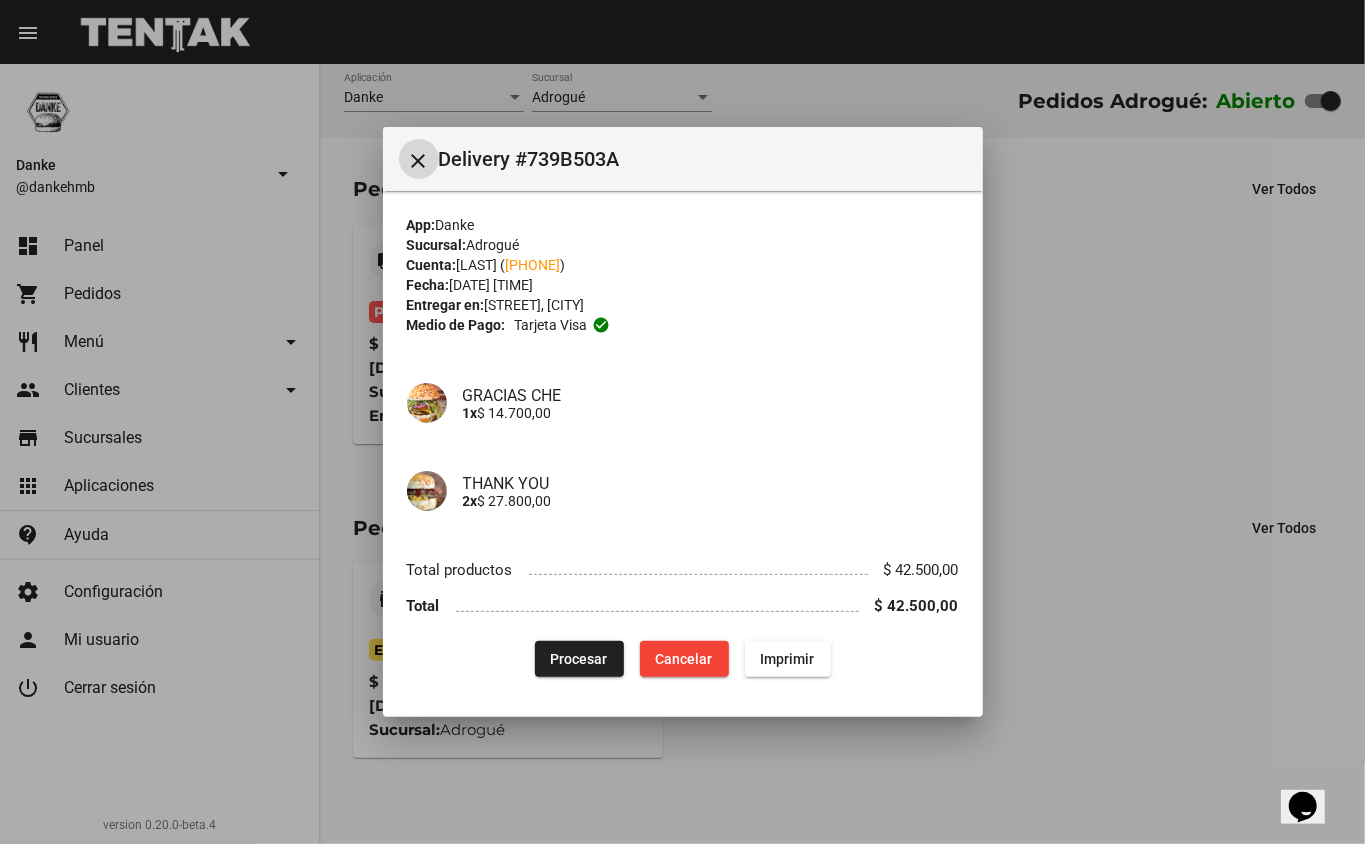 type 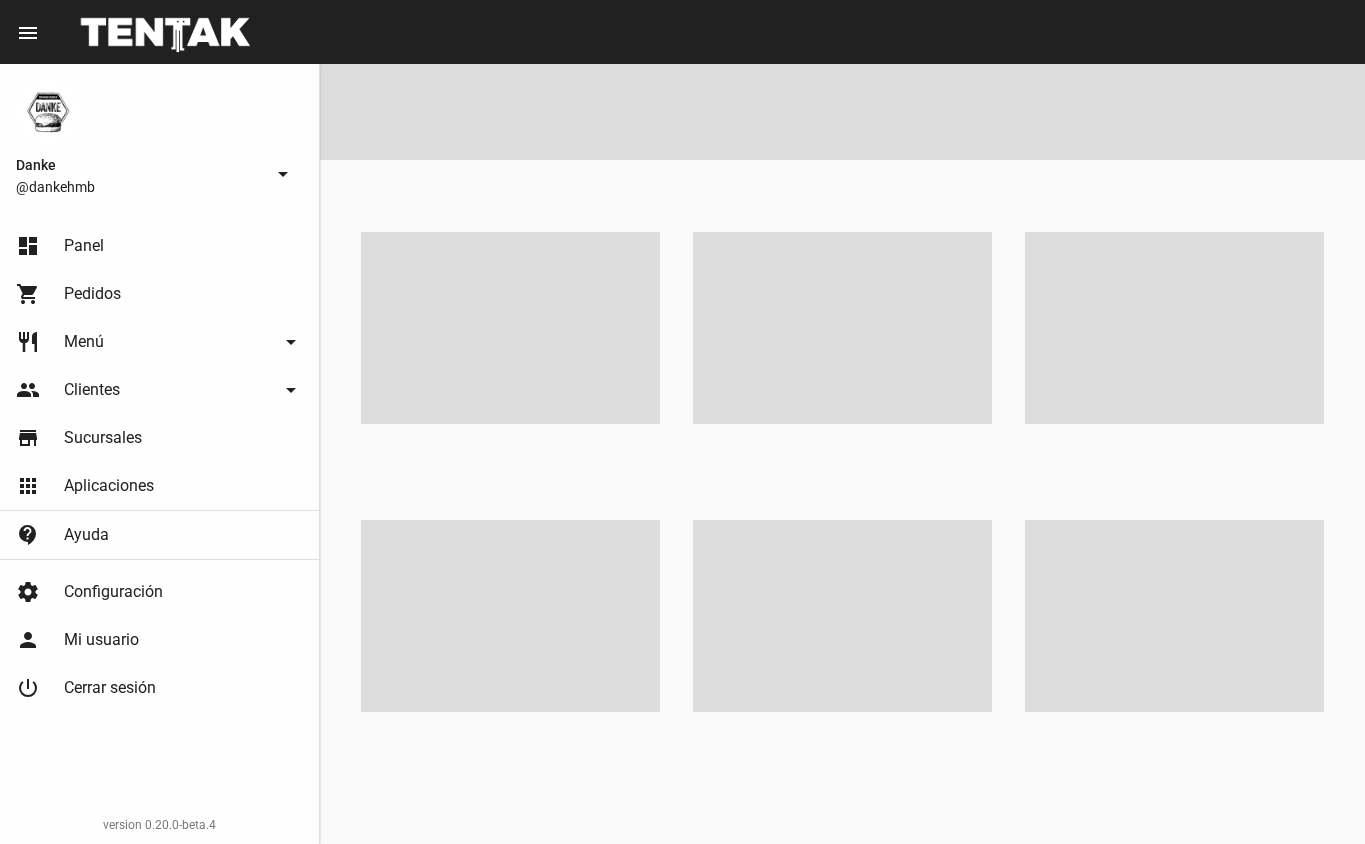 scroll, scrollTop: 0, scrollLeft: 0, axis: both 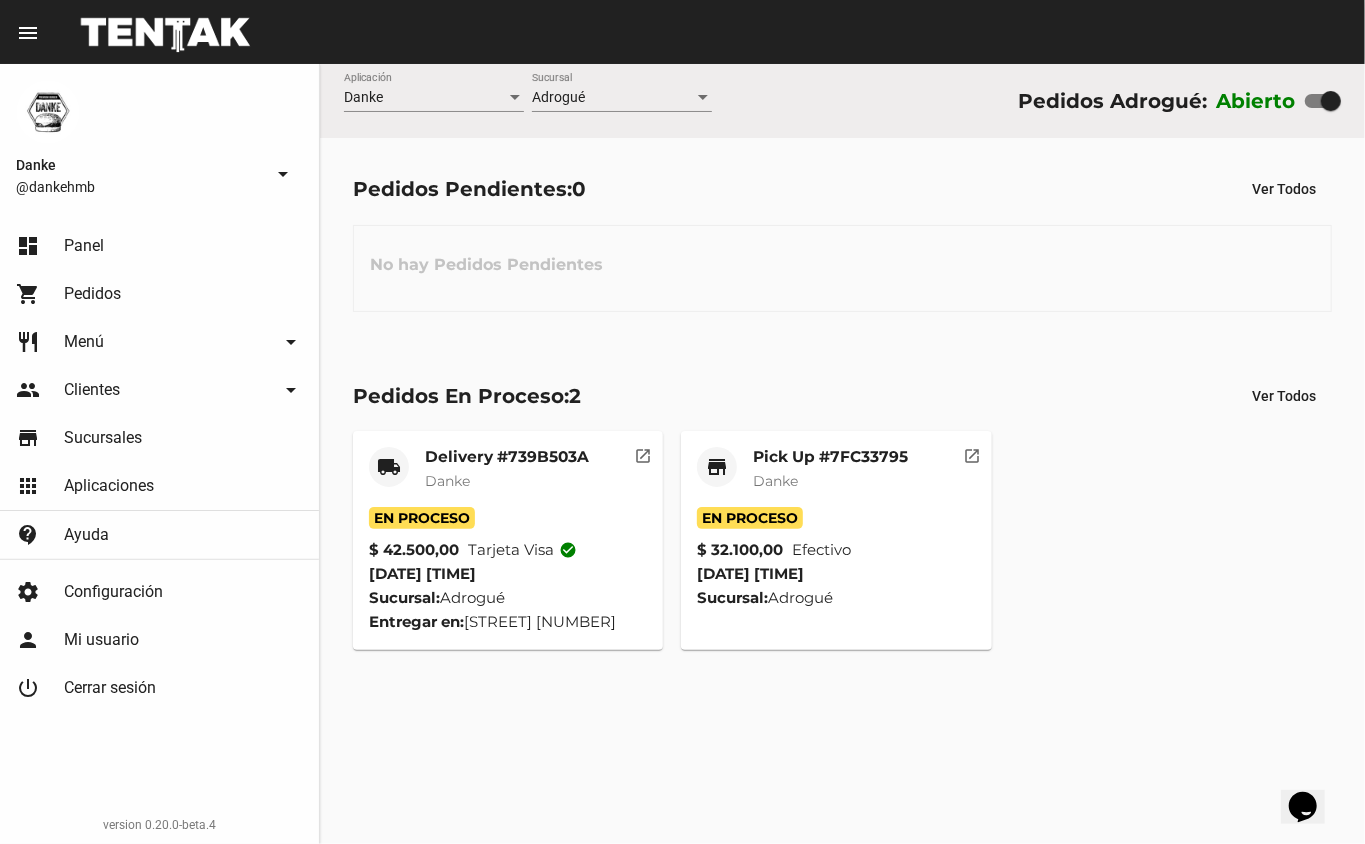 click on "Pick Up #7FC33795" 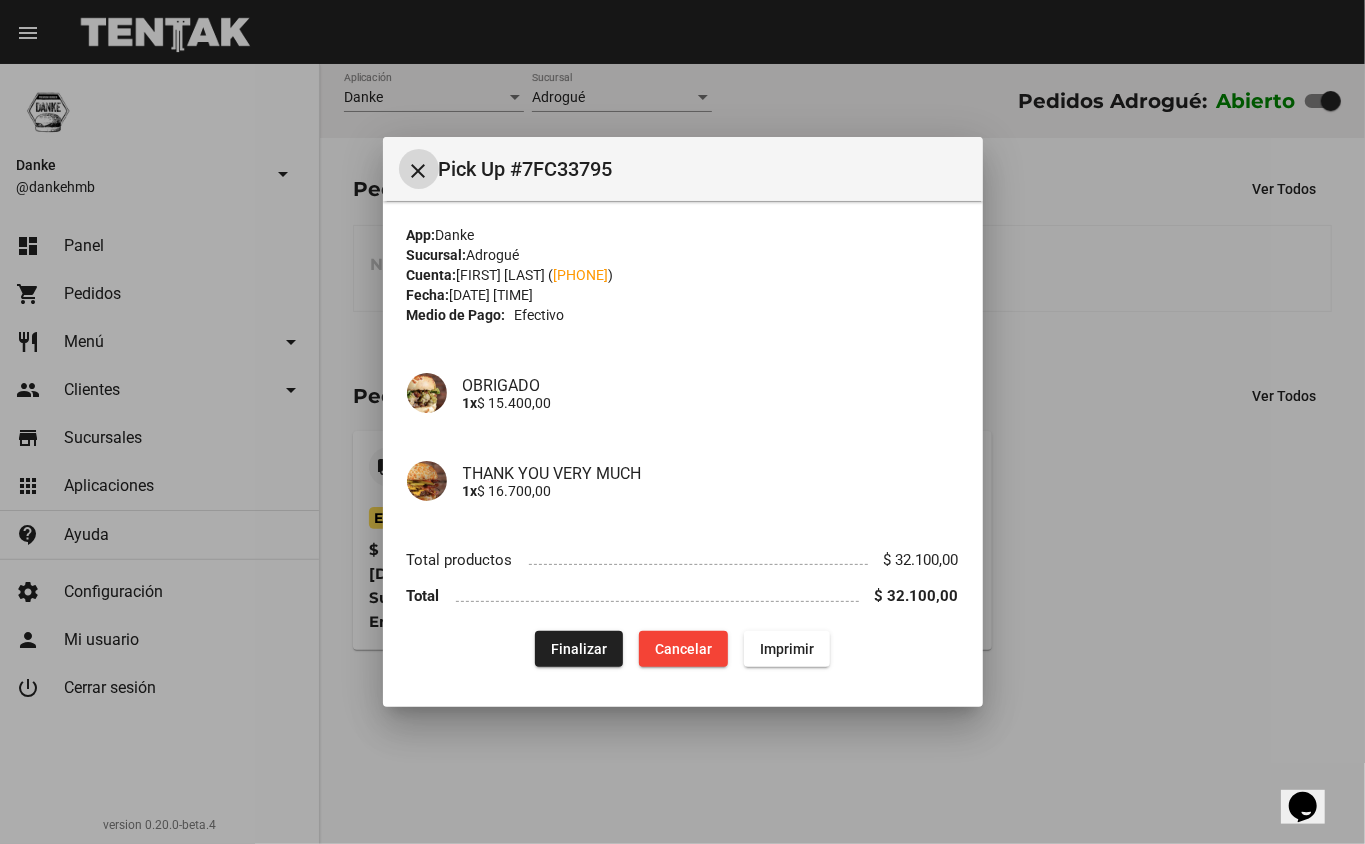 click on "Finalizar" 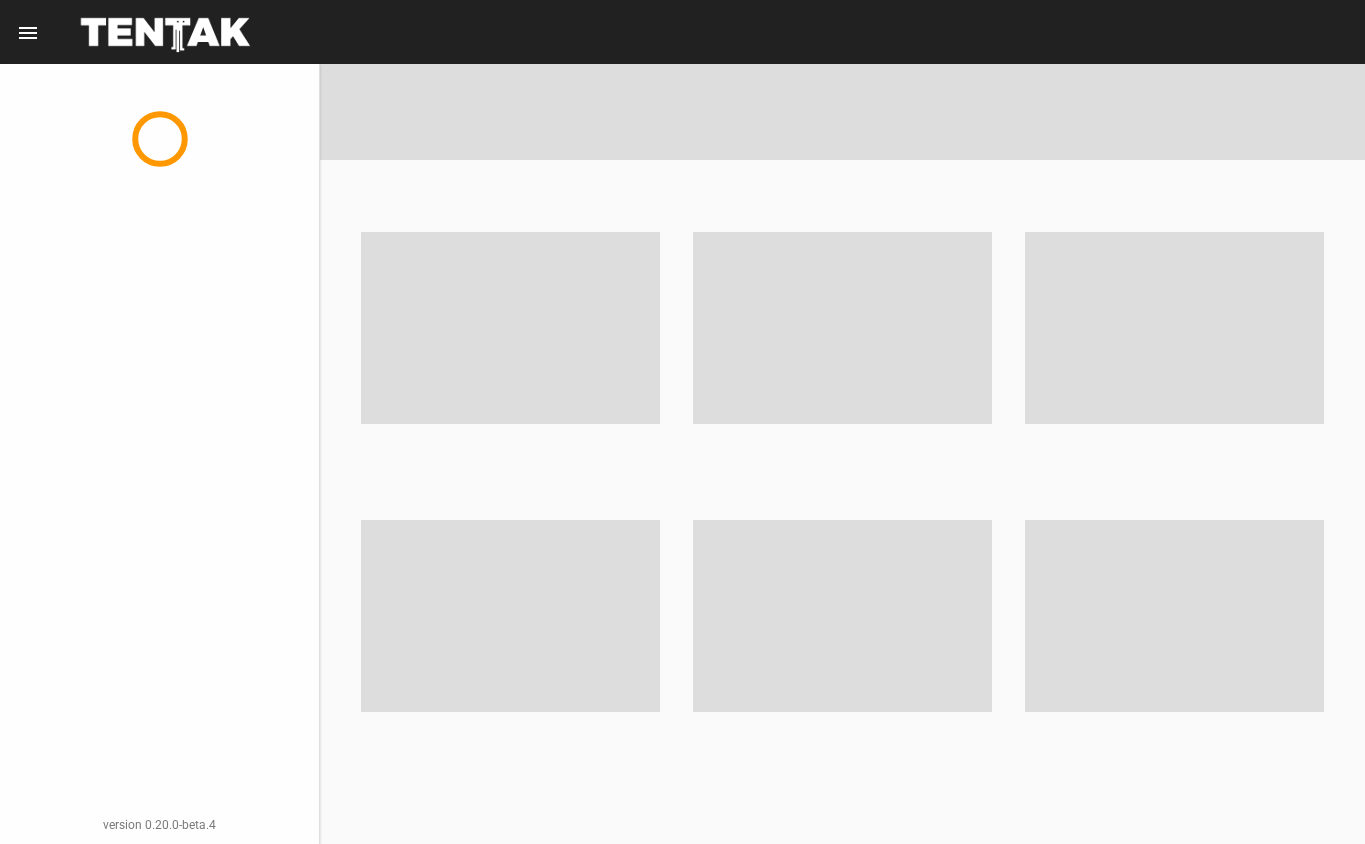 scroll, scrollTop: 0, scrollLeft: 0, axis: both 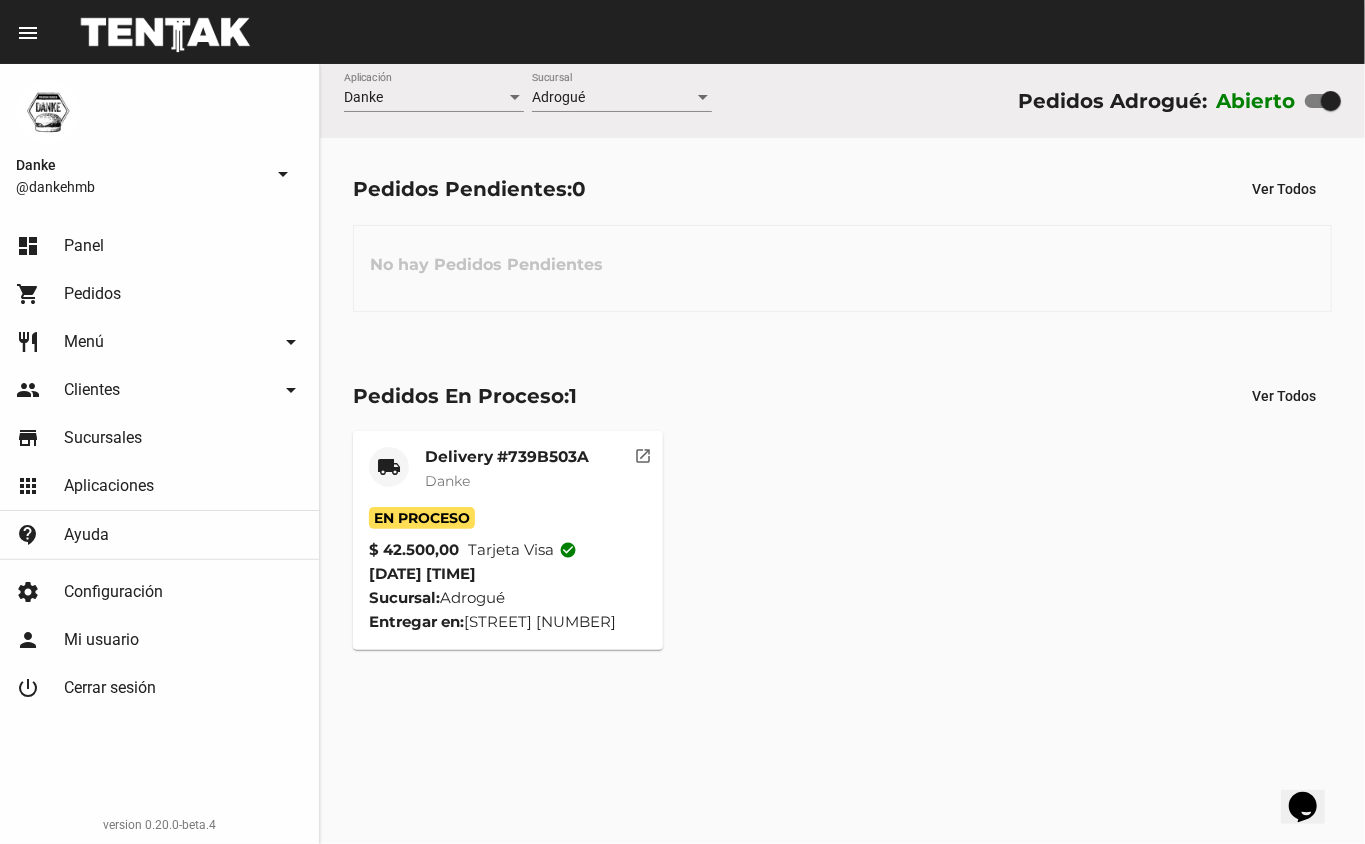 click on "Danke" 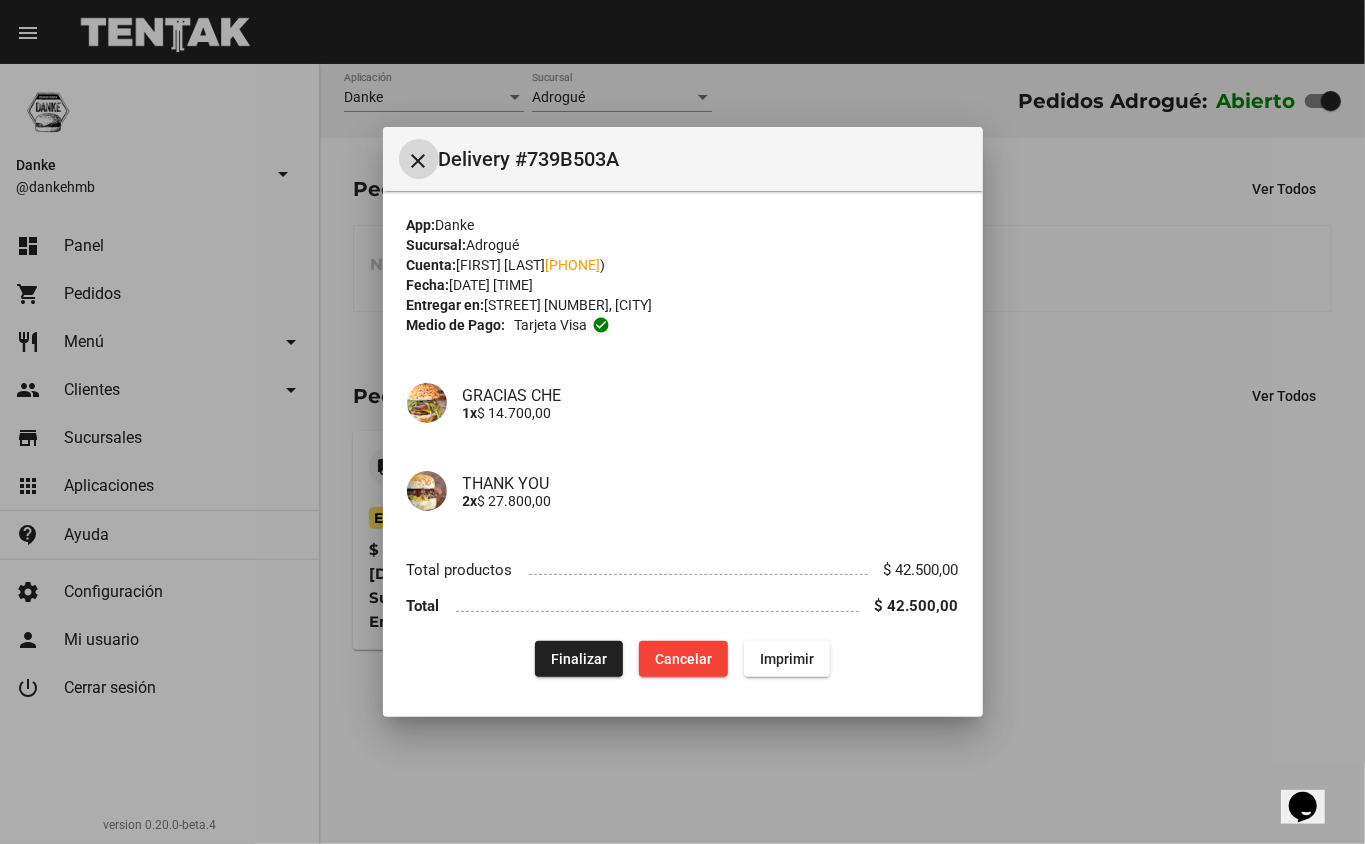 click on "Finalizar" 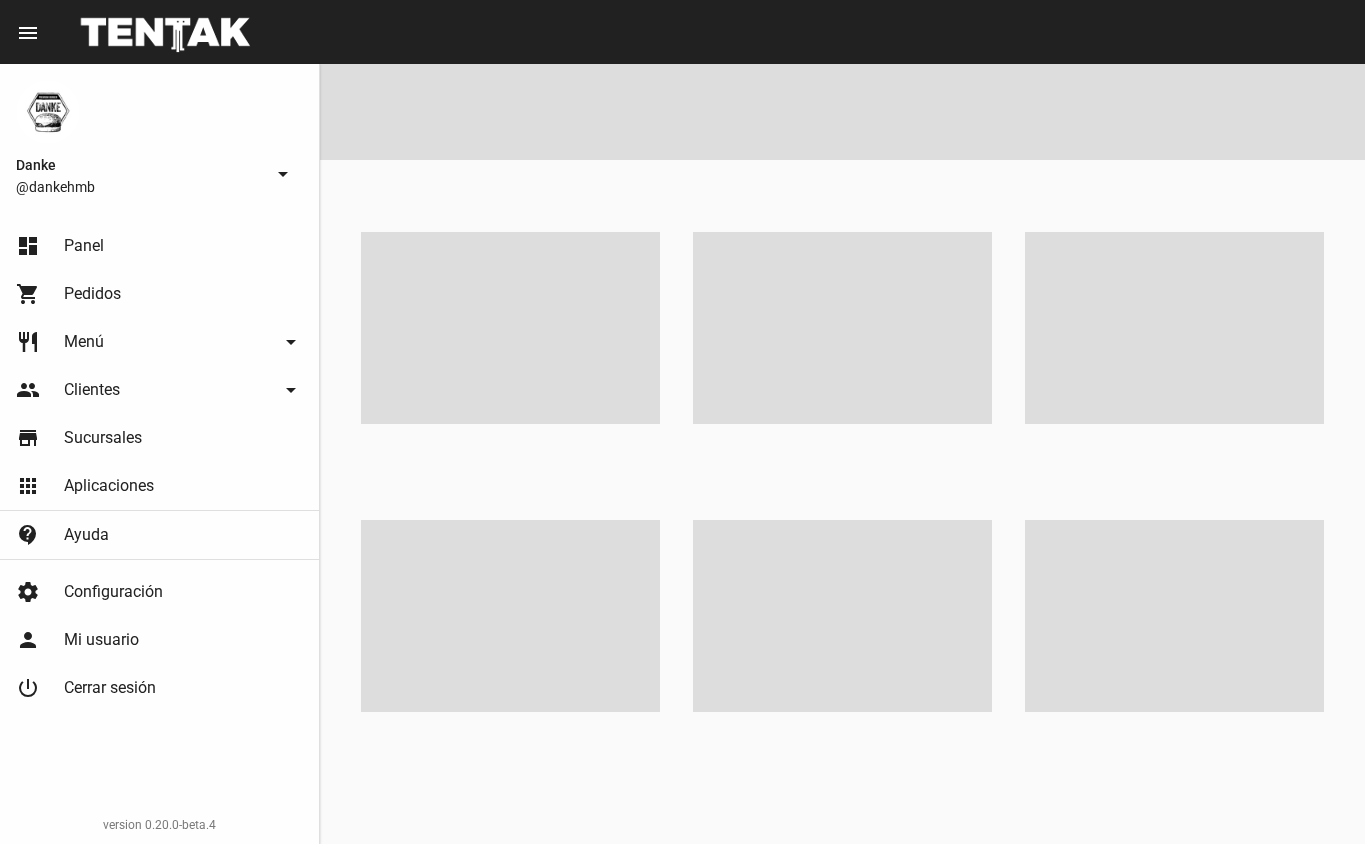 scroll, scrollTop: 0, scrollLeft: 0, axis: both 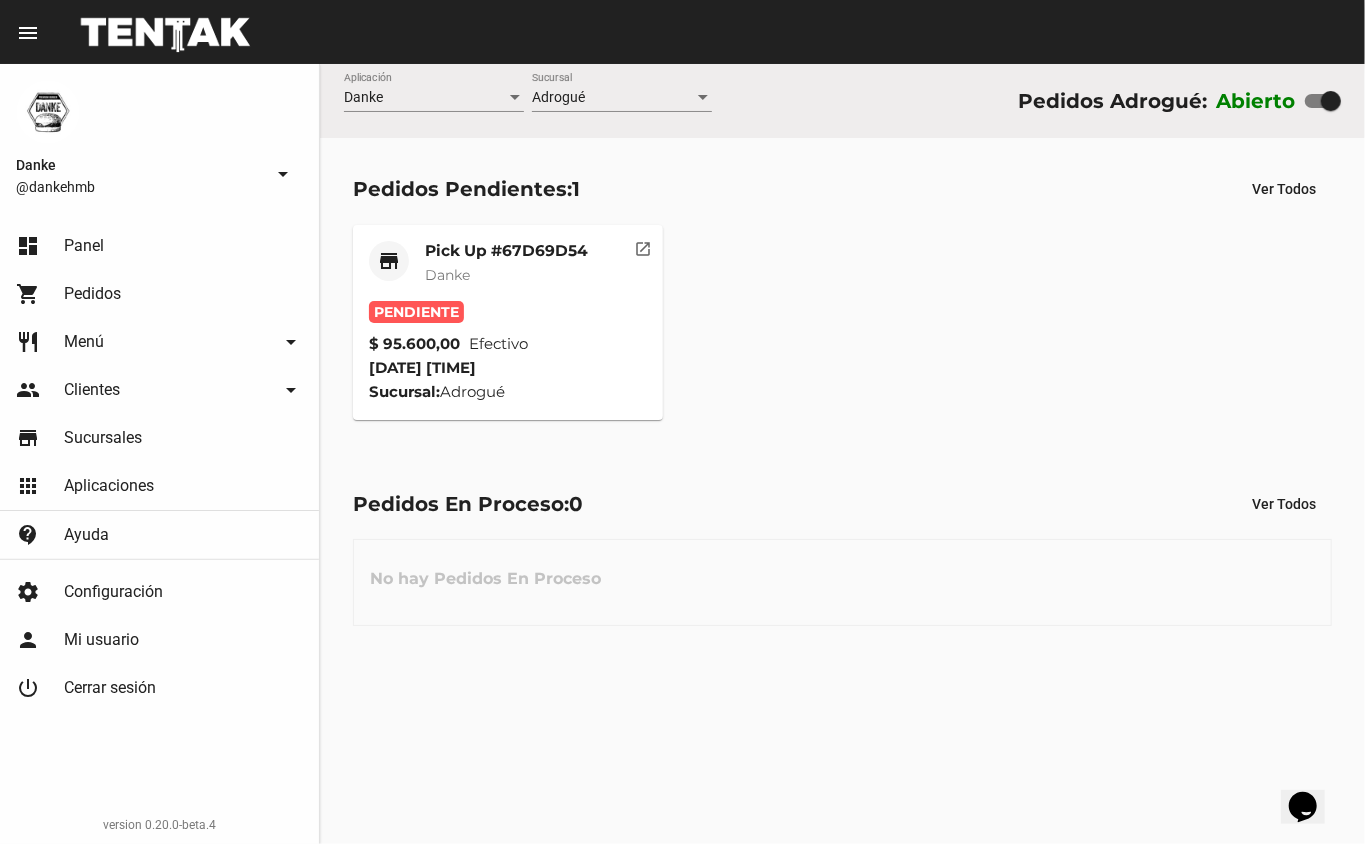 click on "Danke" 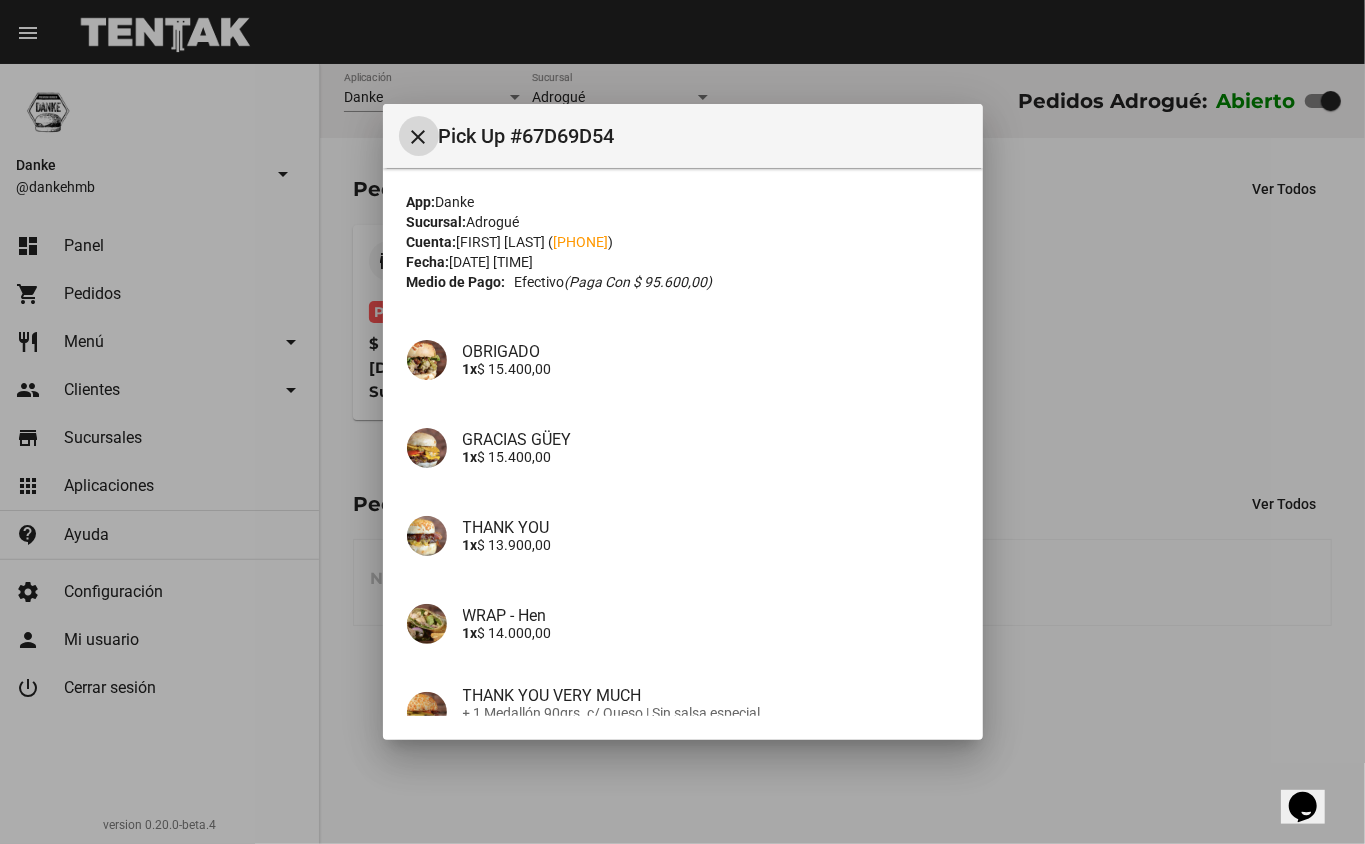 type 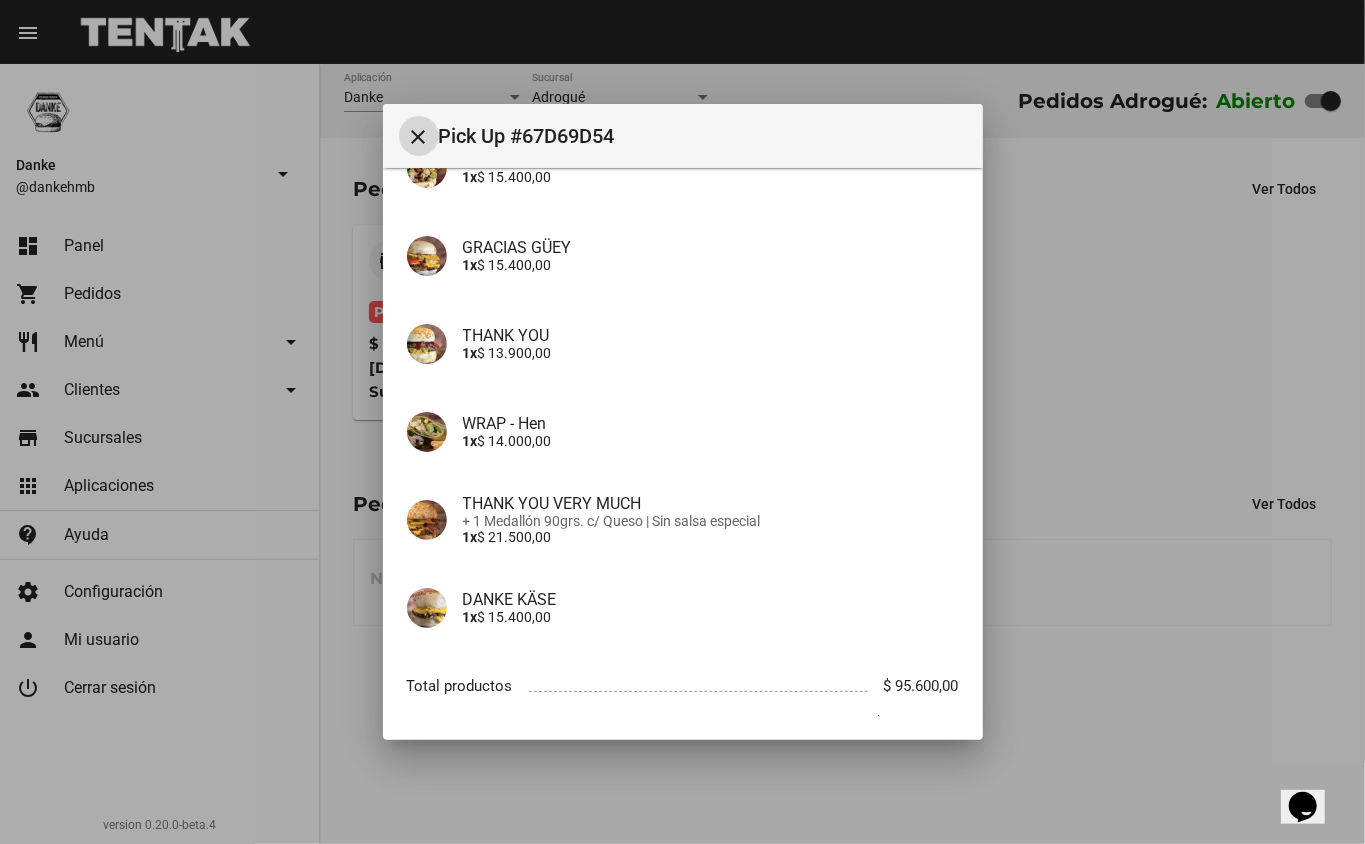 scroll, scrollTop: 196, scrollLeft: 0, axis: vertical 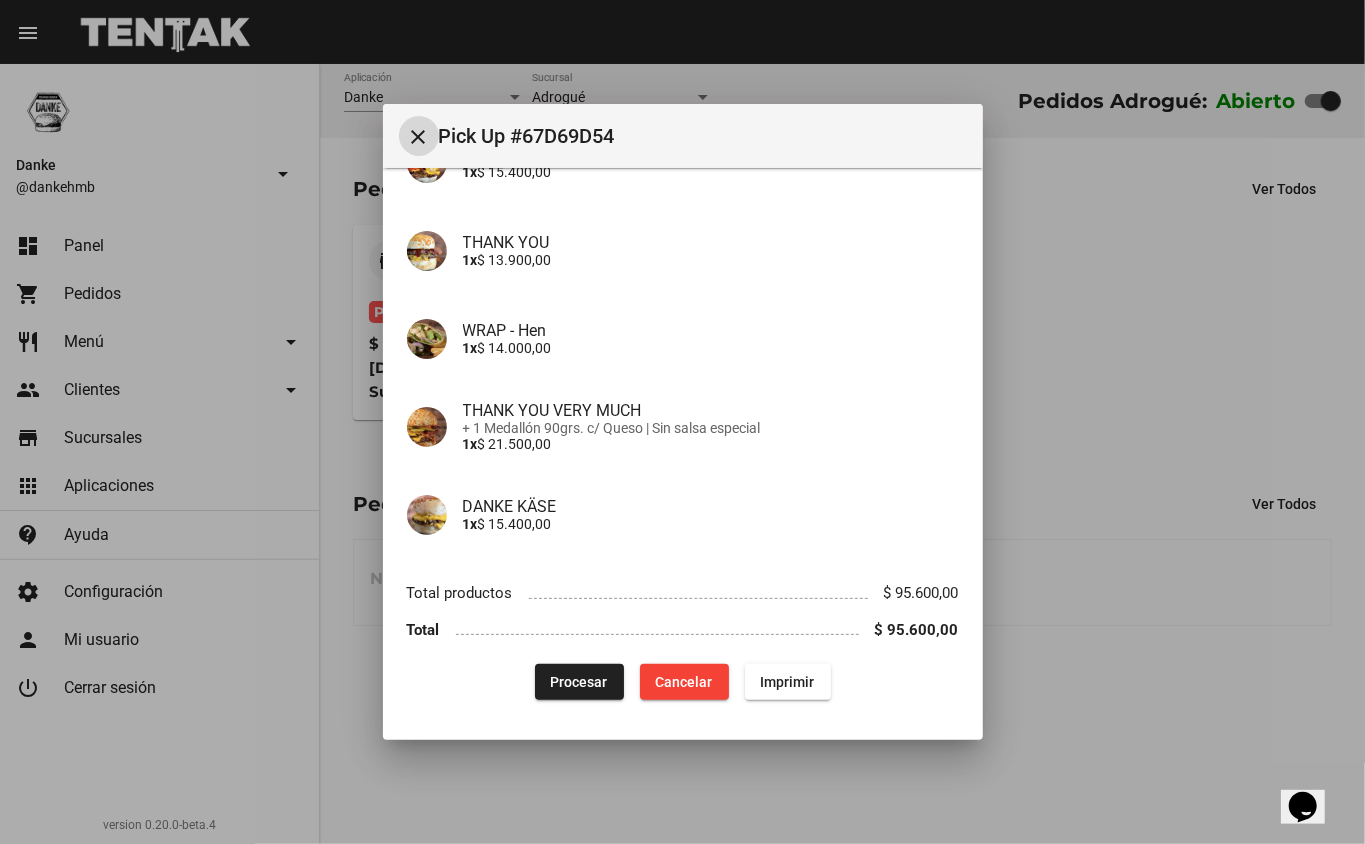 click on "Procesar" 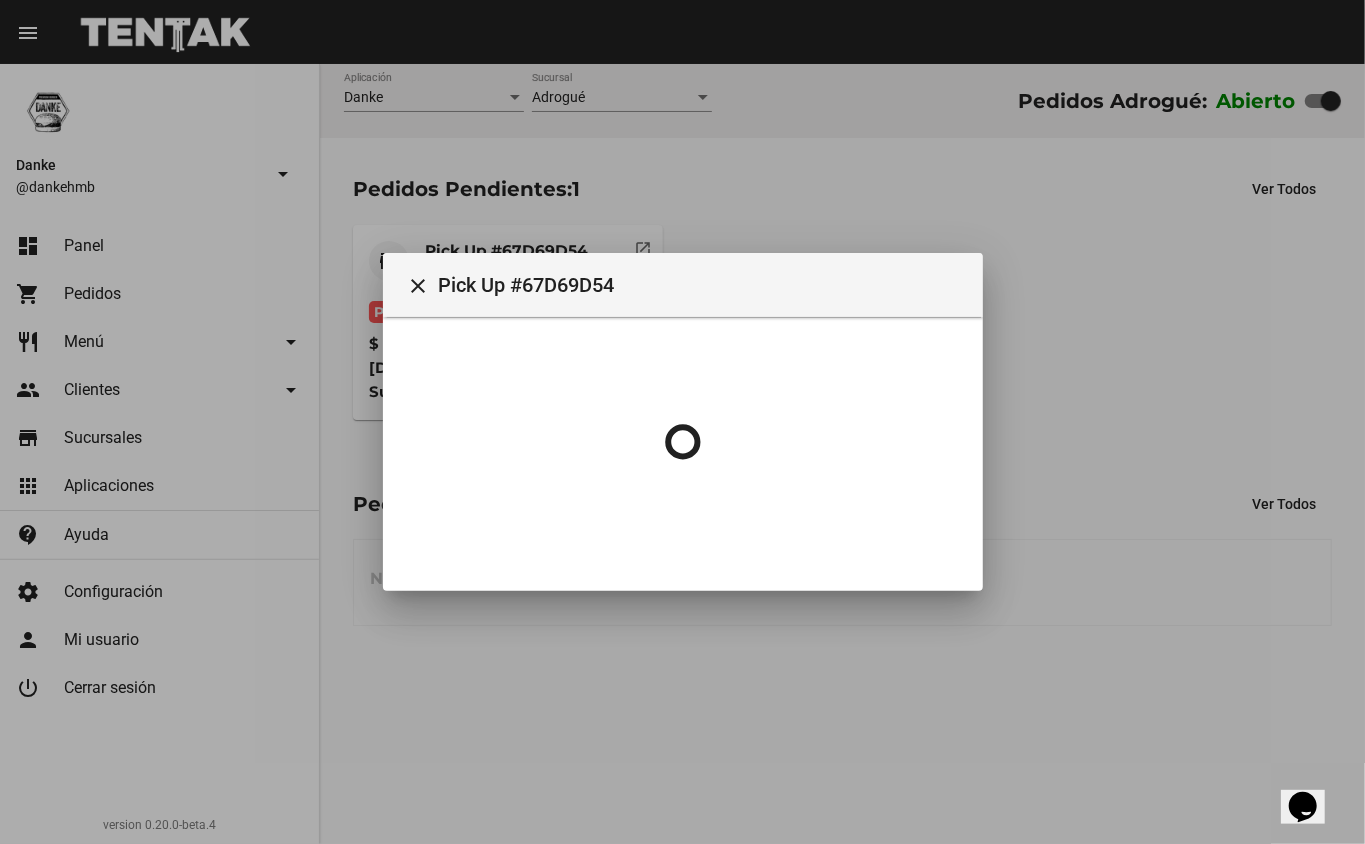 scroll, scrollTop: 0, scrollLeft: 0, axis: both 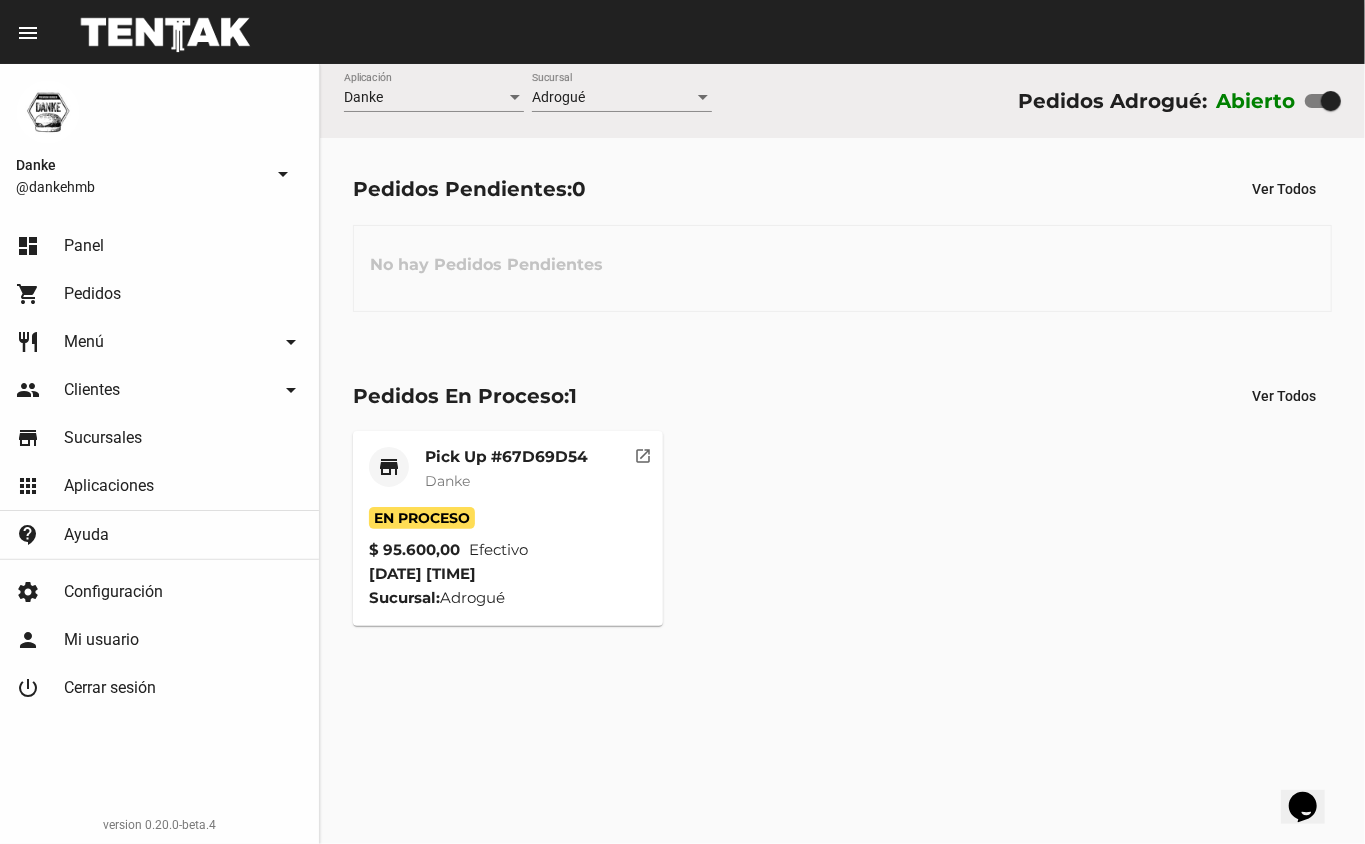 click on "Pick Up #67D69D54" 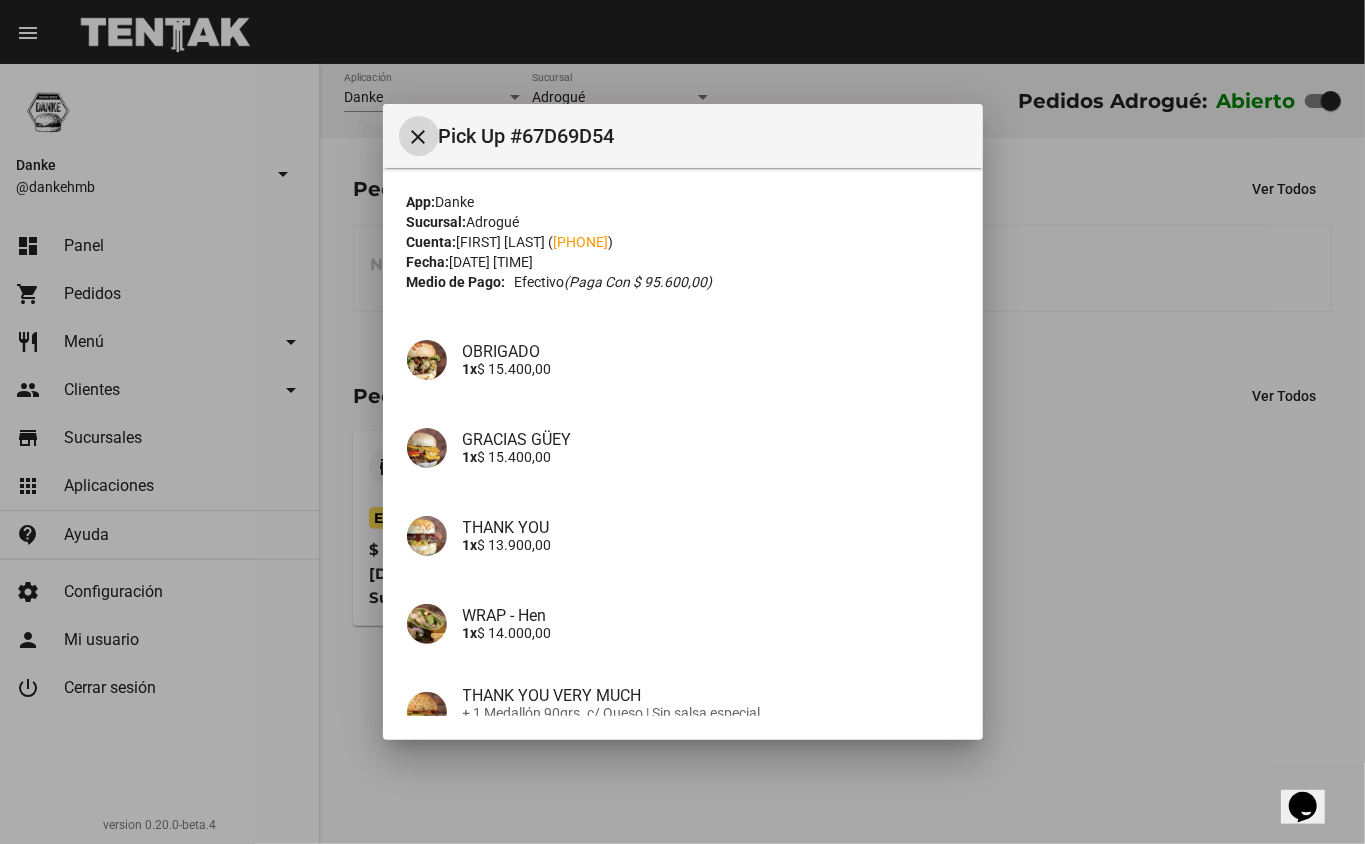 scroll, scrollTop: 145, scrollLeft: 0, axis: vertical 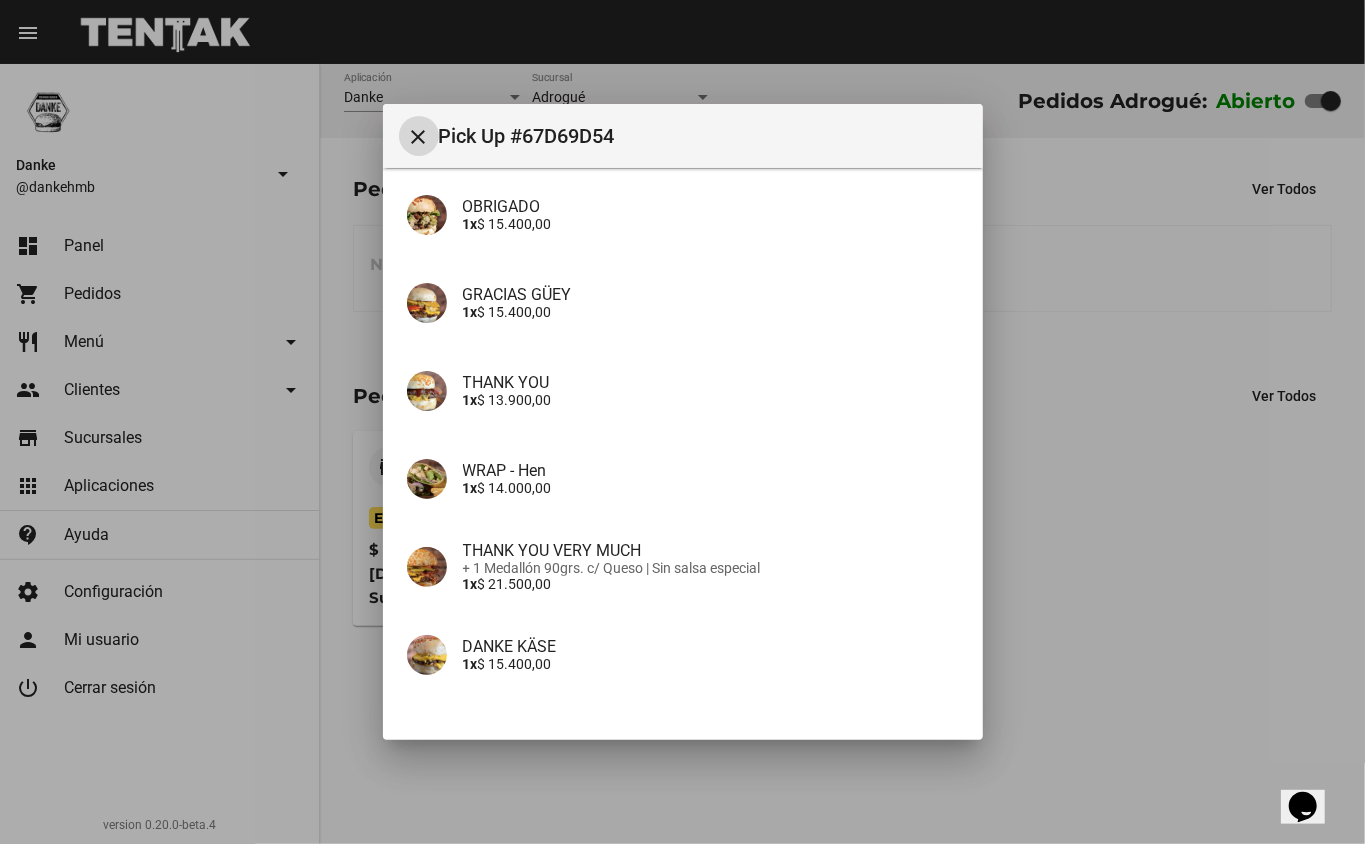 type 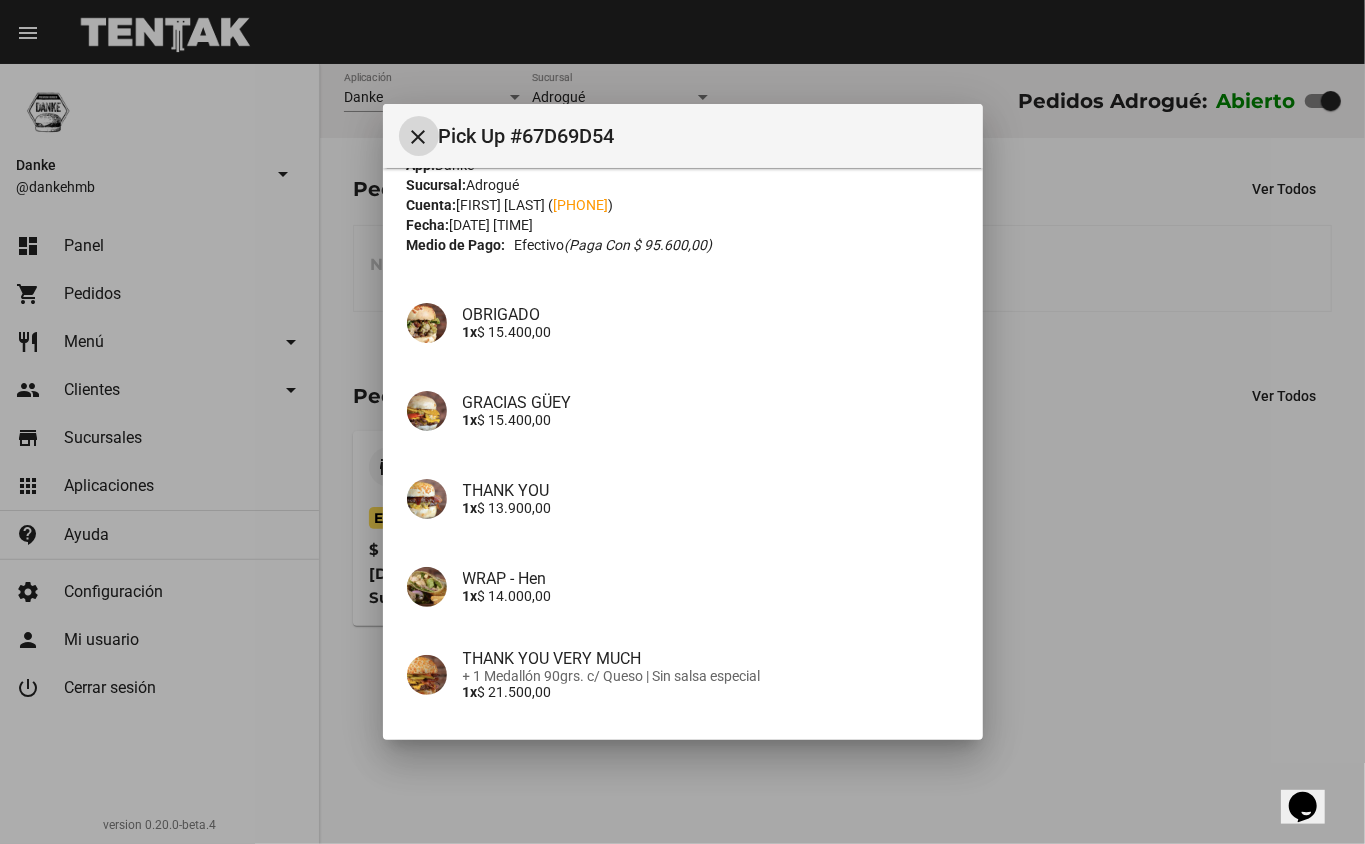 scroll, scrollTop: 0, scrollLeft: 0, axis: both 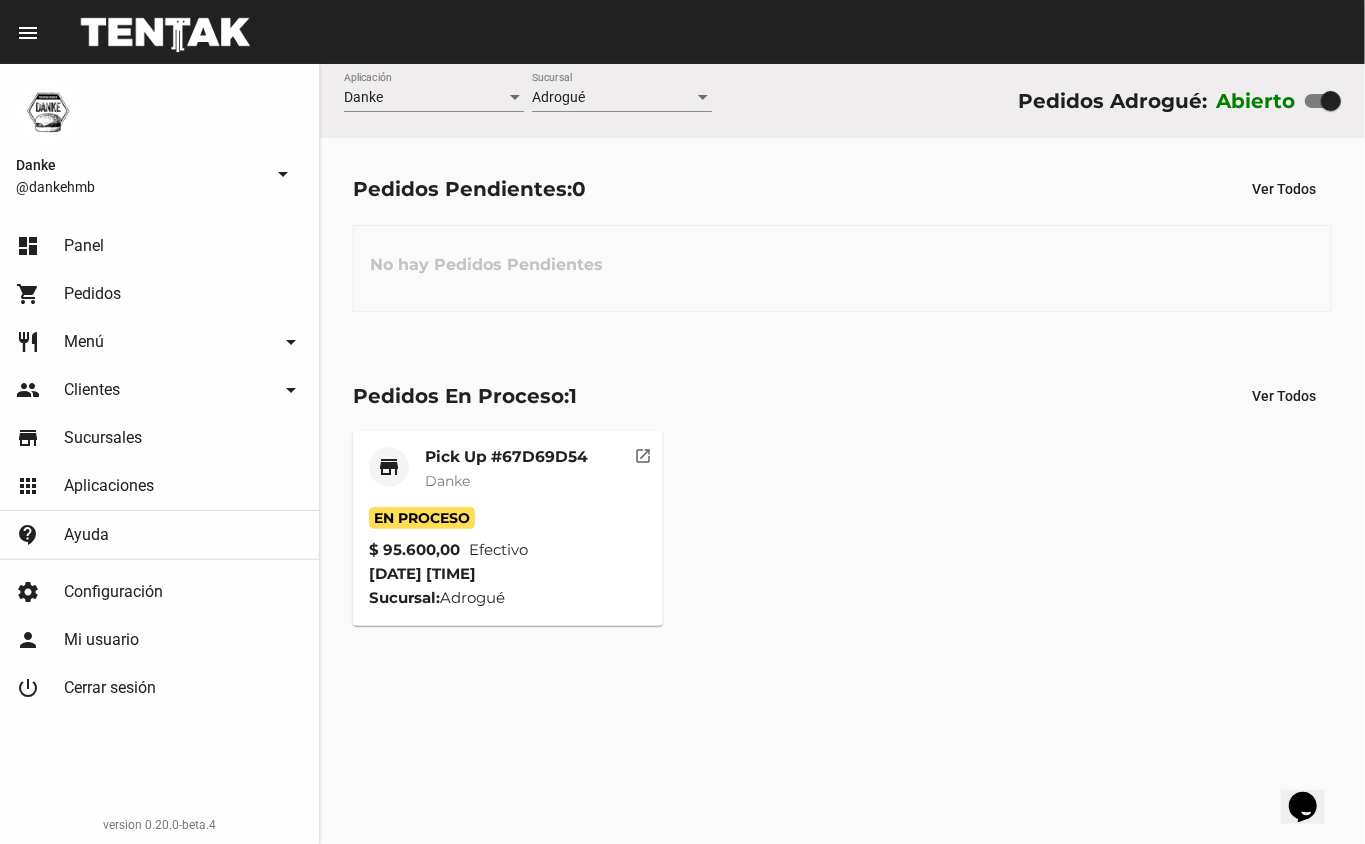 click on "Danke" 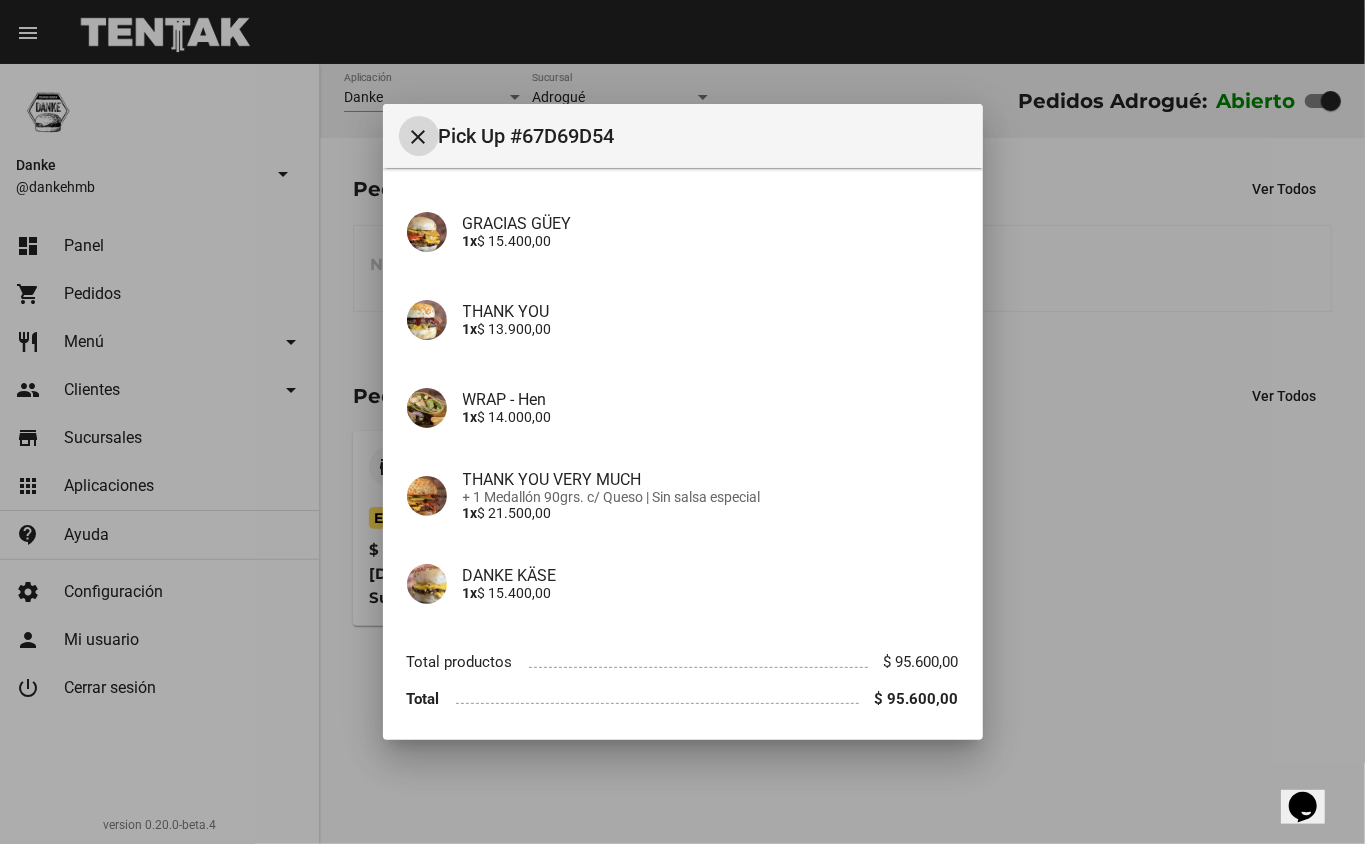 scroll, scrollTop: 285, scrollLeft: 0, axis: vertical 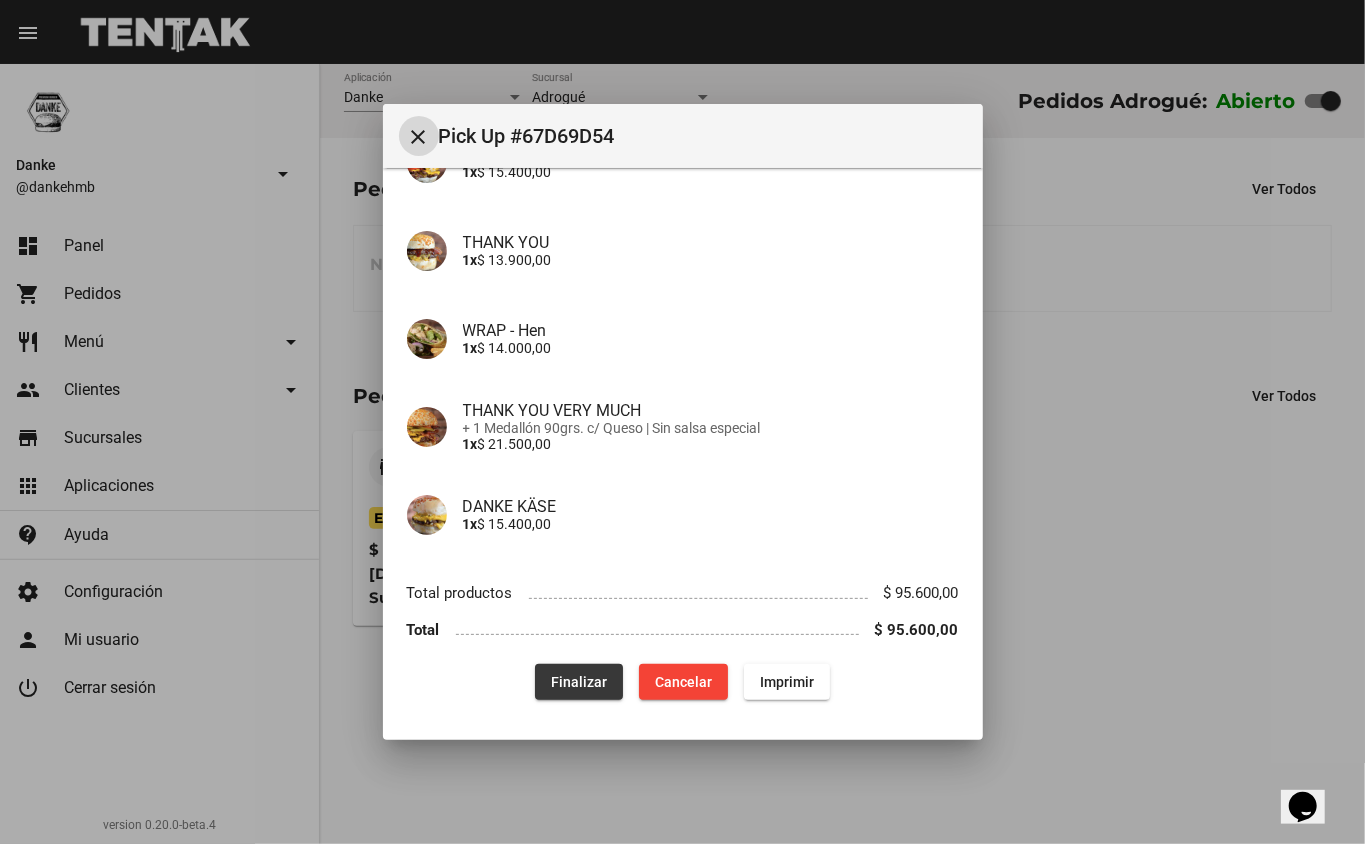 click on "Finalizar" 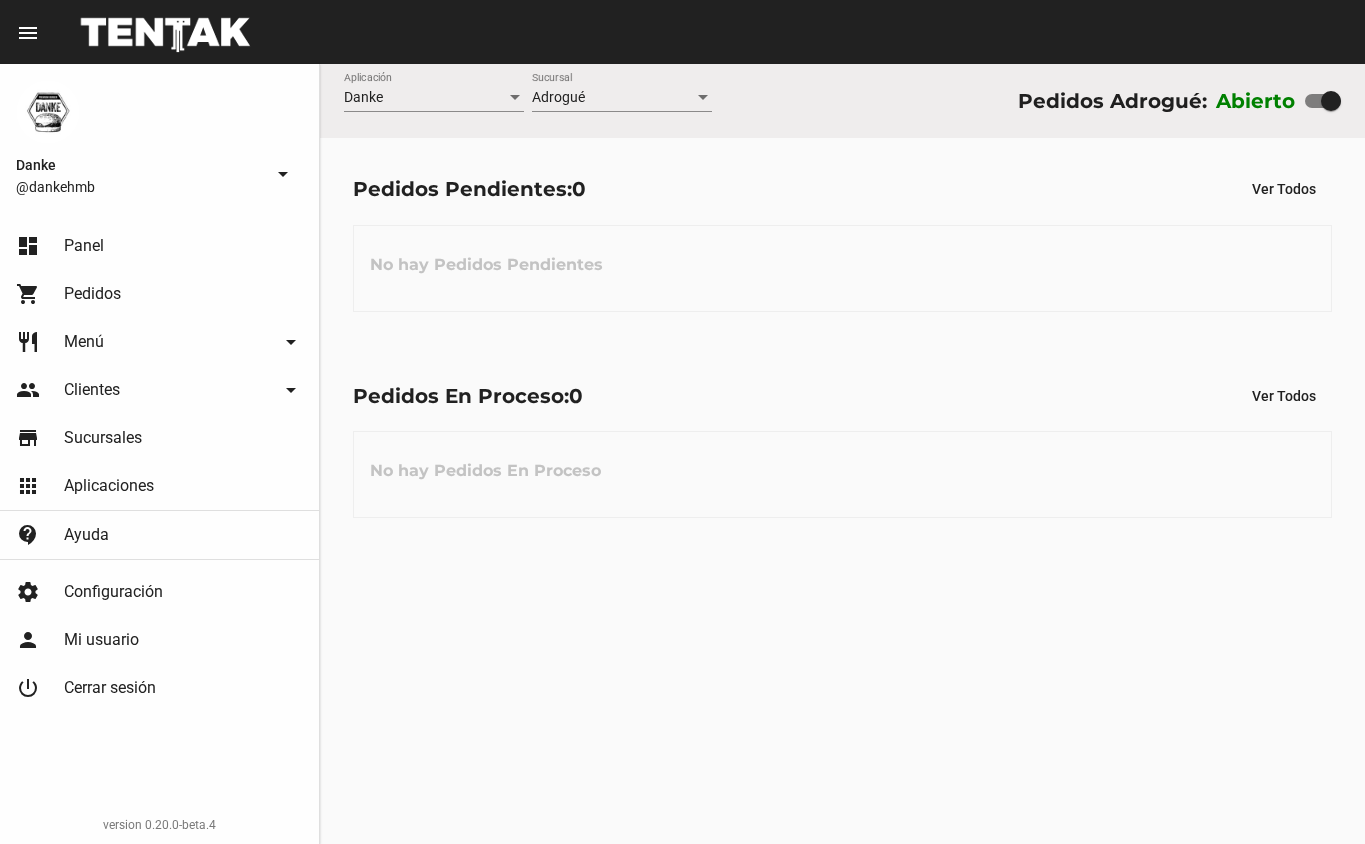 scroll, scrollTop: 0, scrollLeft: 0, axis: both 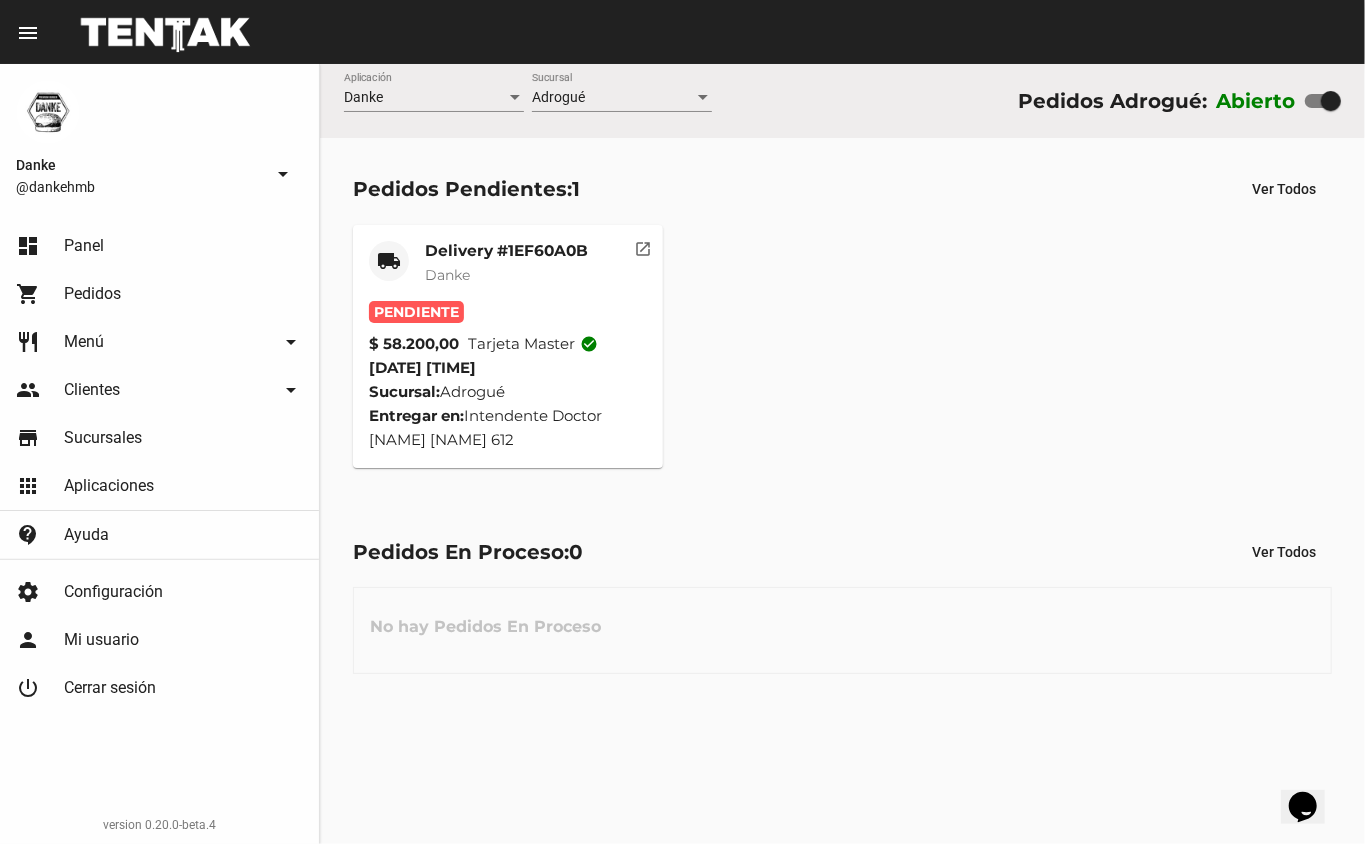 click on "Delivery #1EF60A0B" 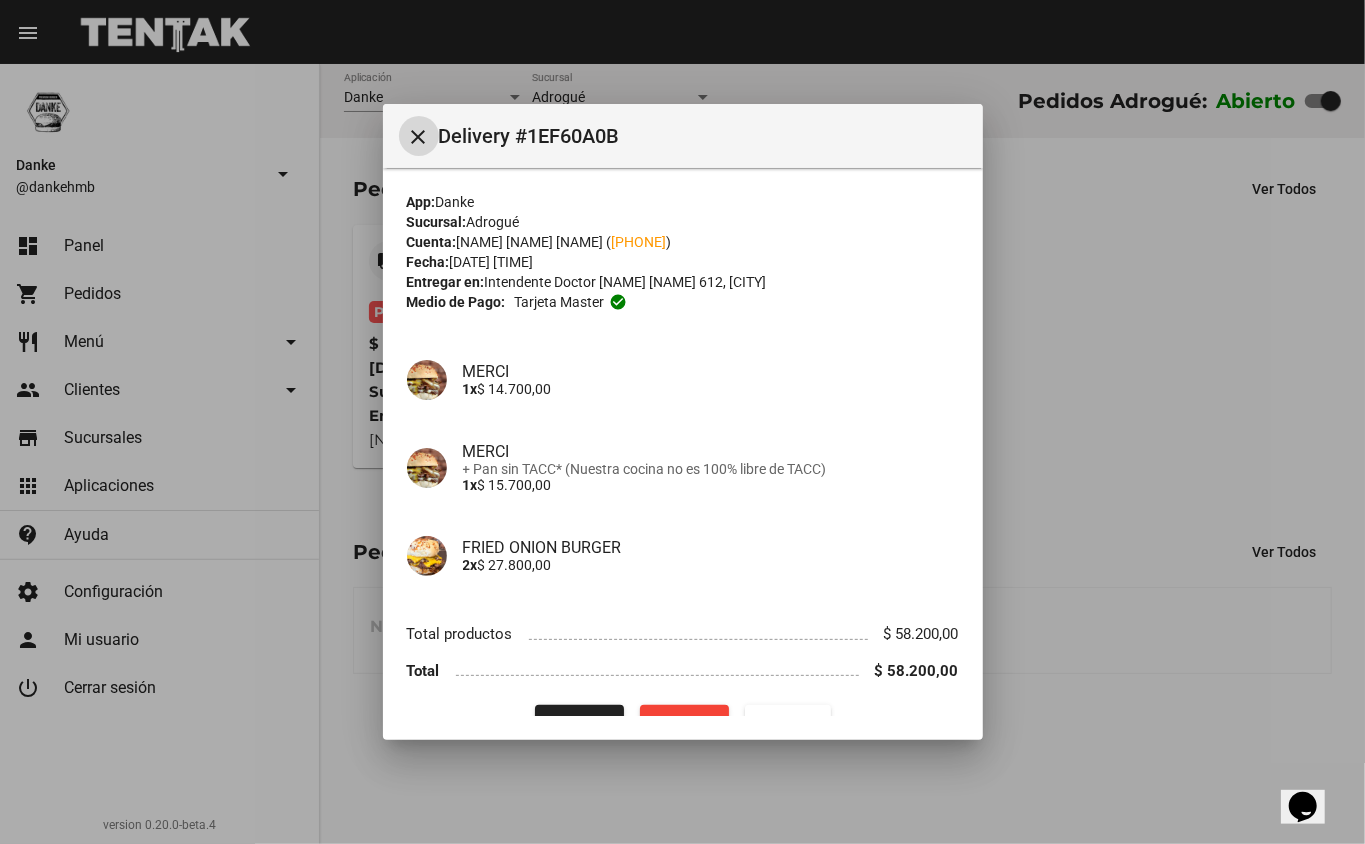type 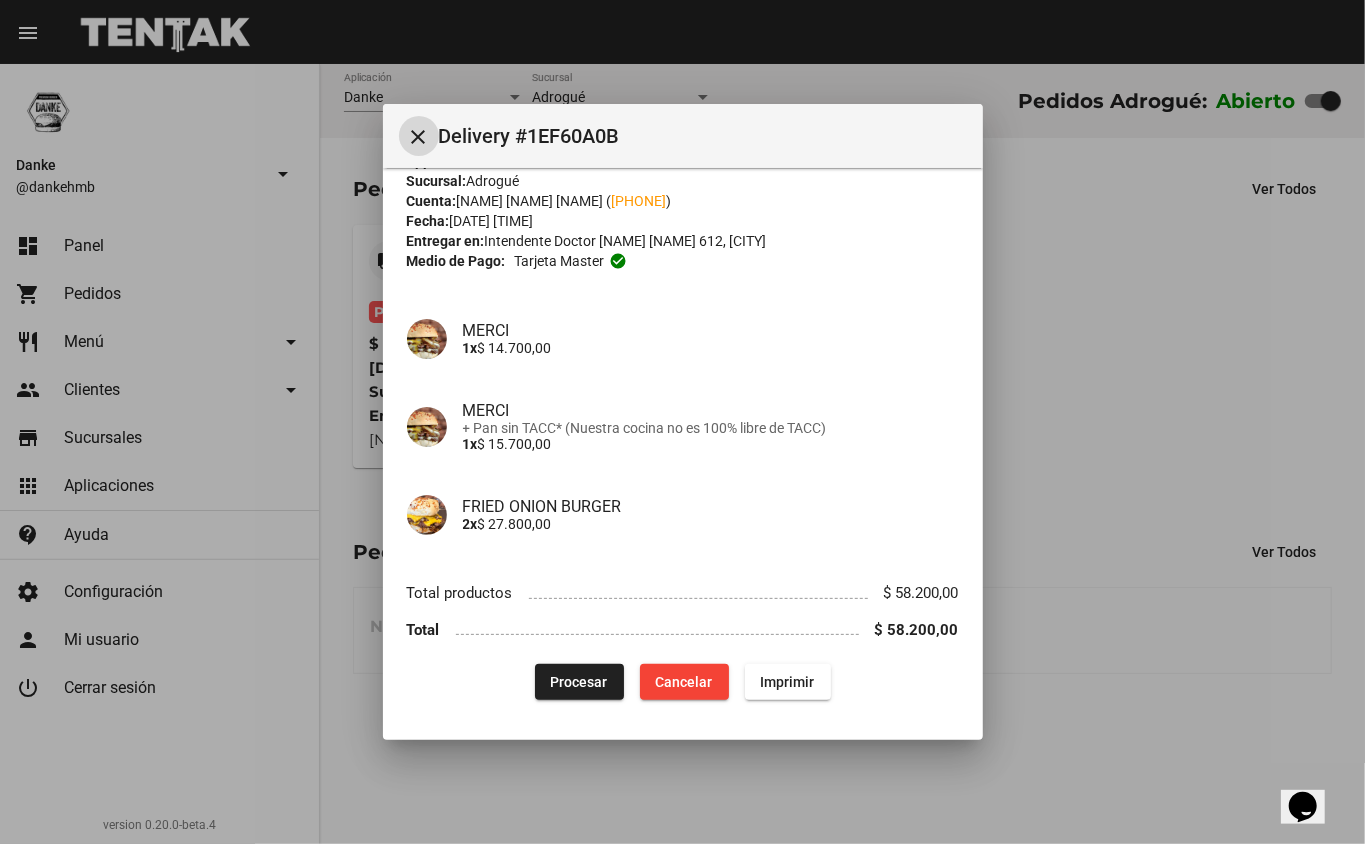 click on "Procesar" 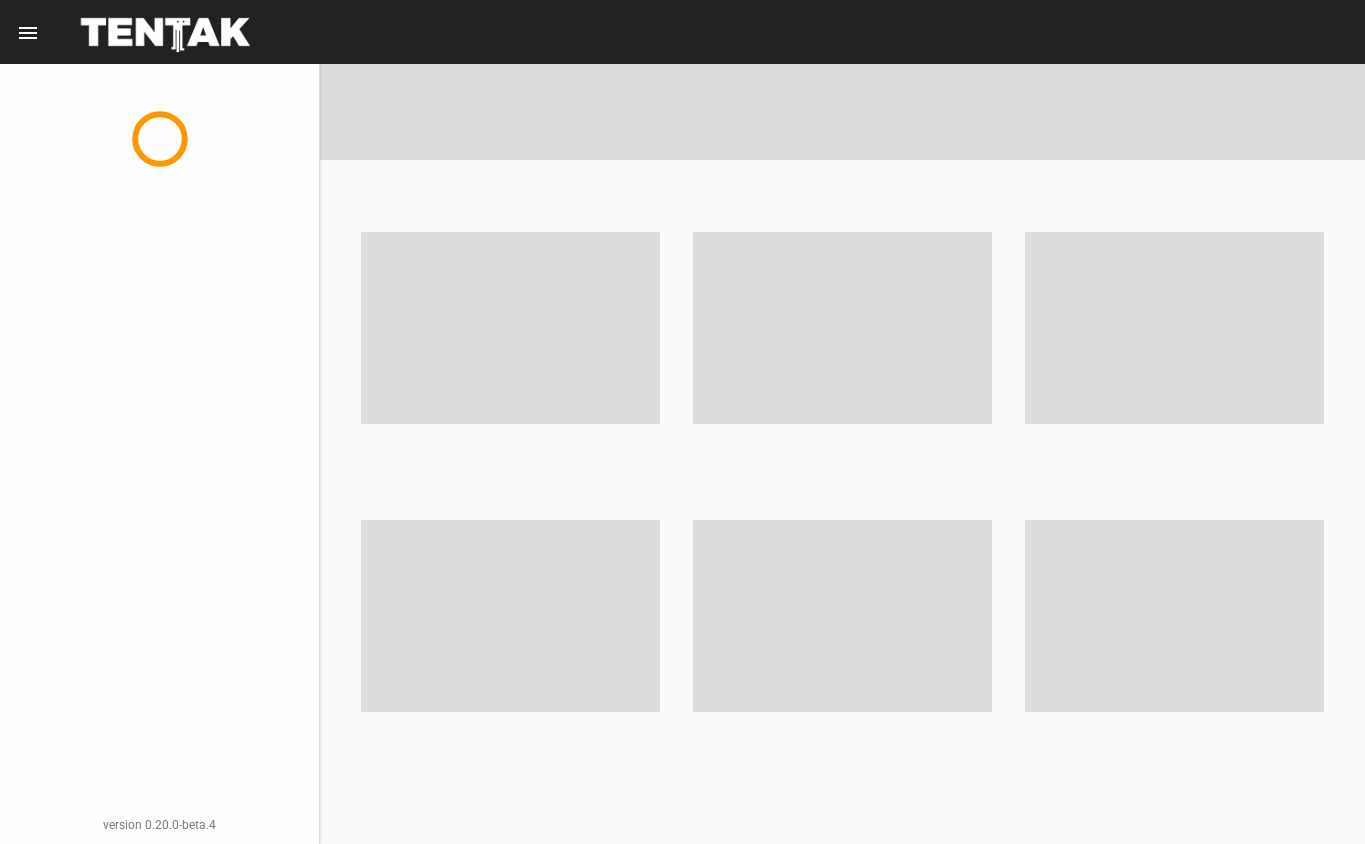 scroll, scrollTop: 0, scrollLeft: 0, axis: both 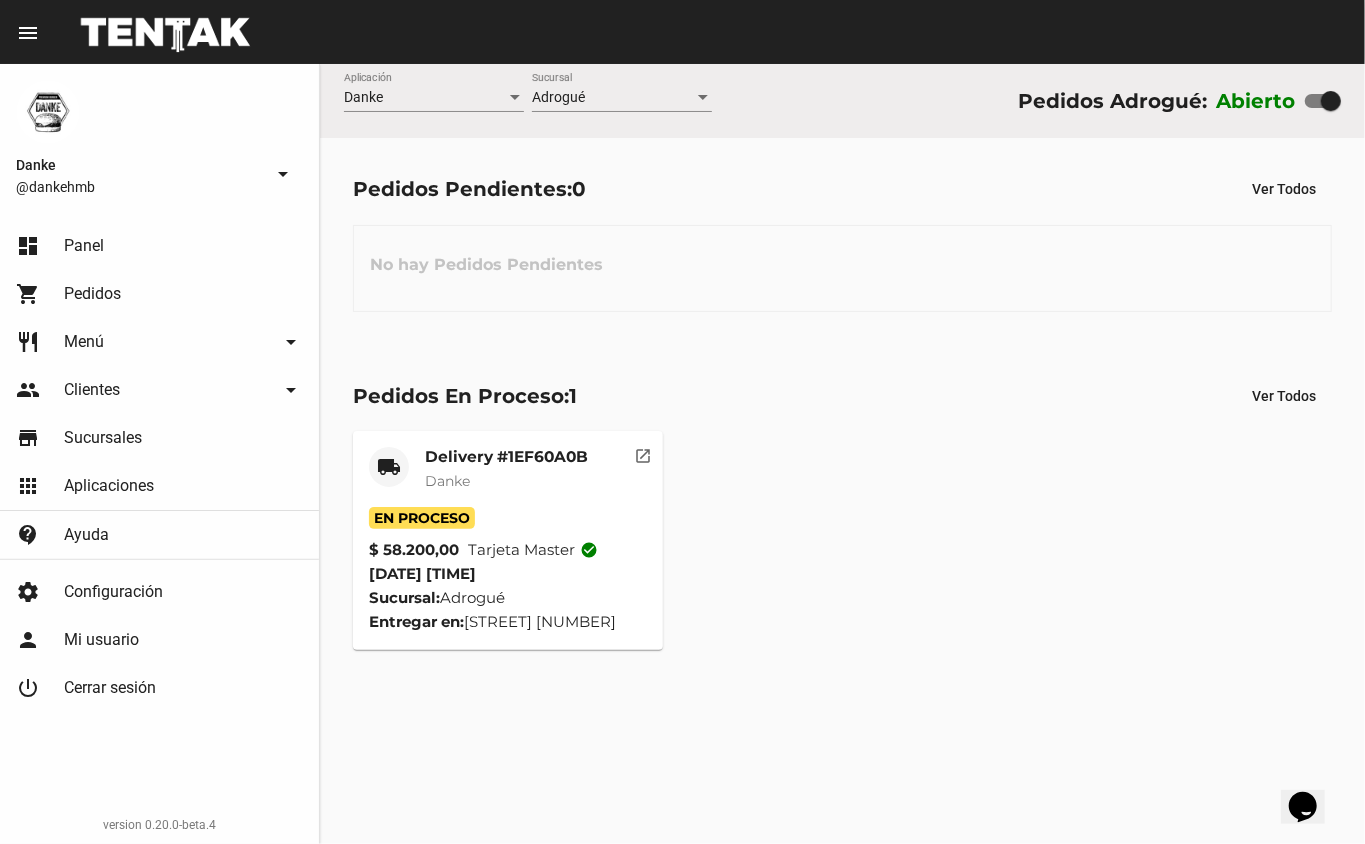 click on "Delivery #1EF60A0B" 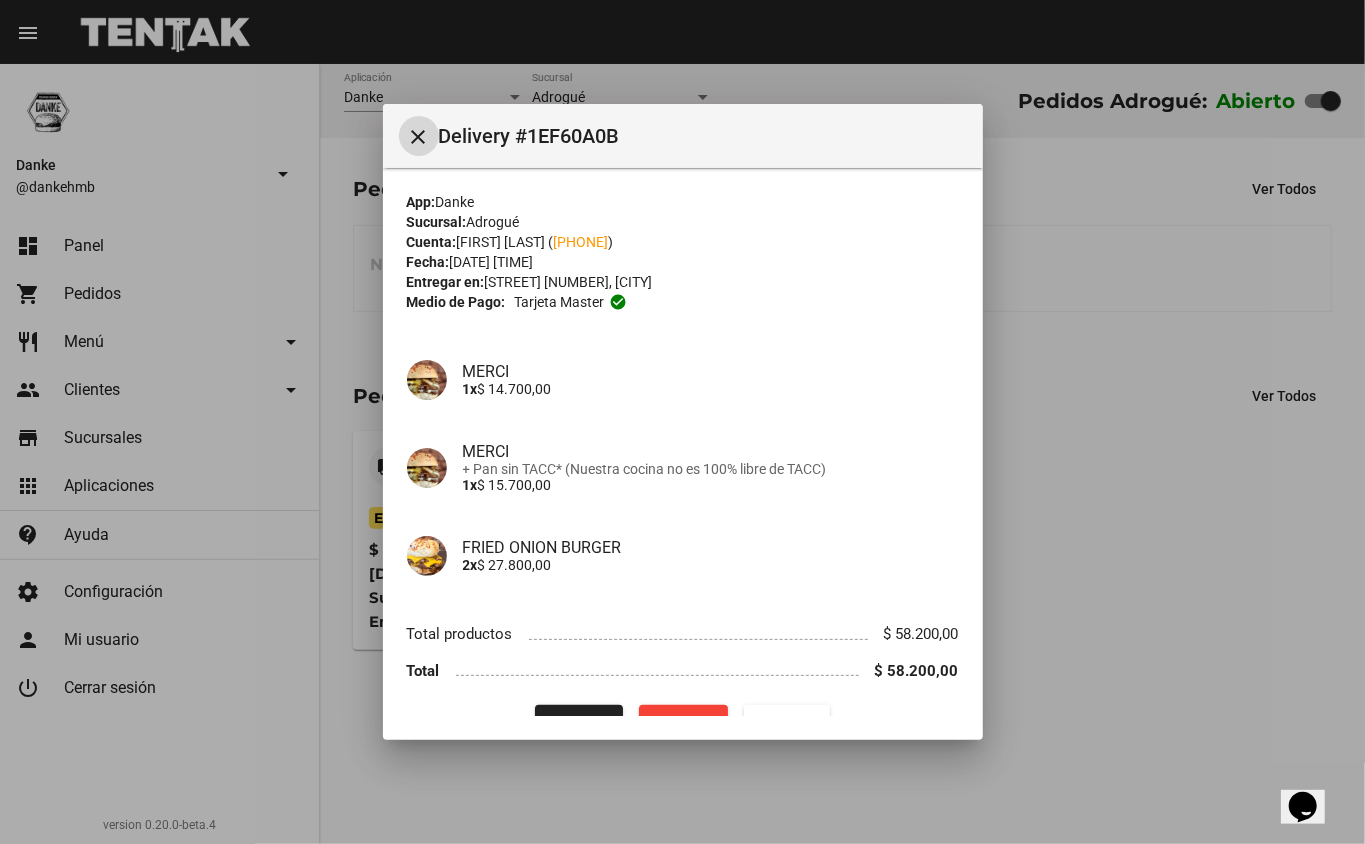 click on "close Delivery #1EF60A0B App:  Danke  Sucursal:  Adrogué  Cuenta:  Benito  Leiva orellano ( +54 151165961704 )  Fecha:  8/8/25 22:31  Entregar en:  Intendente Doctor Martín González 612, Adrogué  Medio de Pago: Tarjeta master  check_circle MERCI 1x  $ 14.700,00 MERCI + Pan sin TACC* (Nuestra cocina no es 100% libre de TACC) 1x  $ 15.700,00 FRIED ONION BURGER 2x  $ 27.800,00 Total productos $ 58.200,00 Total $ 58.200,00  Finalizar  Cancelar Imprimir" at bounding box center [683, 422] 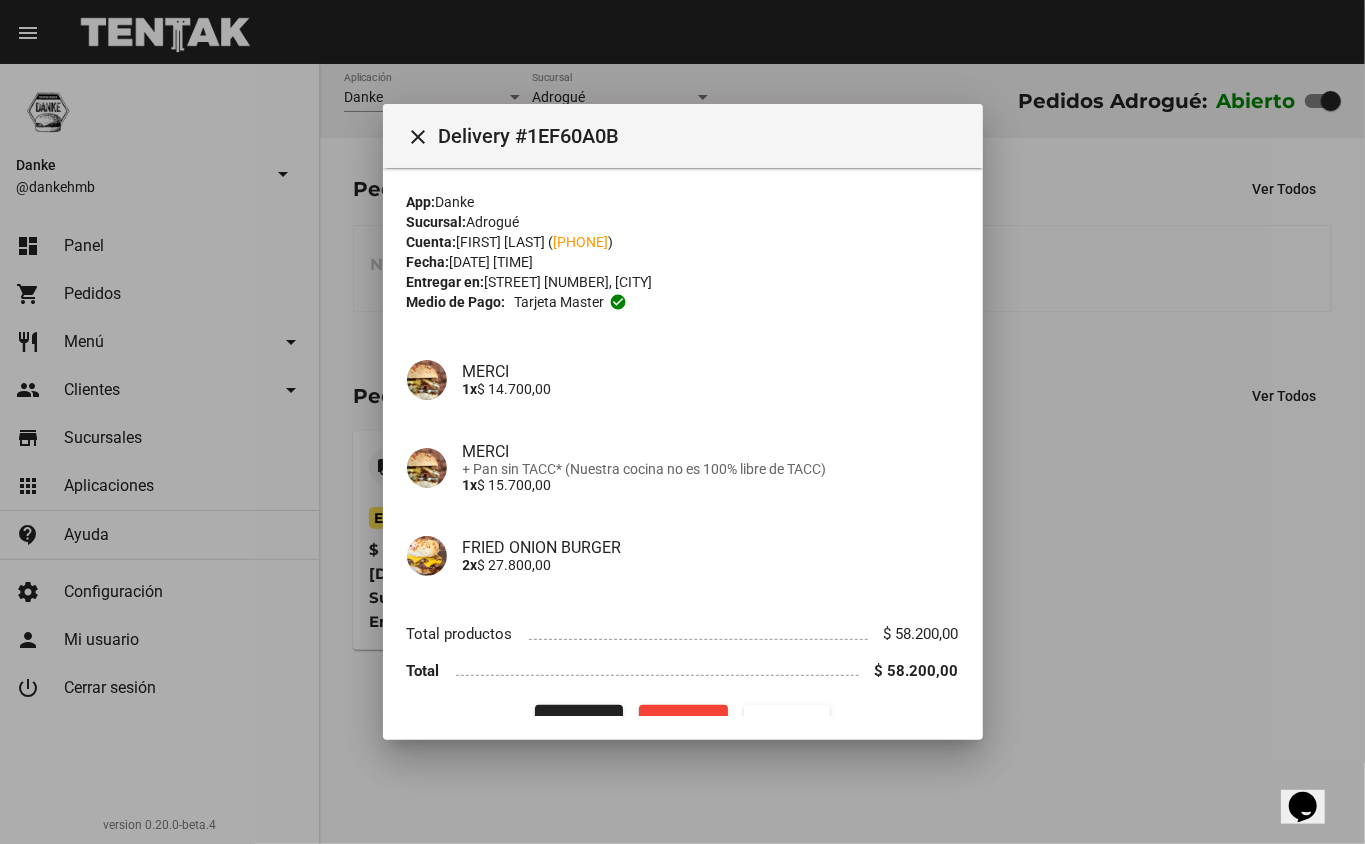 click on "Finalizar" 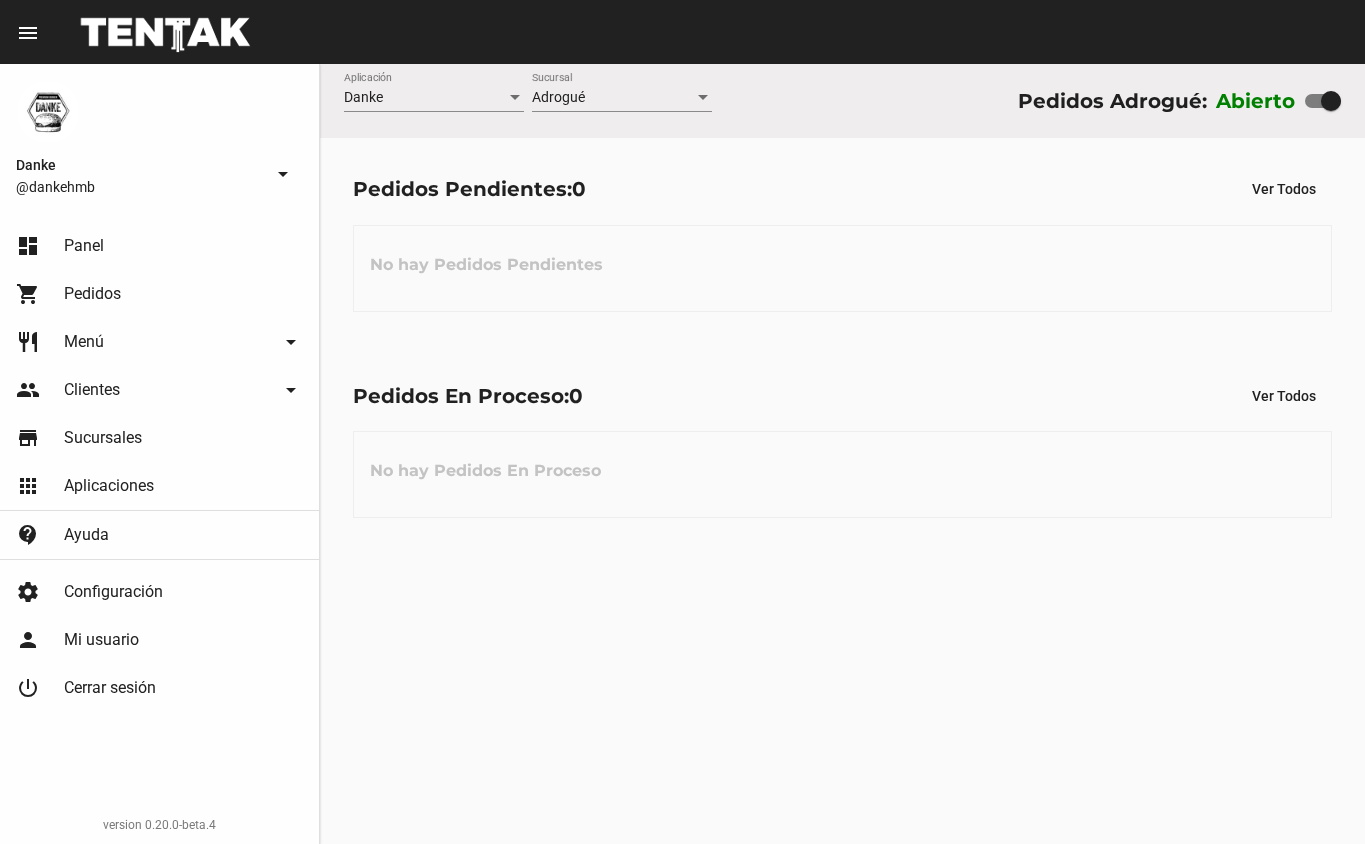 scroll, scrollTop: 0, scrollLeft: 0, axis: both 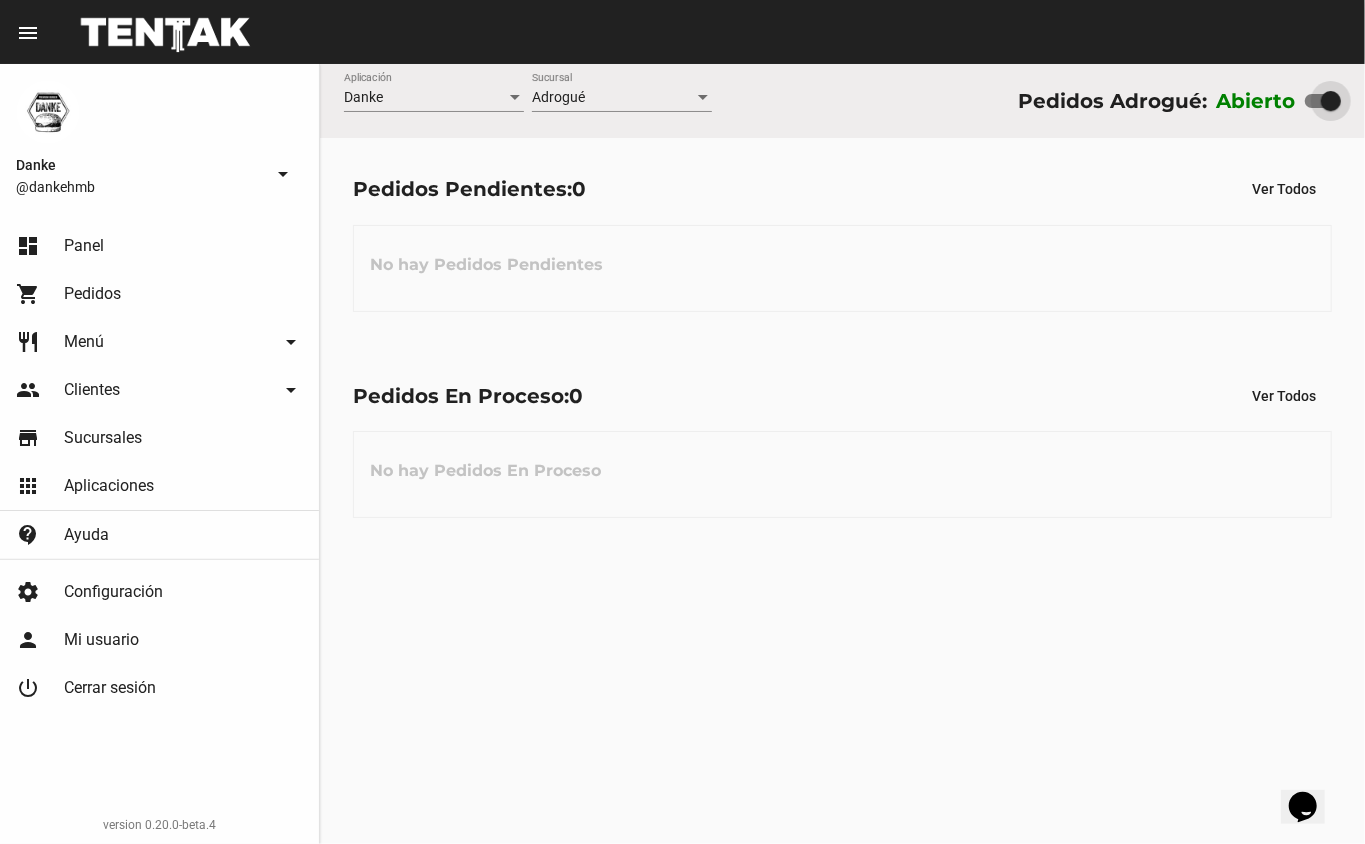 click at bounding box center [1331, 101] 